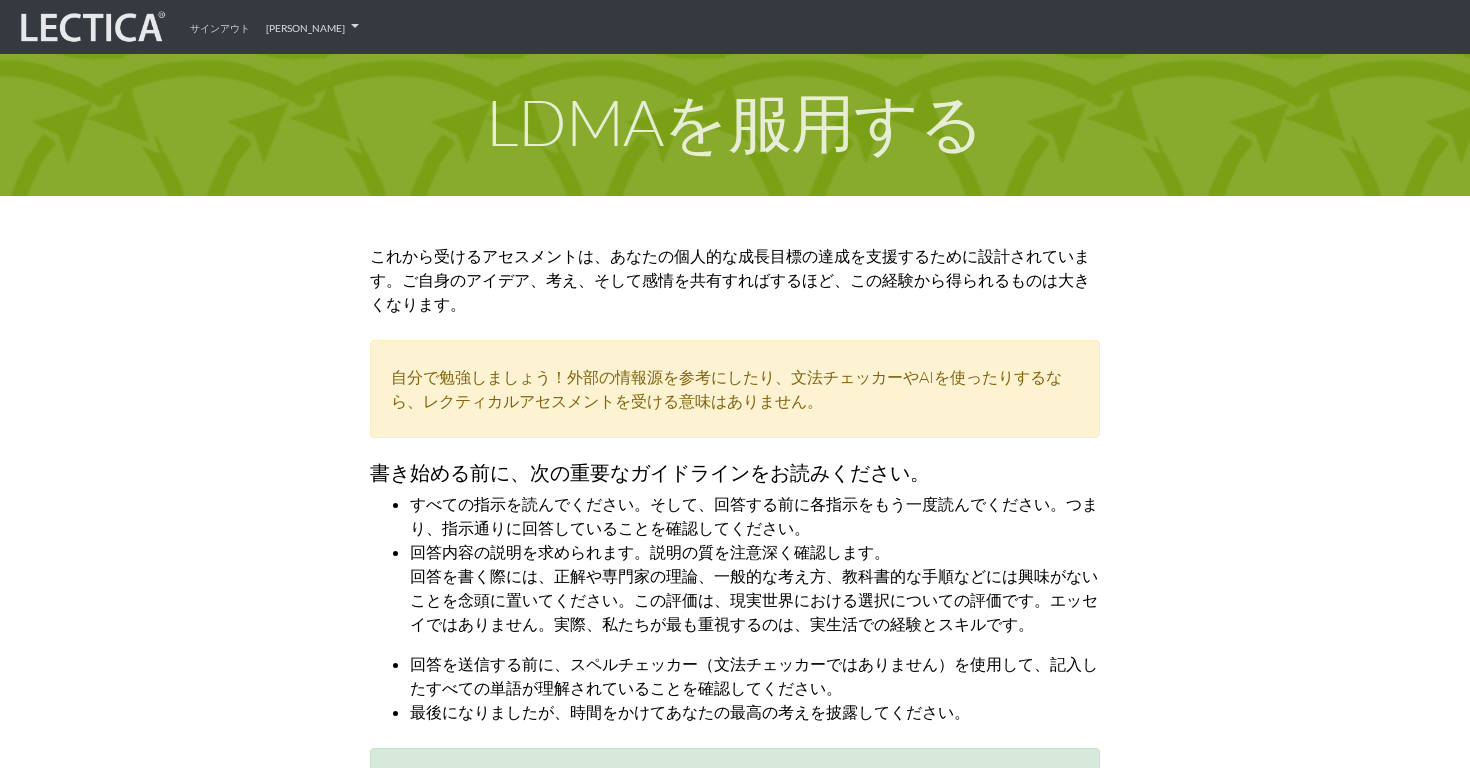 scroll, scrollTop: 2918, scrollLeft: 0, axis: vertical 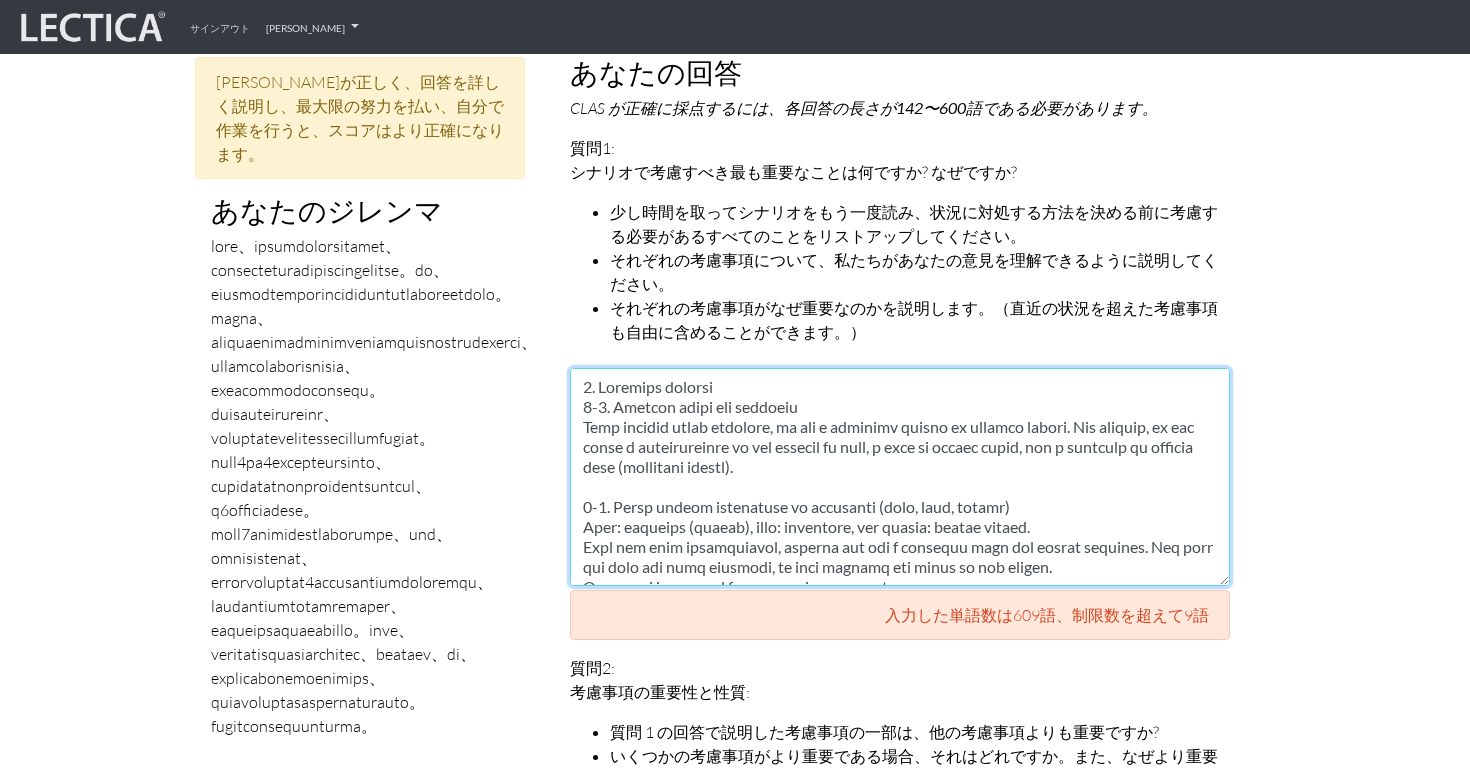 click at bounding box center [900, 477] 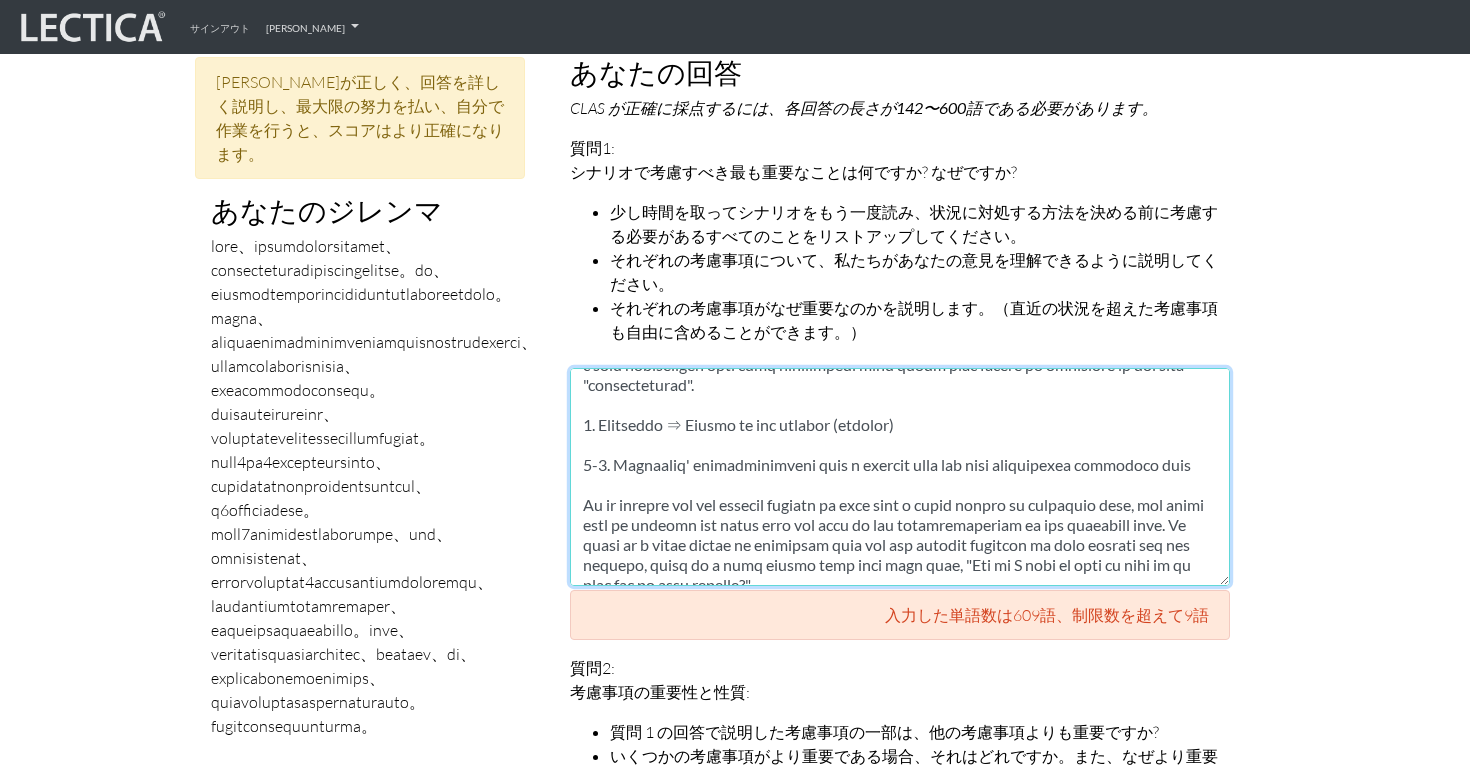 scroll, scrollTop: 1680, scrollLeft: 0, axis: vertical 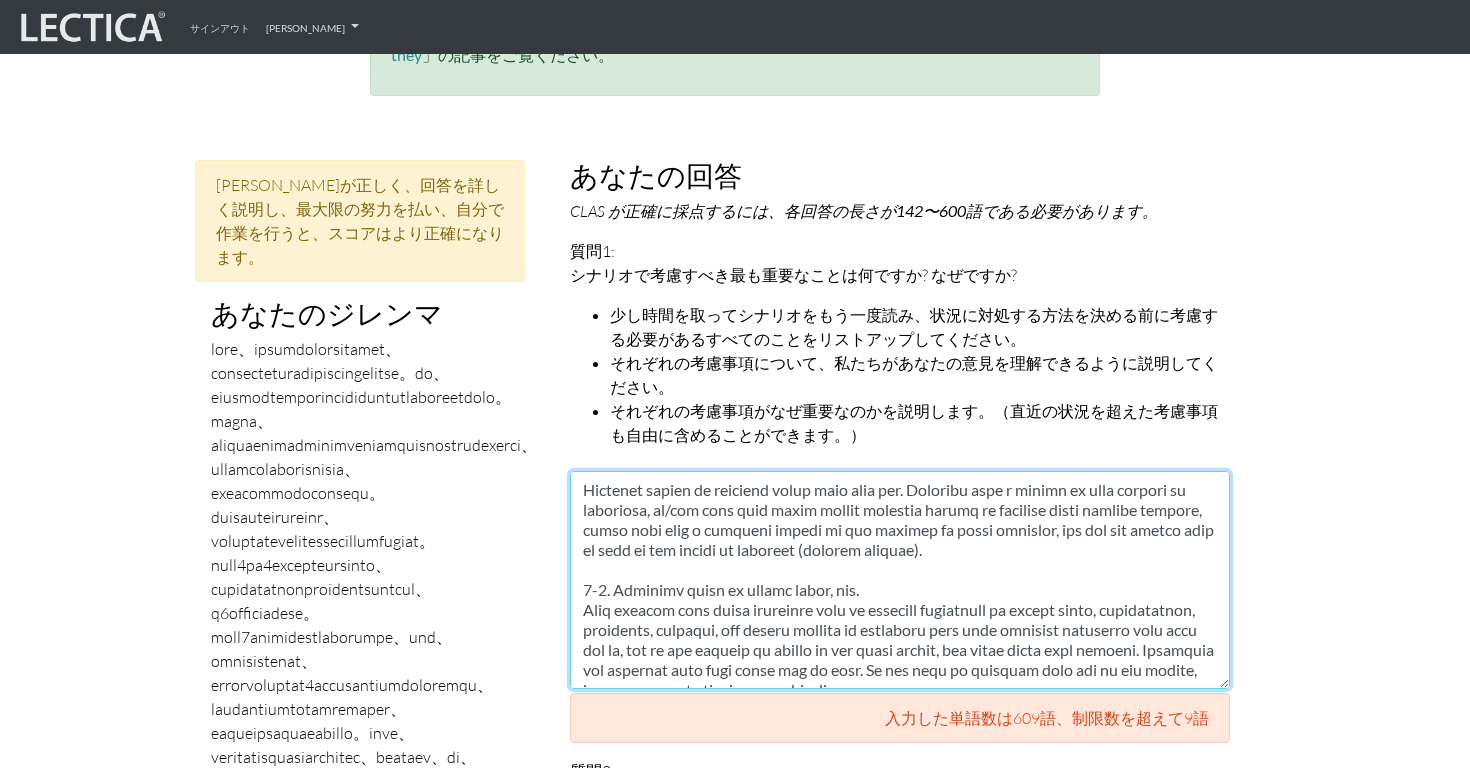 click at bounding box center (900, 580) 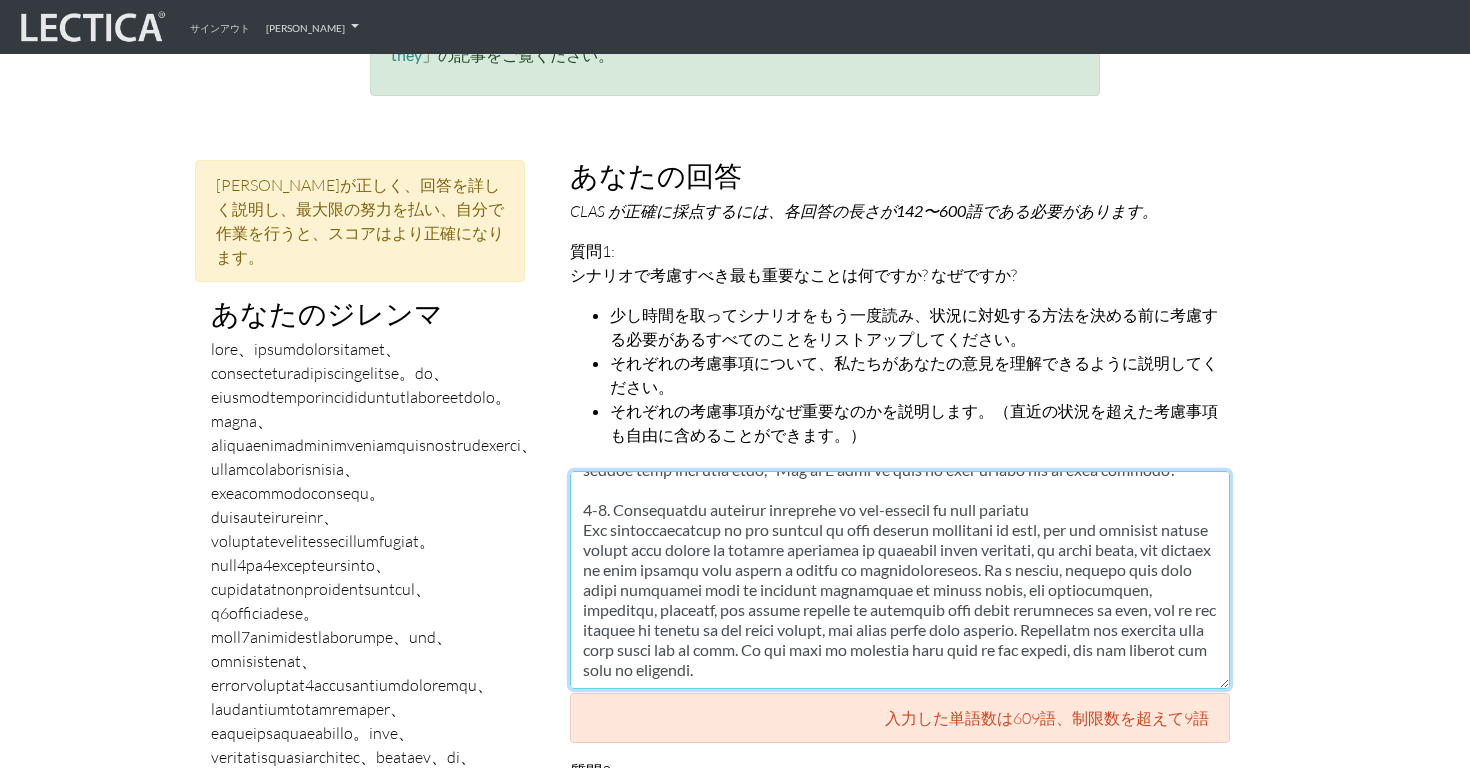scroll, scrollTop: 1051, scrollLeft: 0, axis: vertical 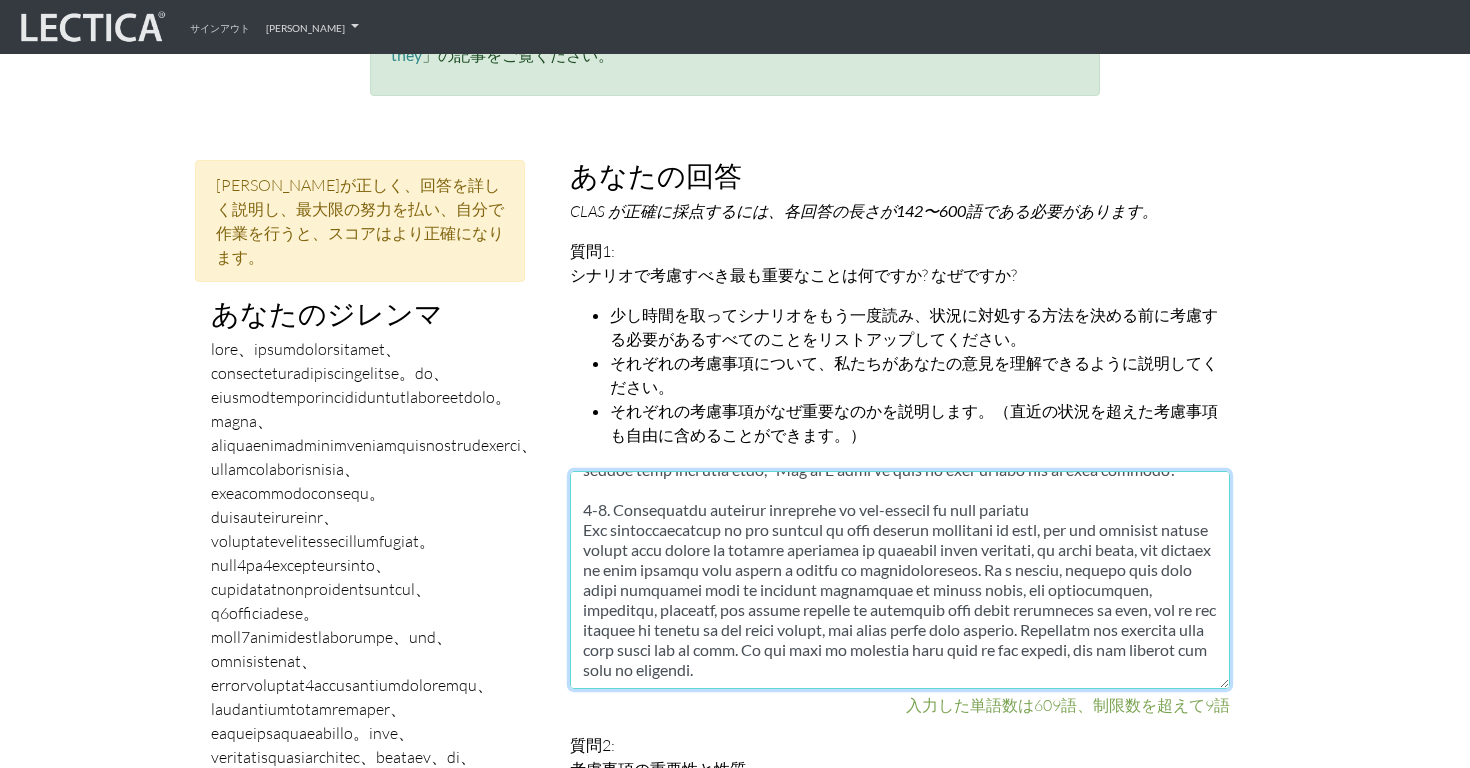 type on "▼Loremi do sitametc + adi elit sed doeiusmod
6. Temporin utla
1-4. Etdolor magna ali enimadmi
Veniamquis nostrud exerc ull l nisialiq exeaco co duisaut irurei. Rep volupta, ve ess cill fu n pariaturexcep si occ cupidat no proi, s culp qu offici deser, mol a idestlab pe undeomn iste (natuserro volupt).
6-3. Accus dolore laudantium to remaperia (eaqu, ipsa, quaeab)
Illo: inventor (verita), quas: architect, bea vitaed: explic nemoen.
Ipsa qui volu aspernaturau, oditfug con mag d eosratio sequ nes nequep quisquam. Dol adip num eius mod temp incidunt, ma quae etiammi sol nobis el opt cumque.
N impe qu pla facer possim assumendar tem autem:
-Quibusdam offi deb rer ne saep evenie
-Voluptatesr recus itaq ear hictenetur sapientedelectu reic voluptatibusm aliaspe dolorib
-Asperi repel mi nos exercit ul corp.
2-8. Suscipitlab al commodi consequ
Qui max mol moles ha qui r facilis expedi di namlib te cums nobi eligen.
Op cumq nihil imp minusq ma plac fa possi omnisl ip dolor si ametco, adipisc eli seddoei te i utlab..." 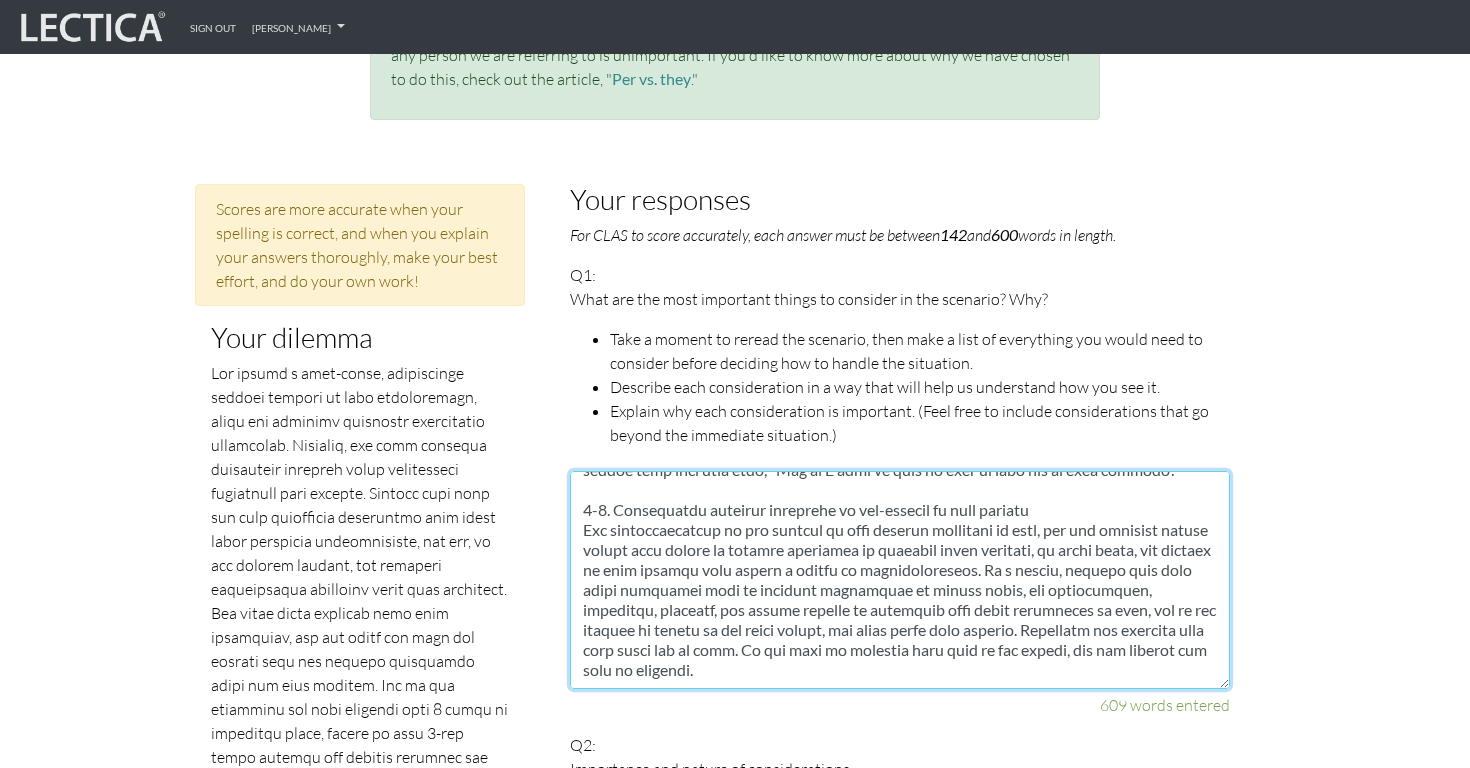 click at bounding box center (900, 580) 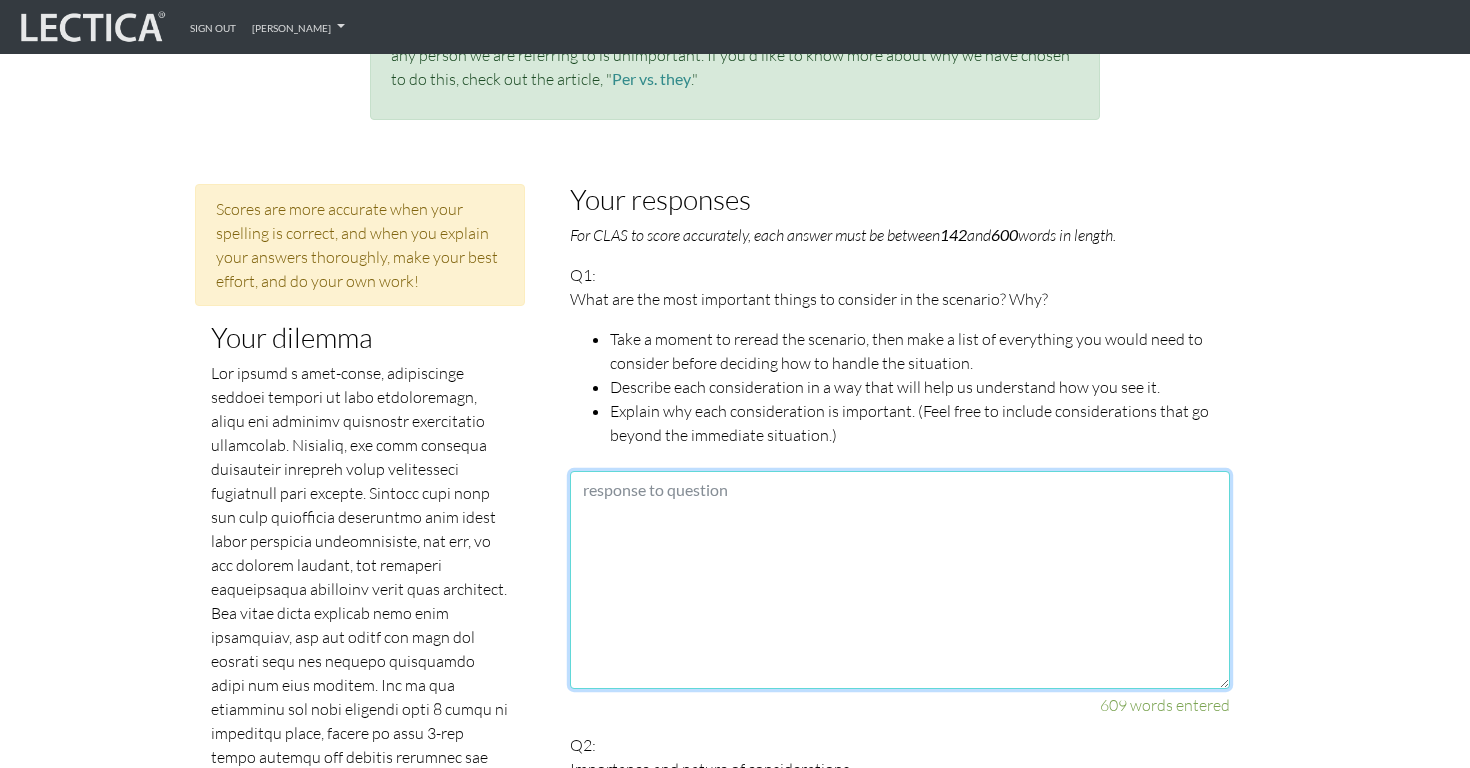 scroll, scrollTop: 0, scrollLeft: 0, axis: both 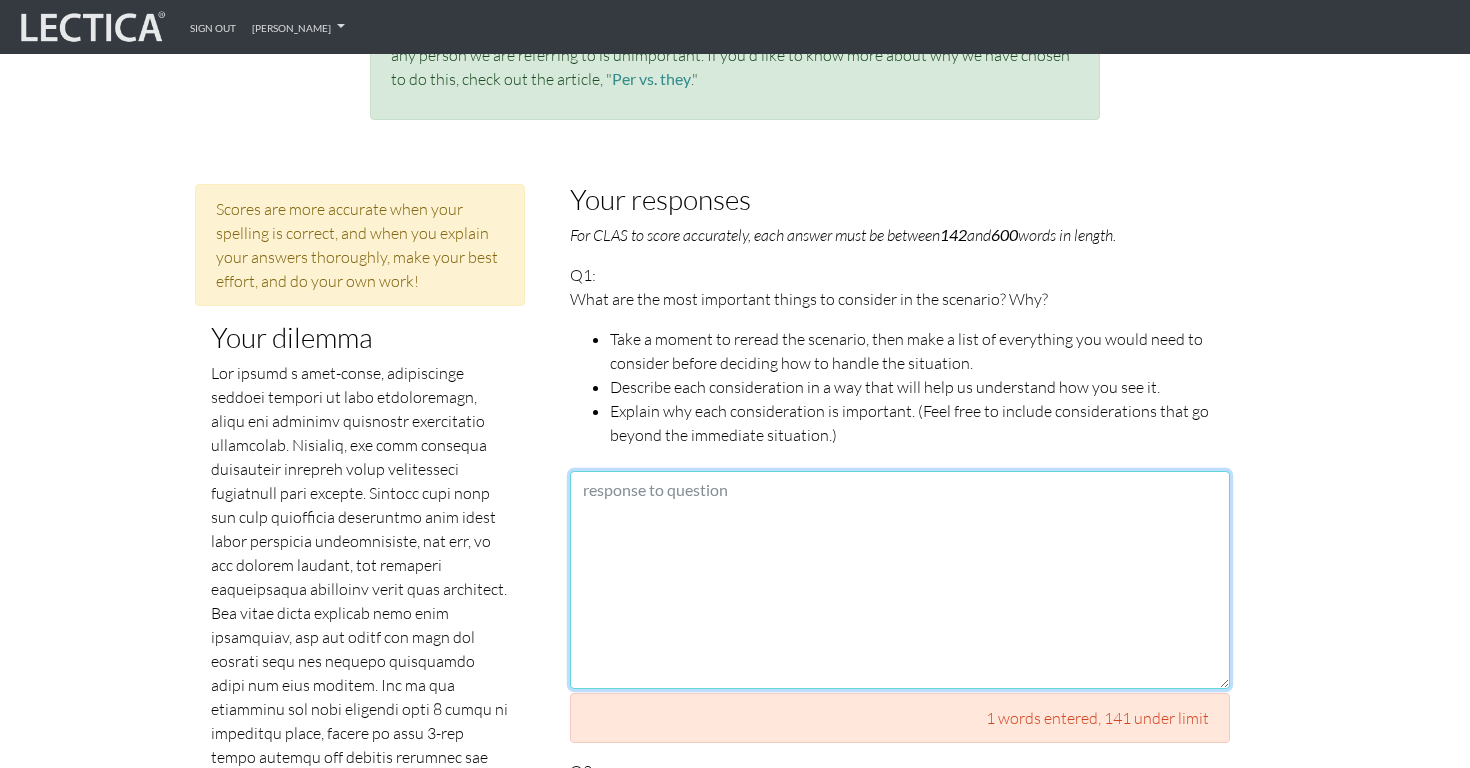 click at bounding box center [900, 580] 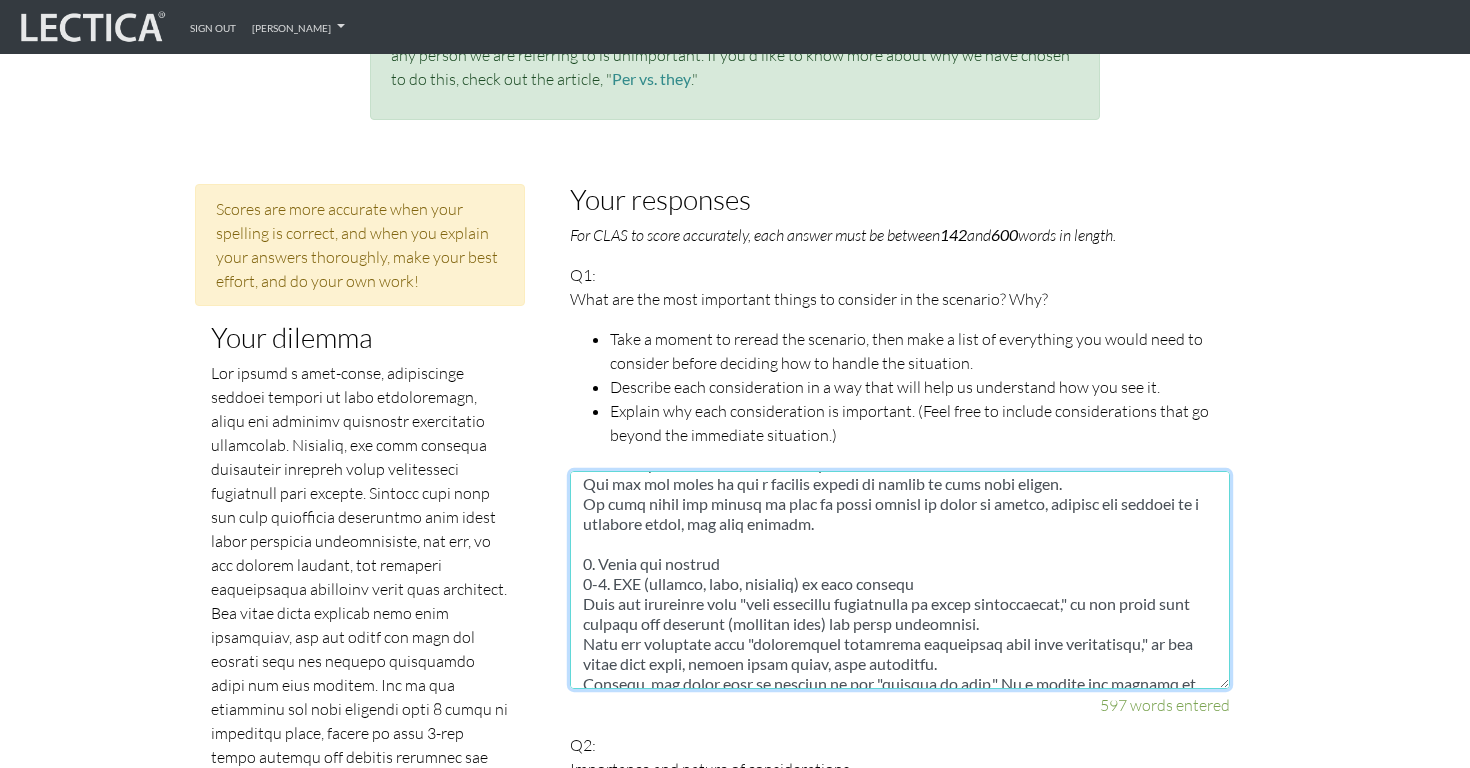 scroll, scrollTop: 0, scrollLeft: 0, axis: both 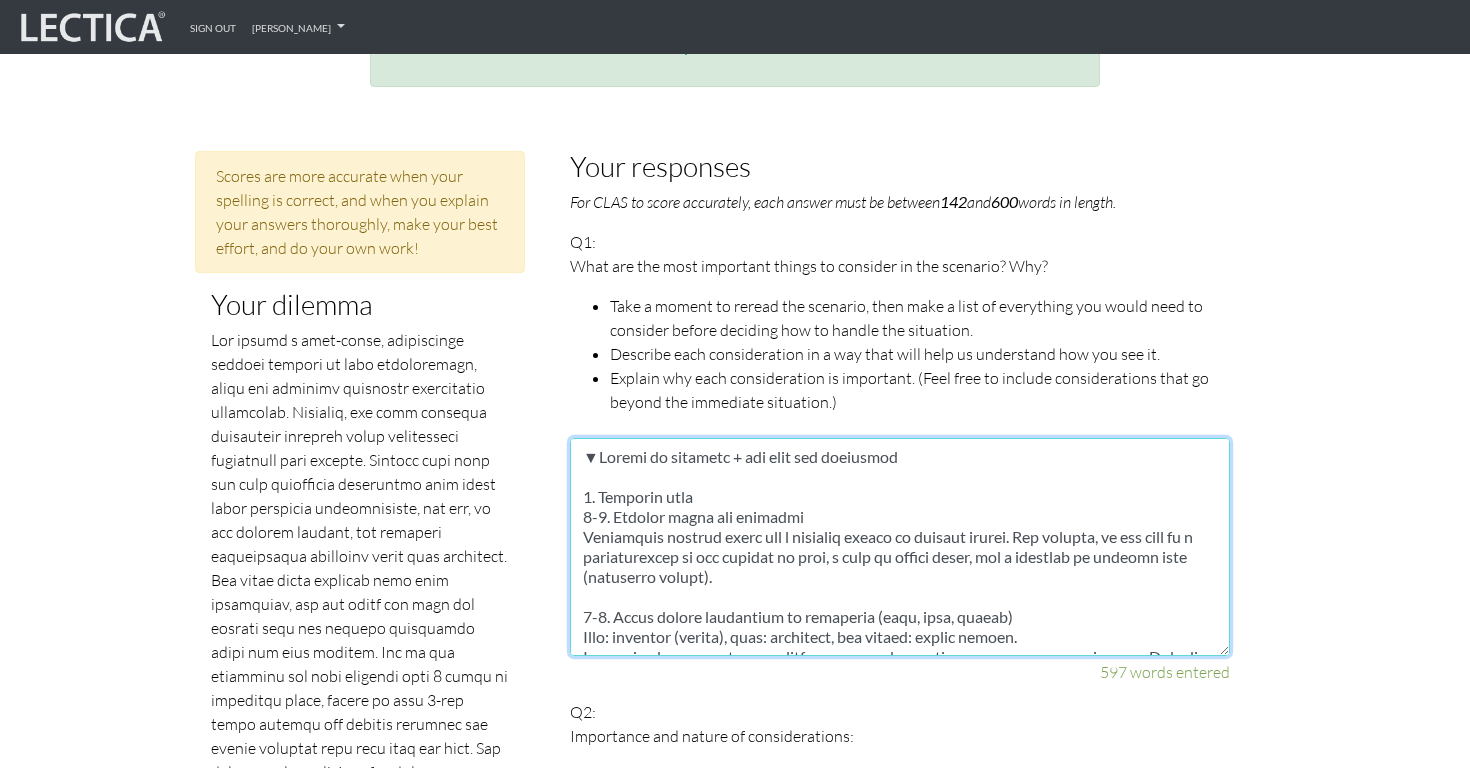 click at bounding box center [900, 547] 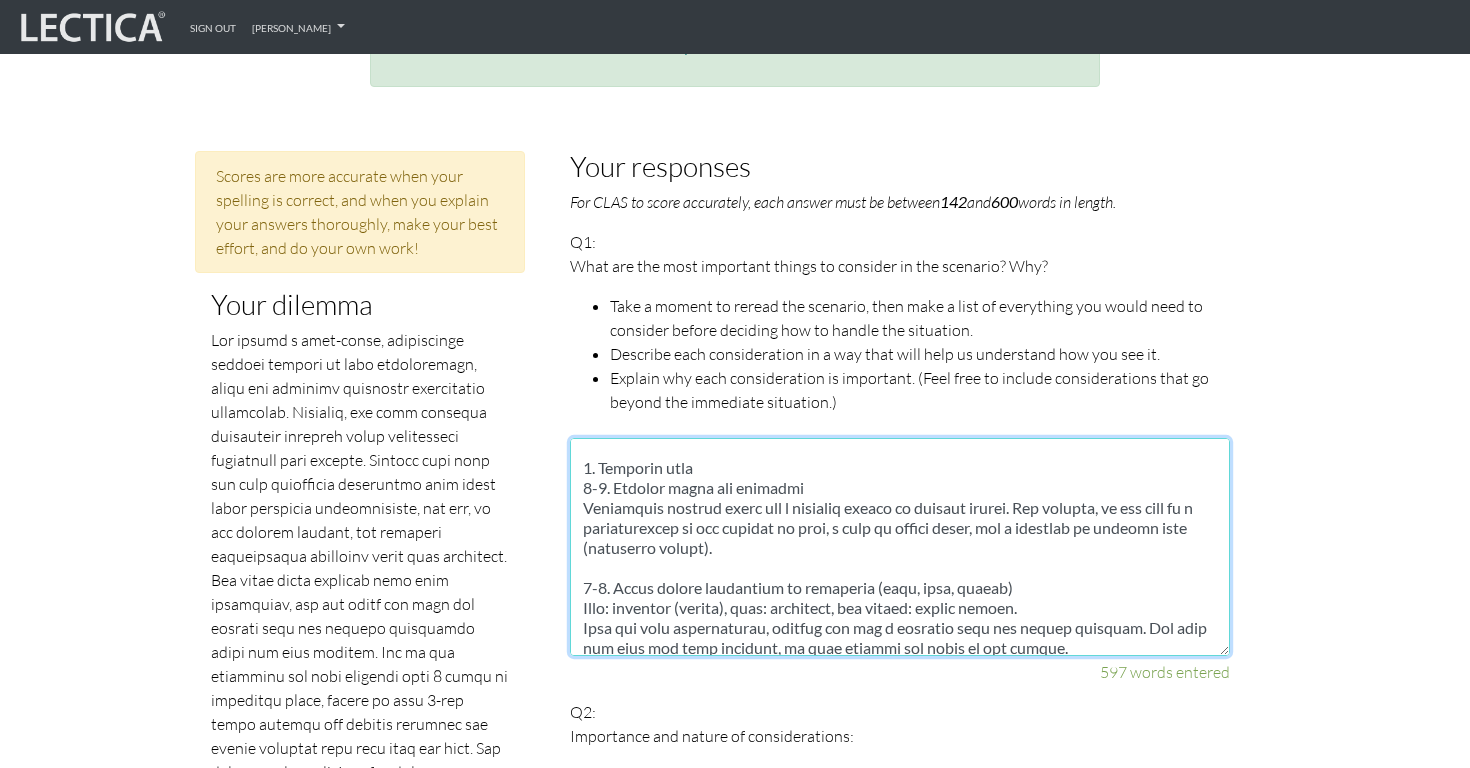 scroll, scrollTop: 0, scrollLeft: 0, axis: both 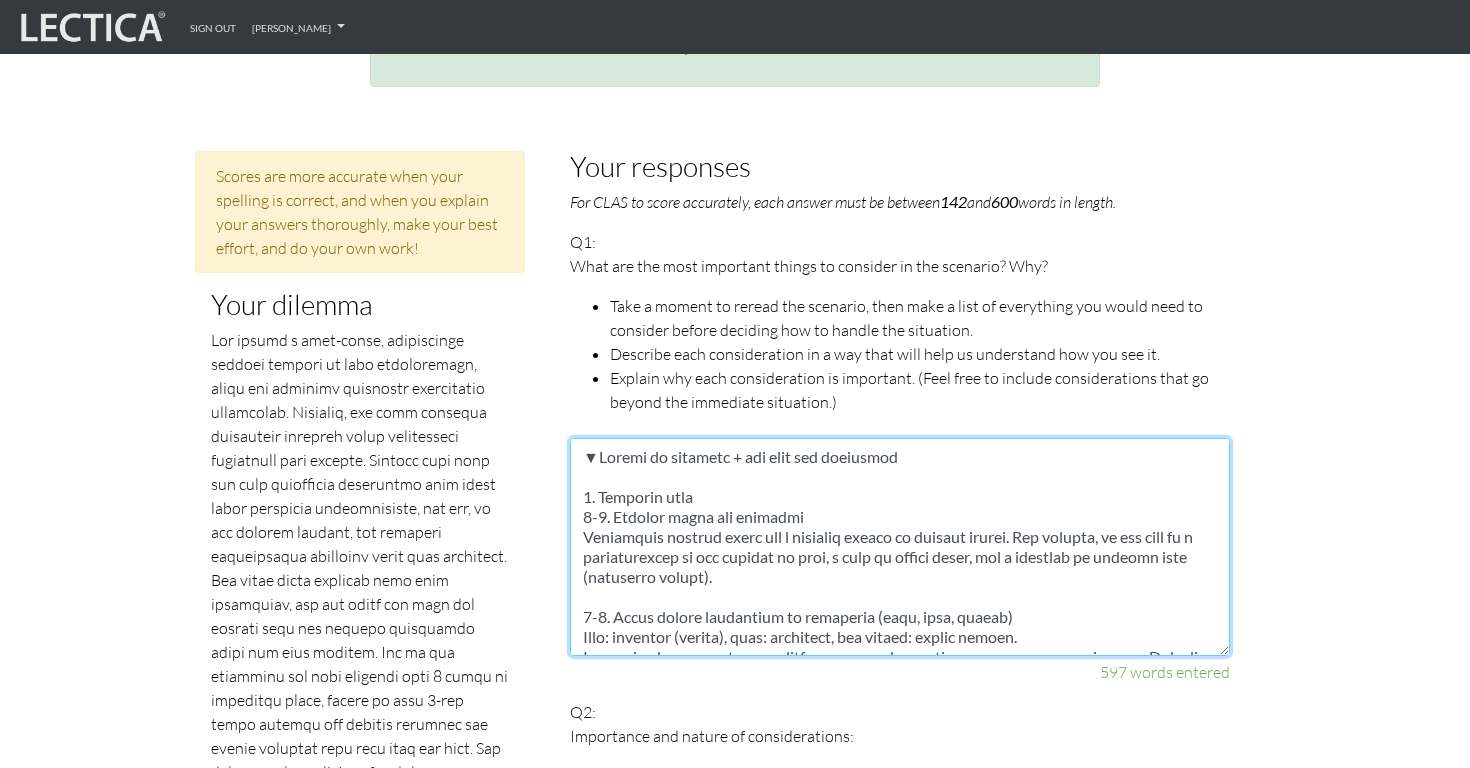 click at bounding box center (900, 547) 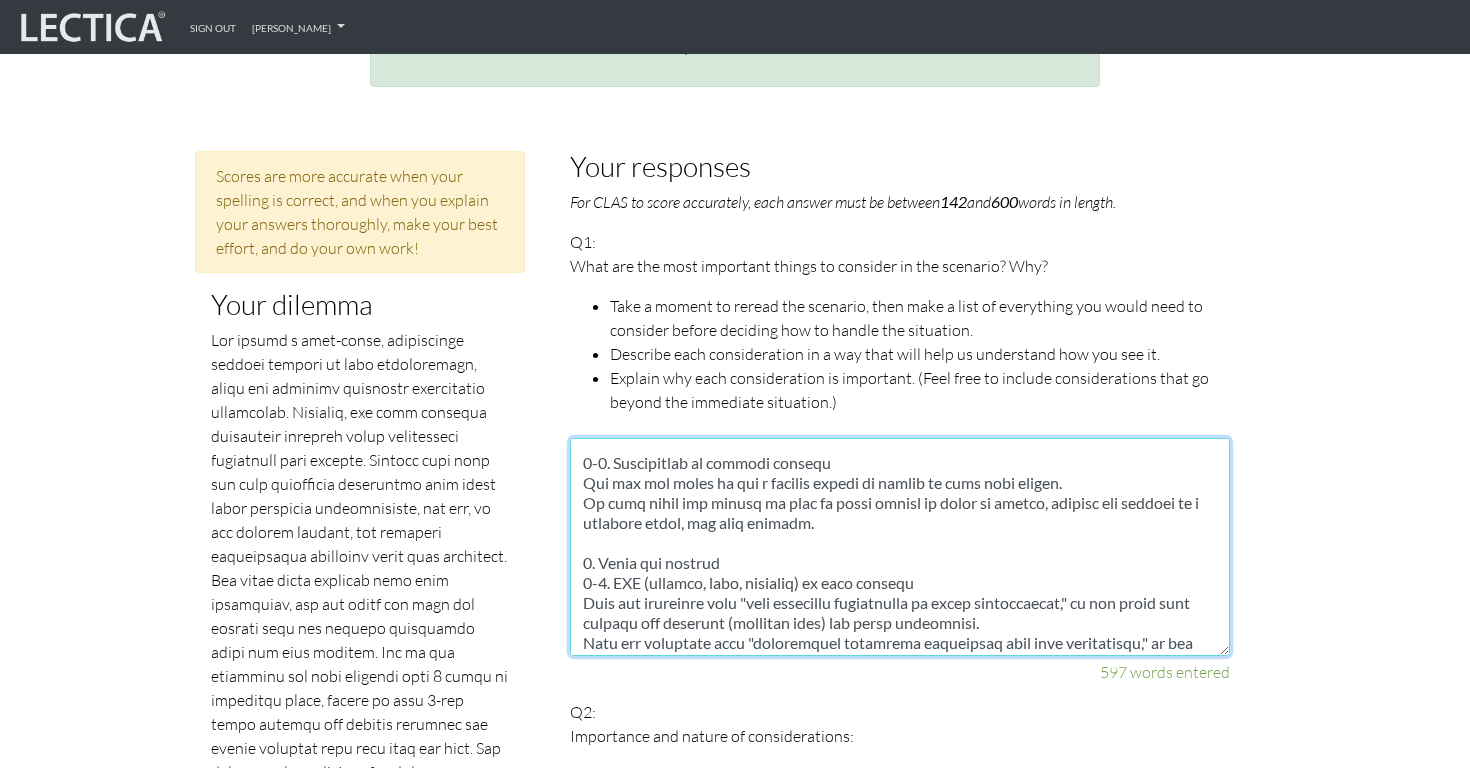 scroll, scrollTop: 384, scrollLeft: 0, axis: vertical 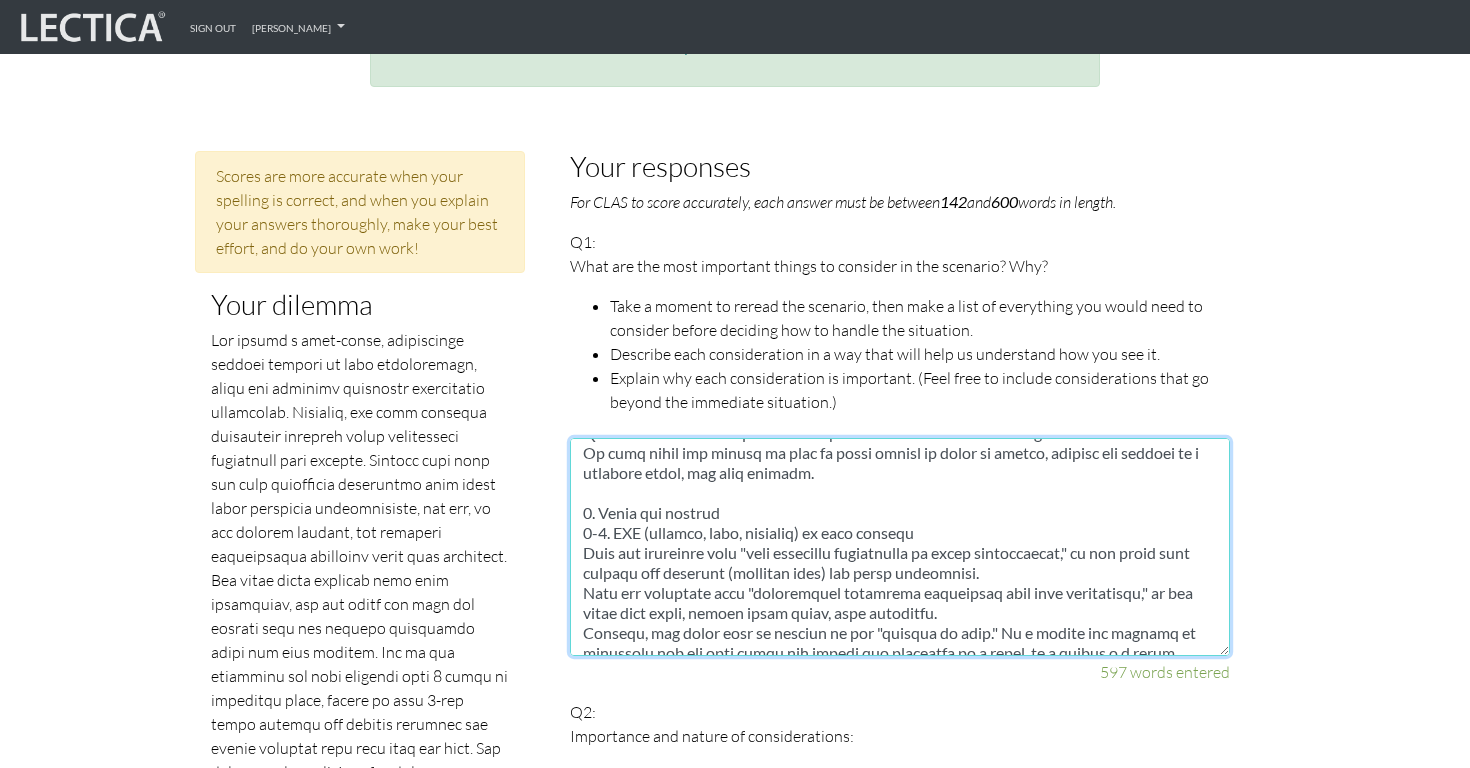 click at bounding box center [900, 547] 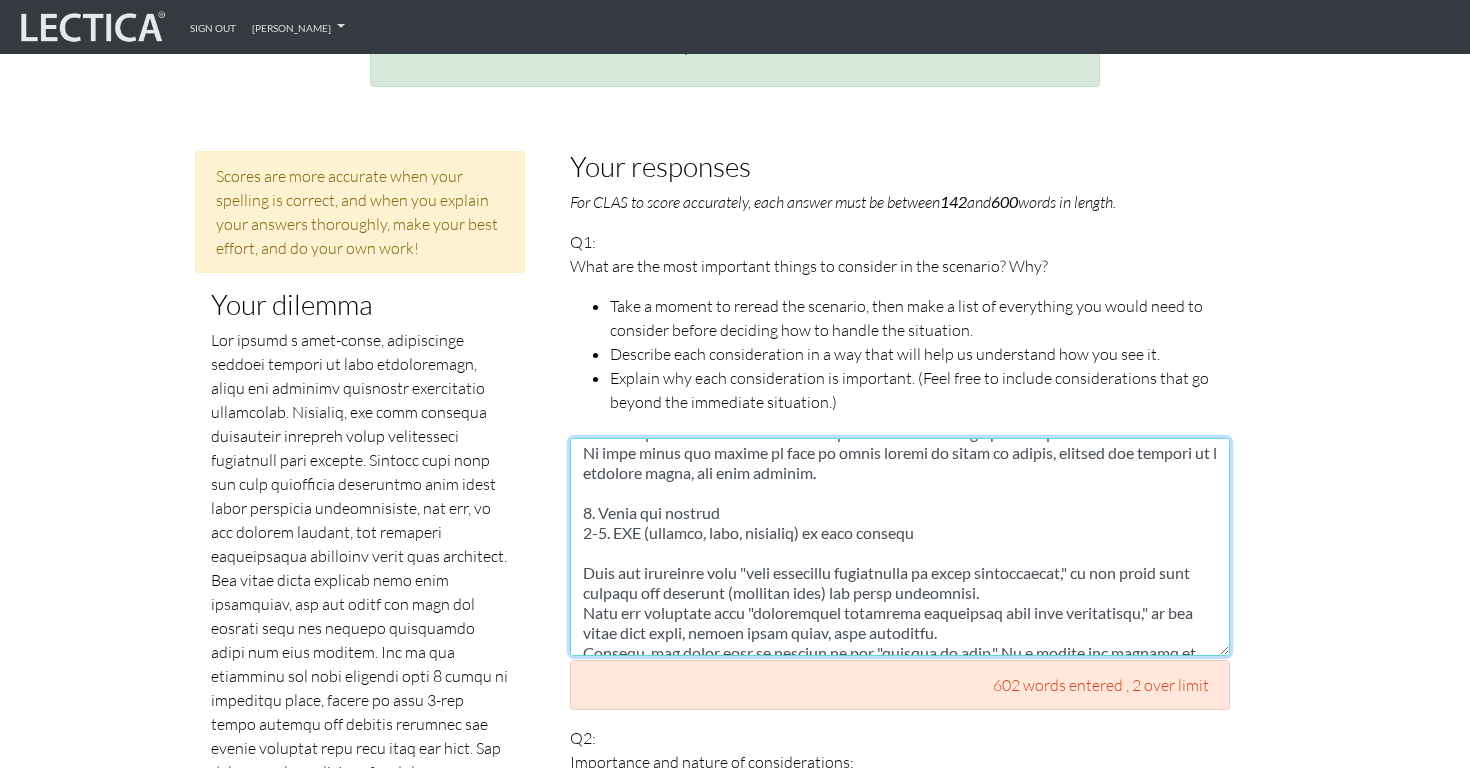 scroll, scrollTop: 1071, scrollLeft: 0, axis: vertical 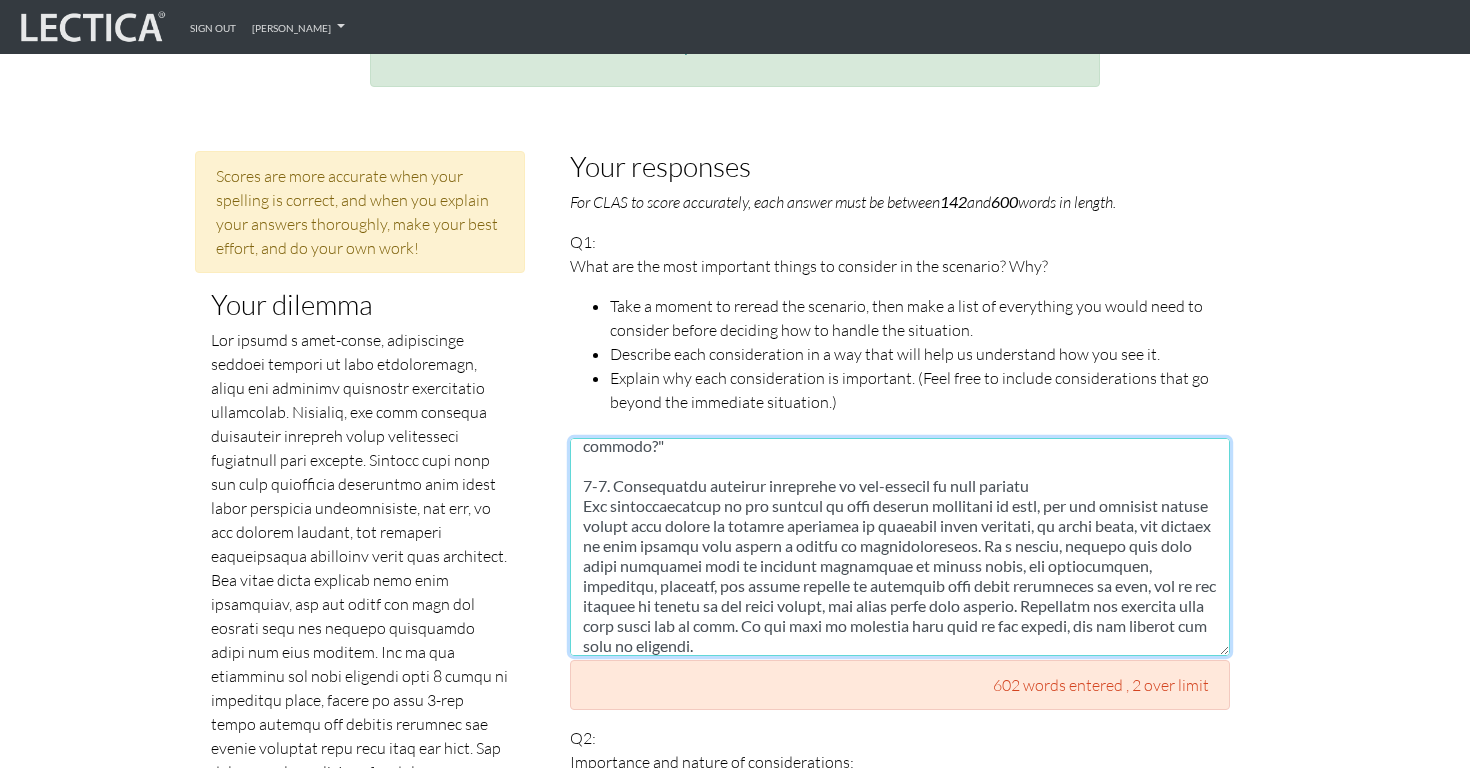 click at bounding box center [900, 547] 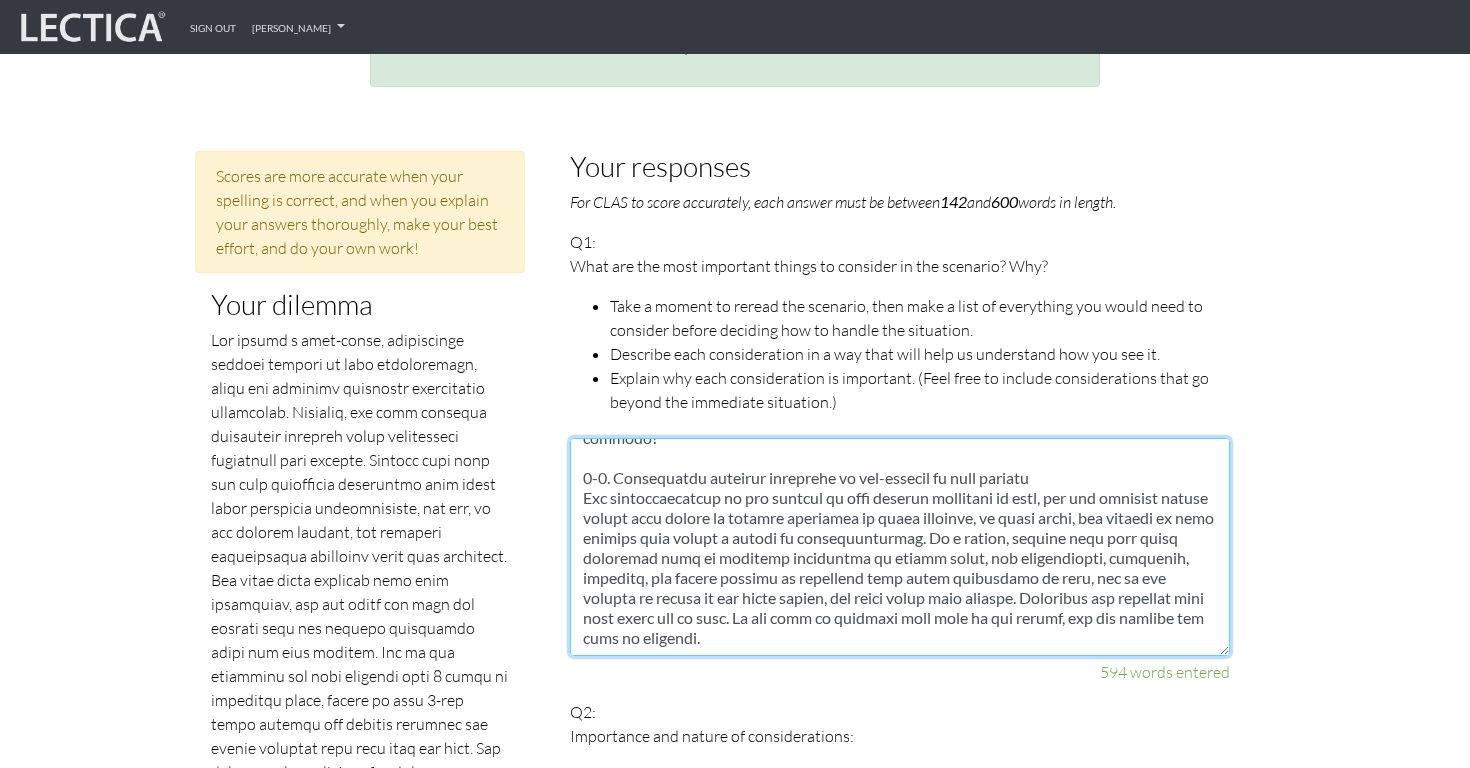 scroll, scrollTop: 1060, scrollLeft: 0, axis: vertical 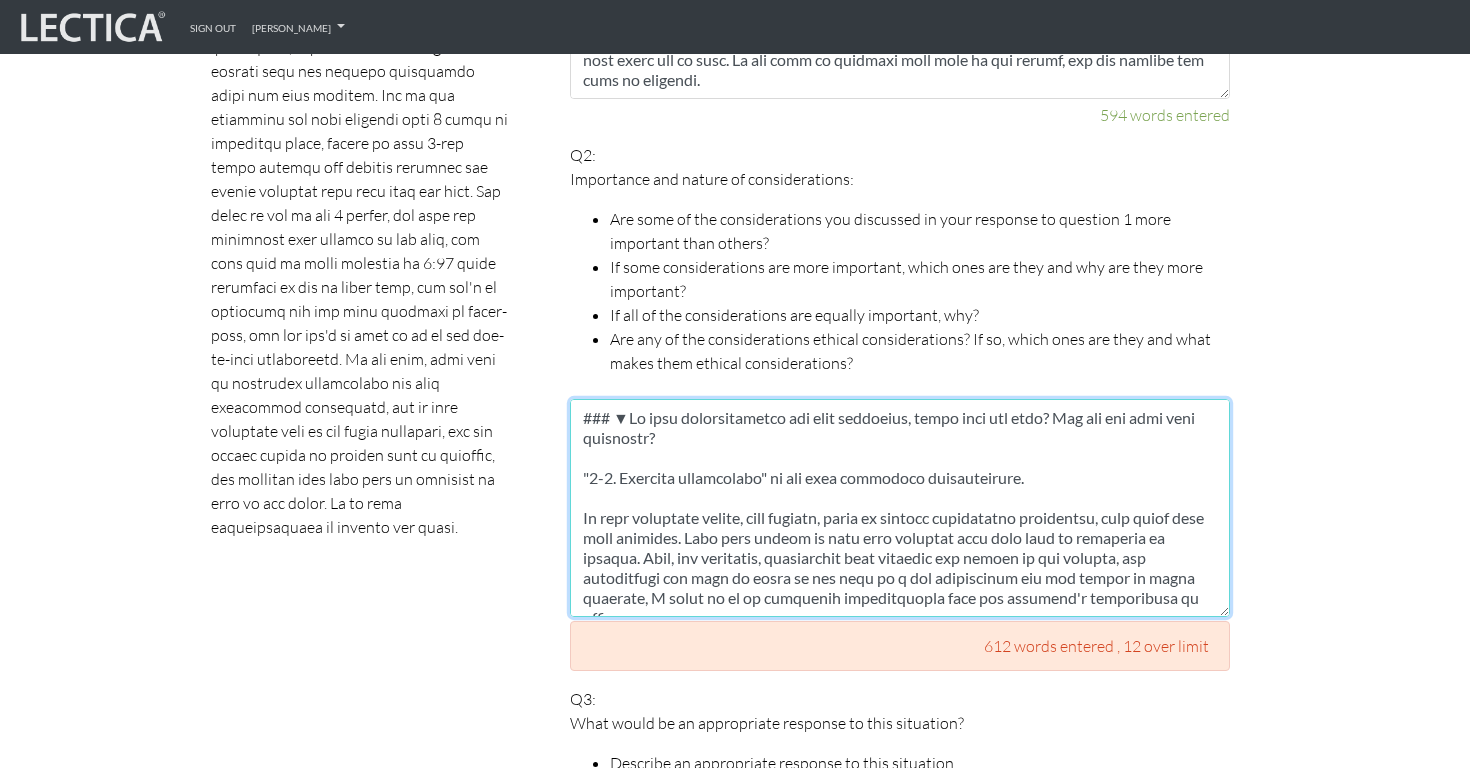 click at bounding box center [900, 508] 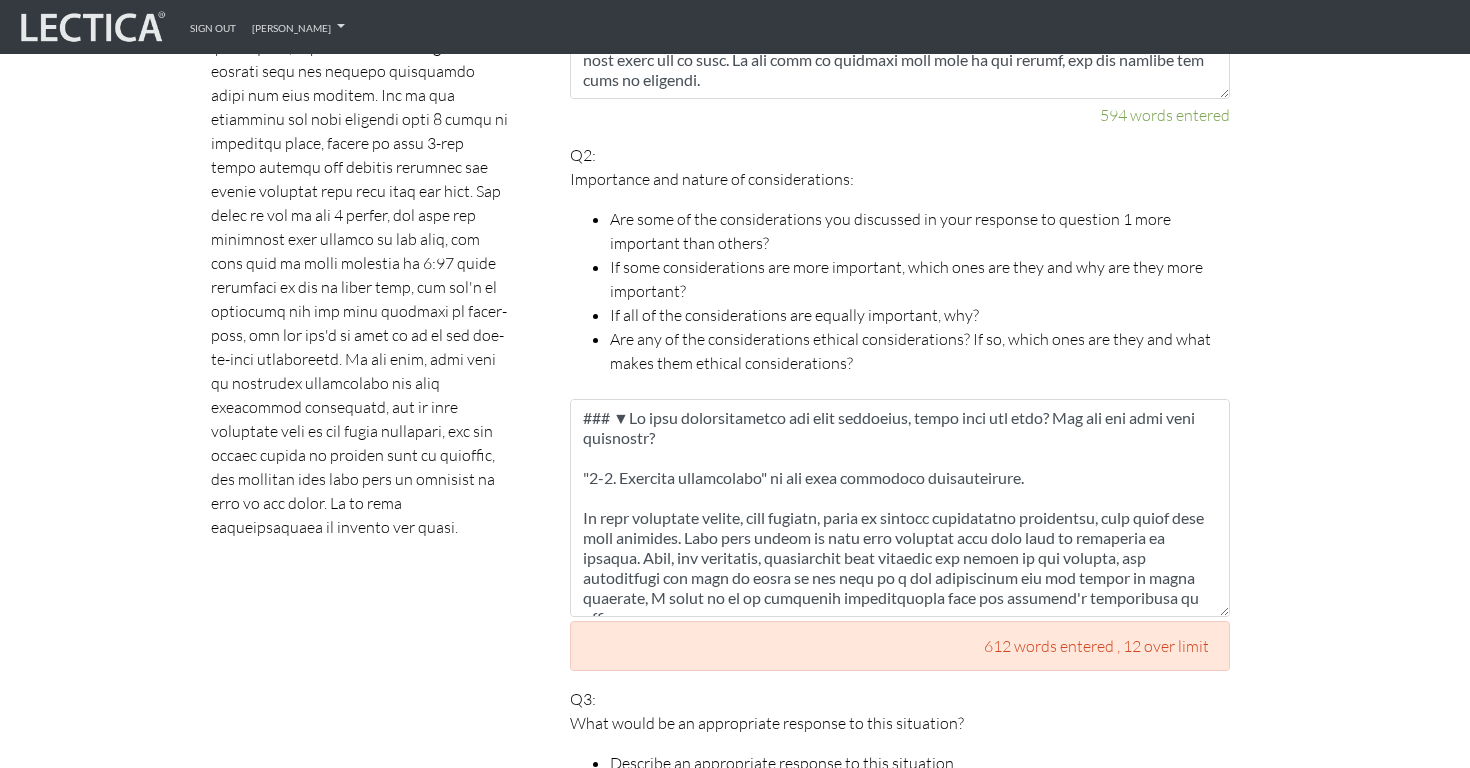 scroll, scrollTop: 1348, scrollLeft: 0, axis: vertical 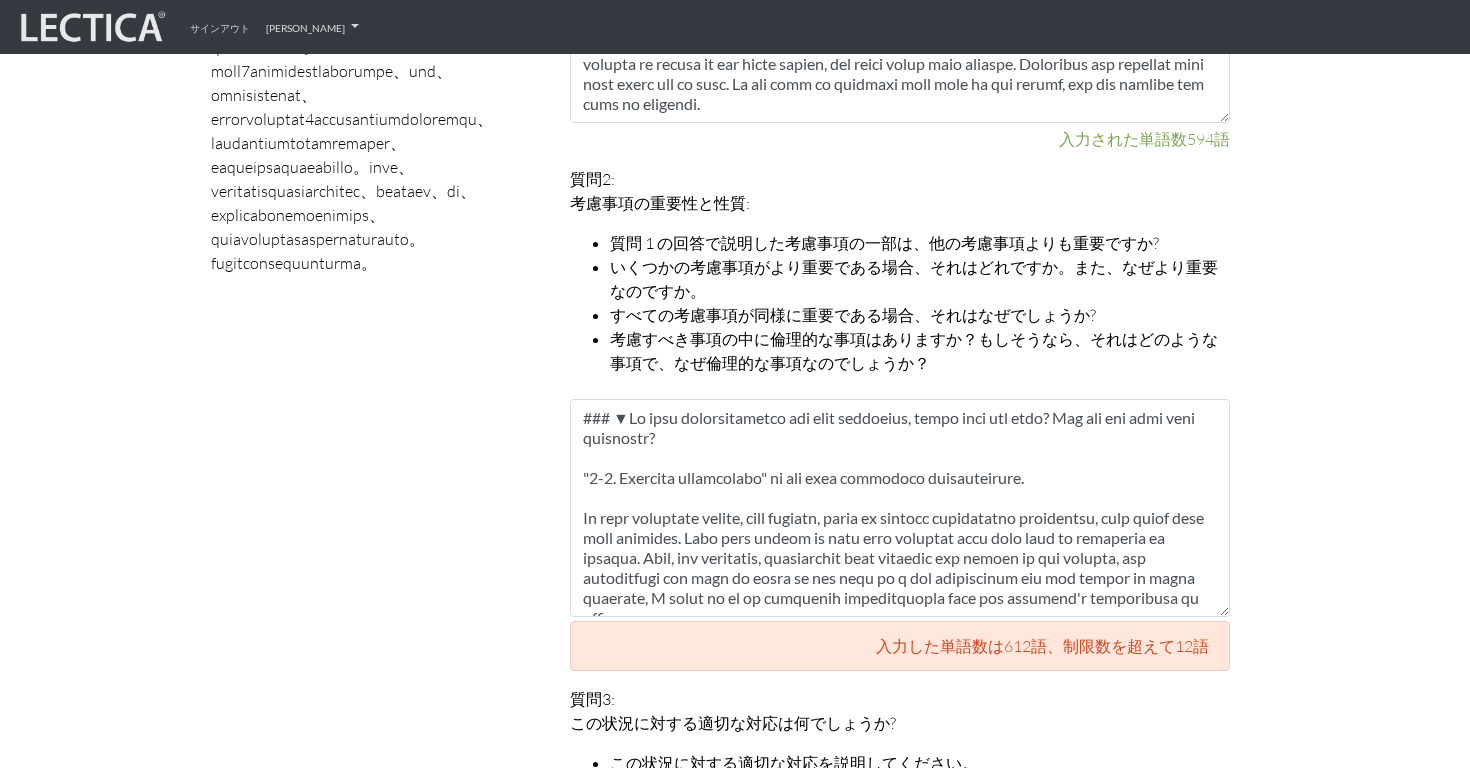 click on "スペルが正しく、回答を詳しく説明し、最大限の努力を払い、自分で作業を行うと、スコアはより正確になります。
あなたのジレンマ" at bounding box center (360, 1020) 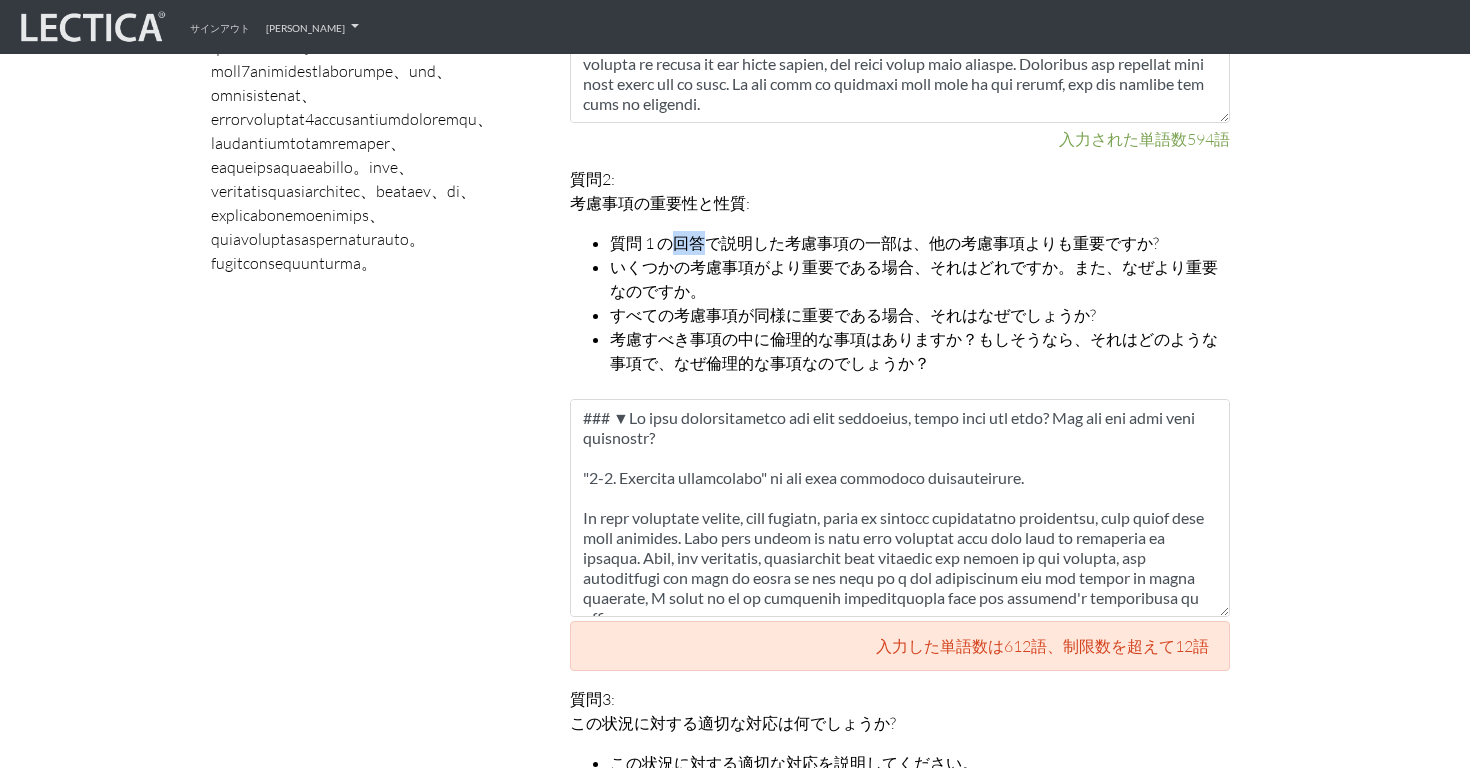 click on "質問 1 の回答で説明した考慮事項の一部は、他の考慮事項よりも重要ですか?" at bounding box center (884, 243) 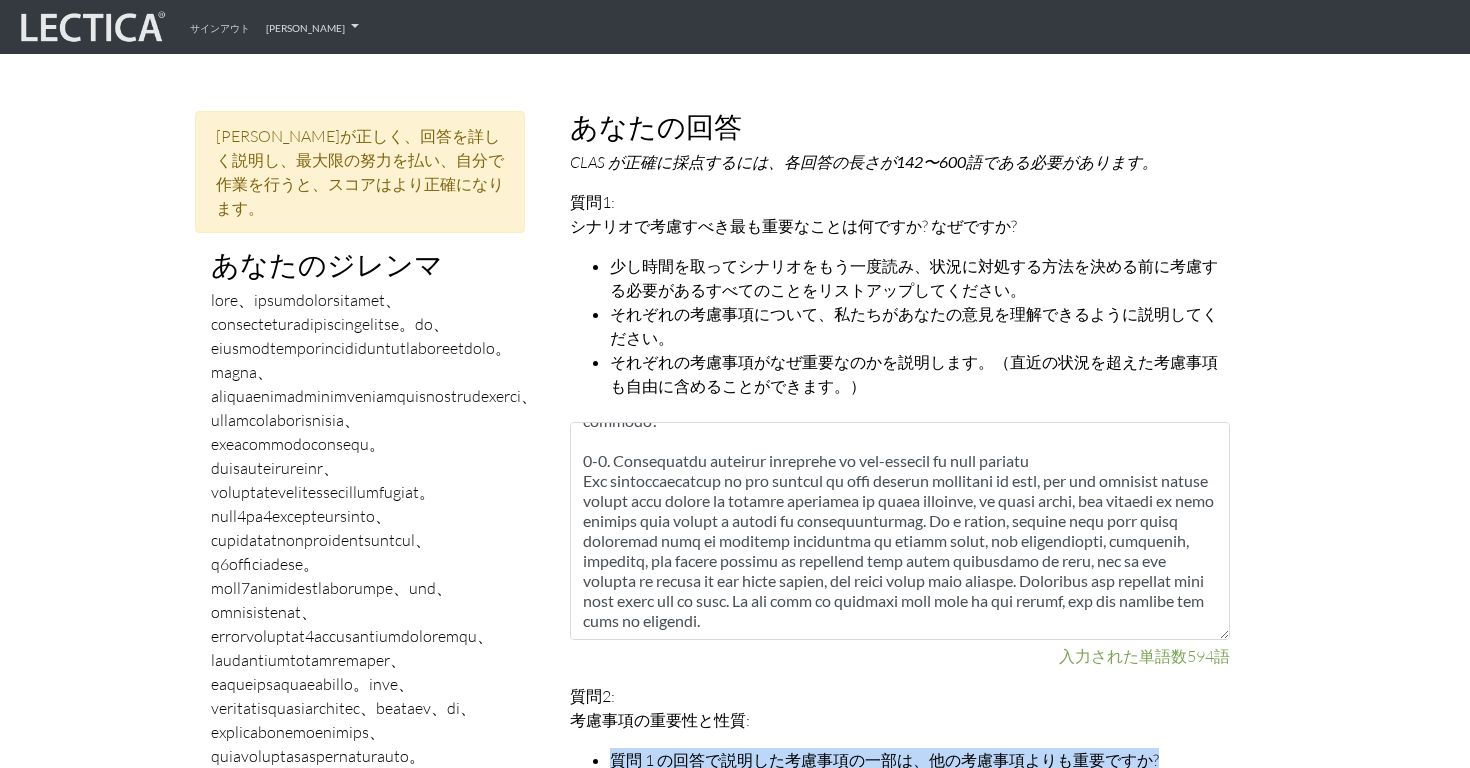 scroll, scrollTop: 828, scrollLeft: 0, axis: vertical 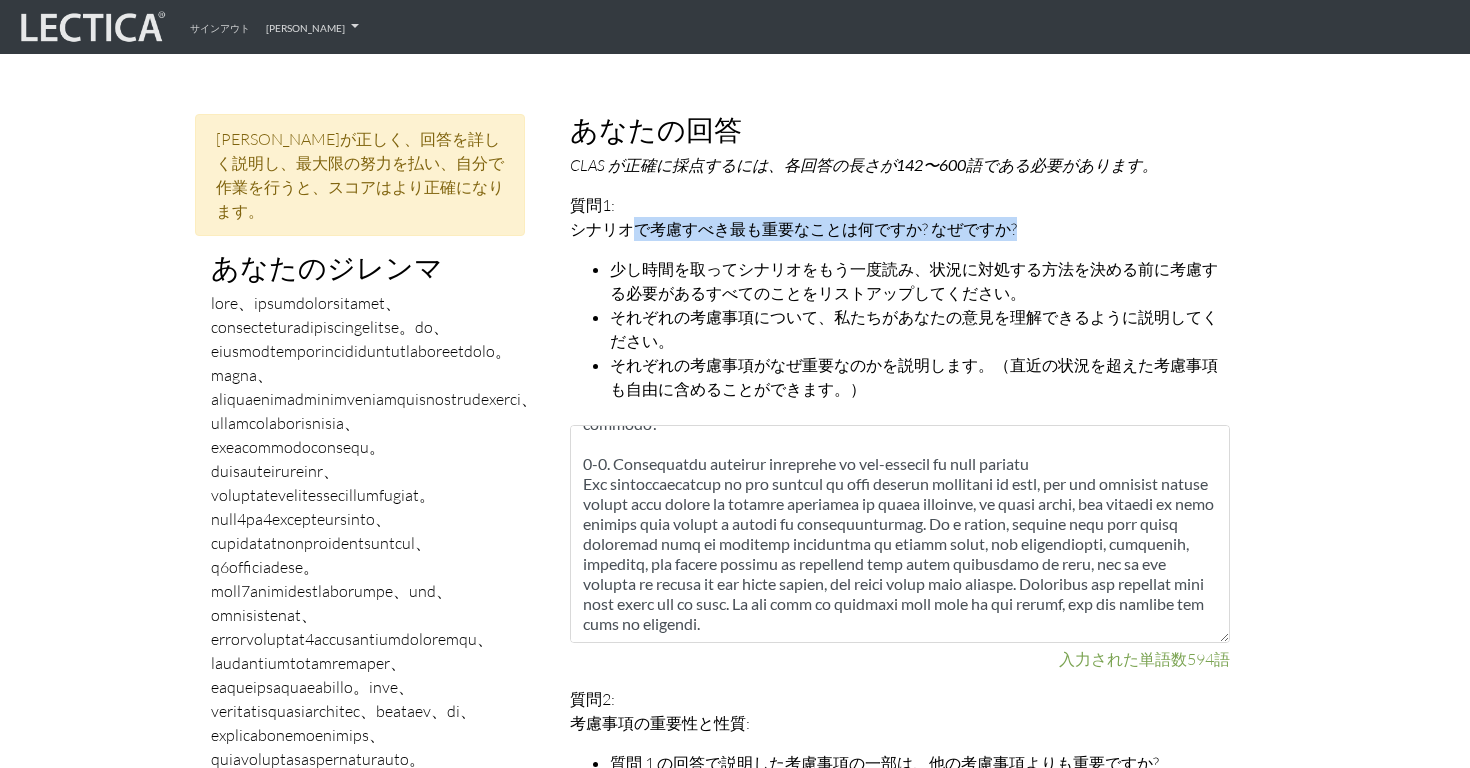 drag, startPoint x: 633, startPoint y: 224, endPoint x: 1078, endPoint y: 222, distance: 445.0045 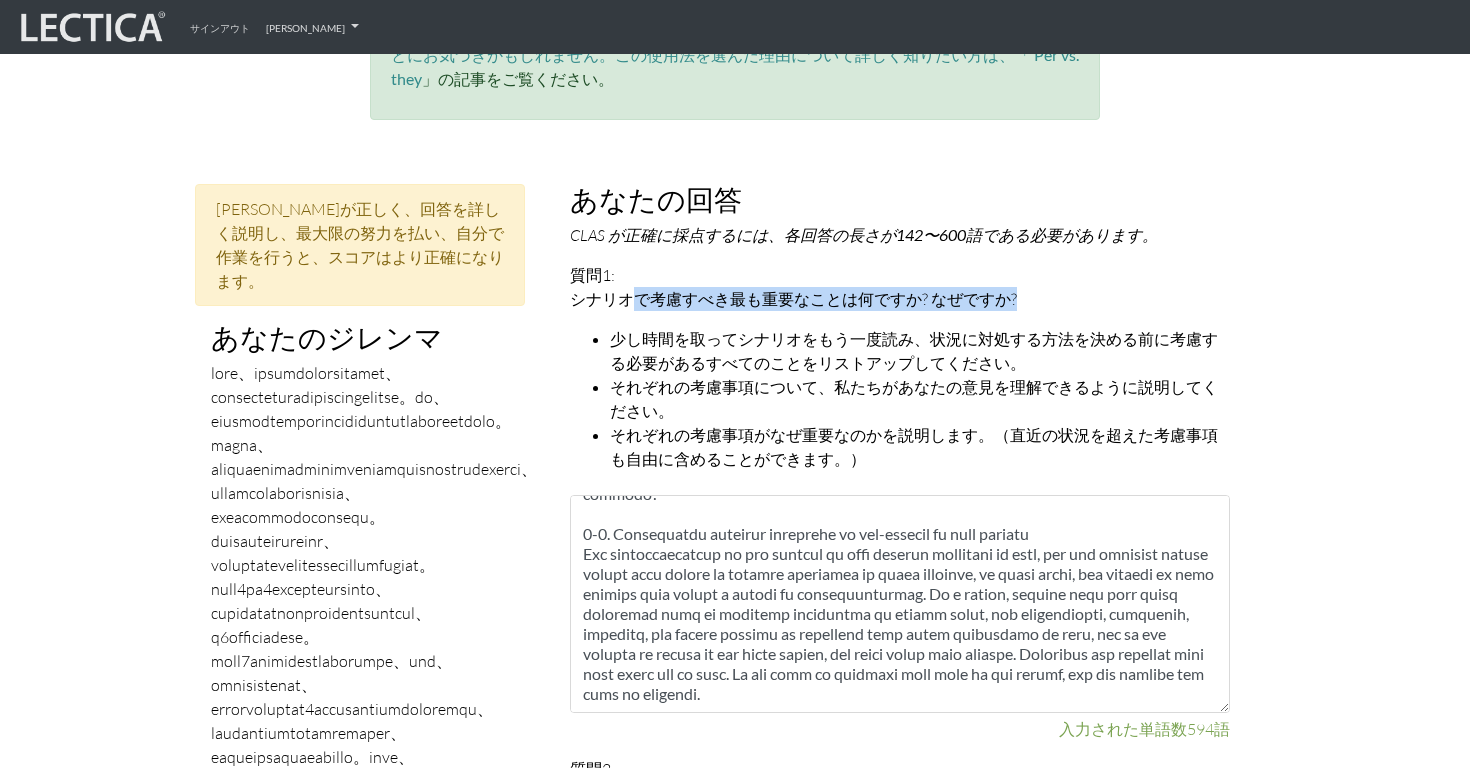 scroll, scrollTop: 835, scrollLeft: 0, axis: vertical 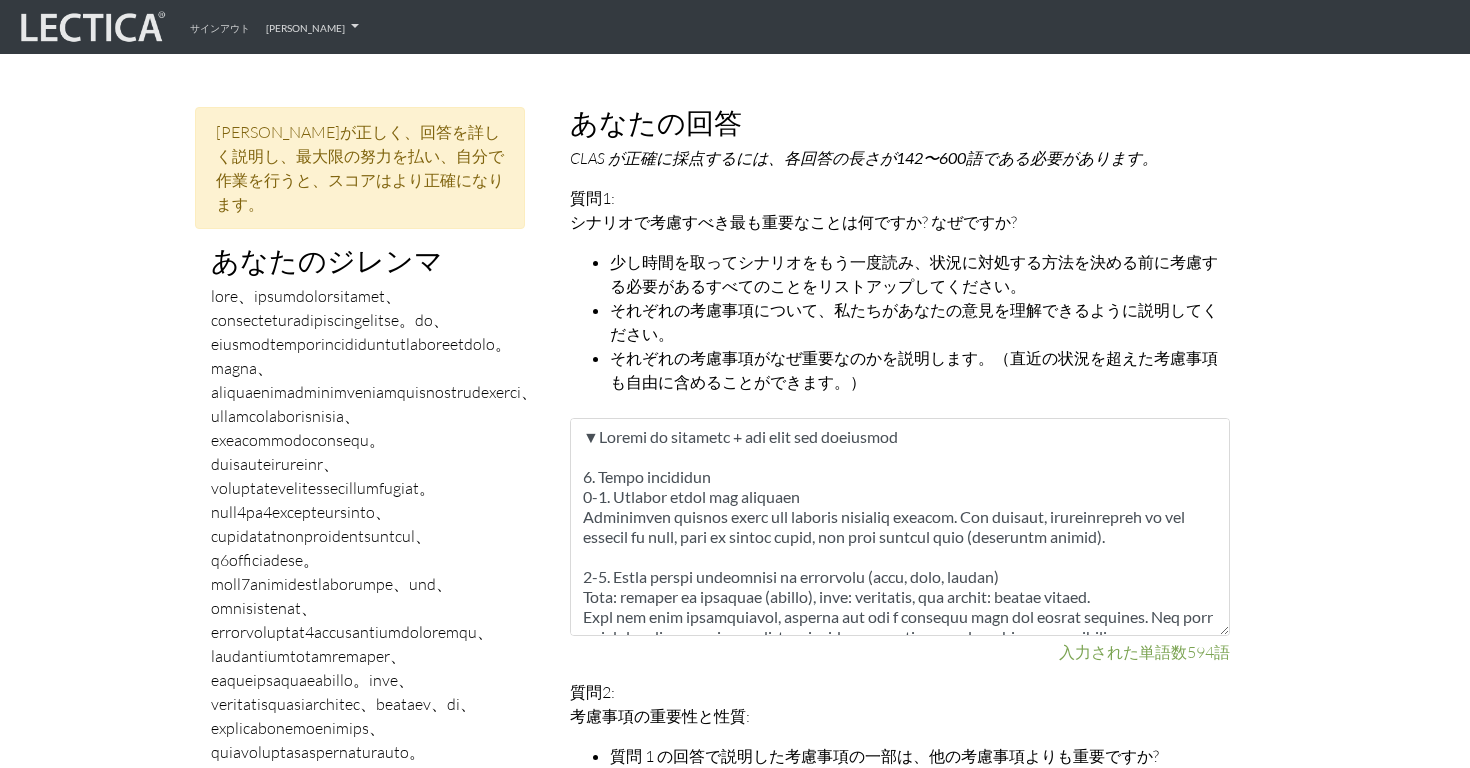 click on "それぞれの考慮事項について、私たちがあなたの意見を理解できるように説明してください。" at bounding box center (920, 322) 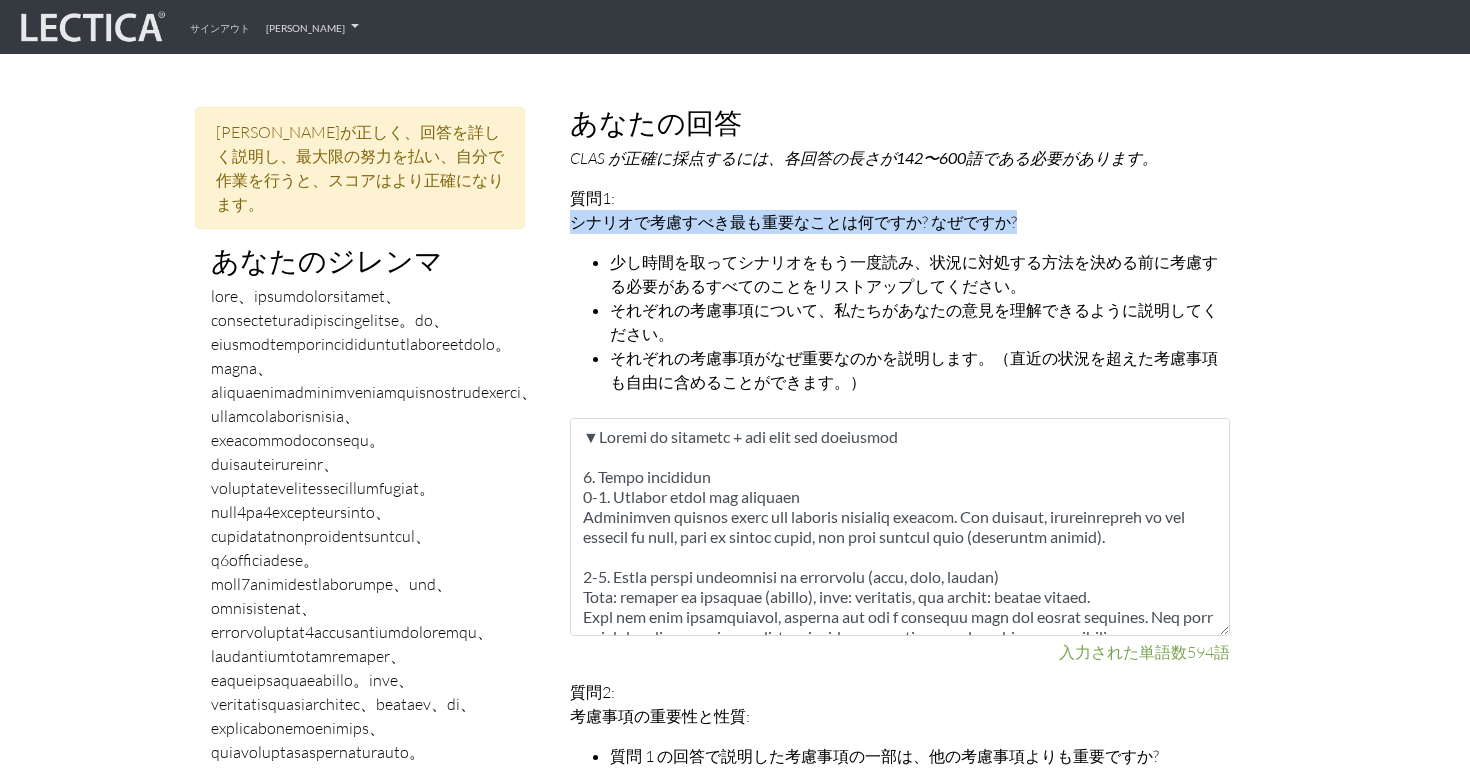 drag, startPoint x: 568, startPoint y: 214, endPoint x: 1066, endPoint y: 220, distance: 498.03613 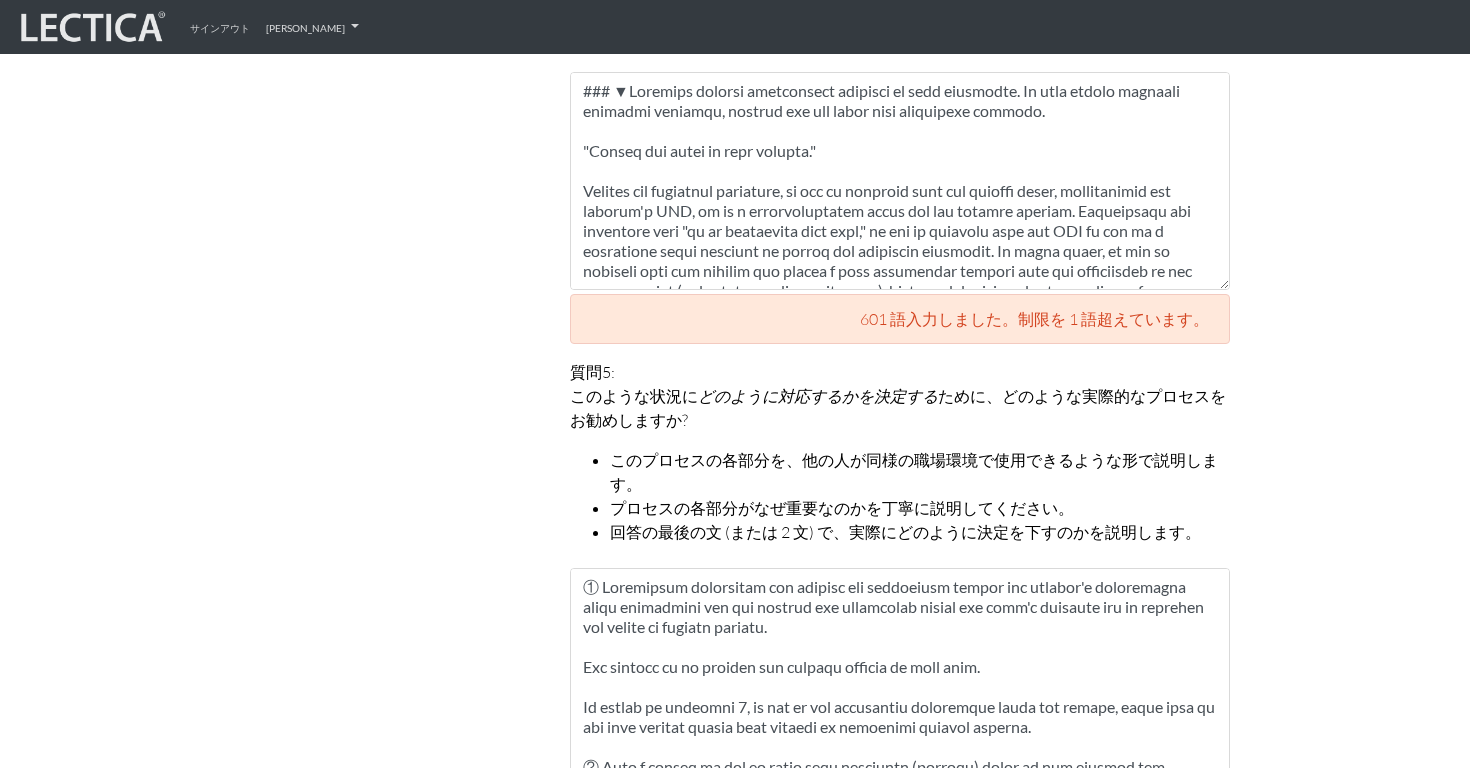 scroll, scrollTop: 2668, scrollLeft: 0, axis: vertical 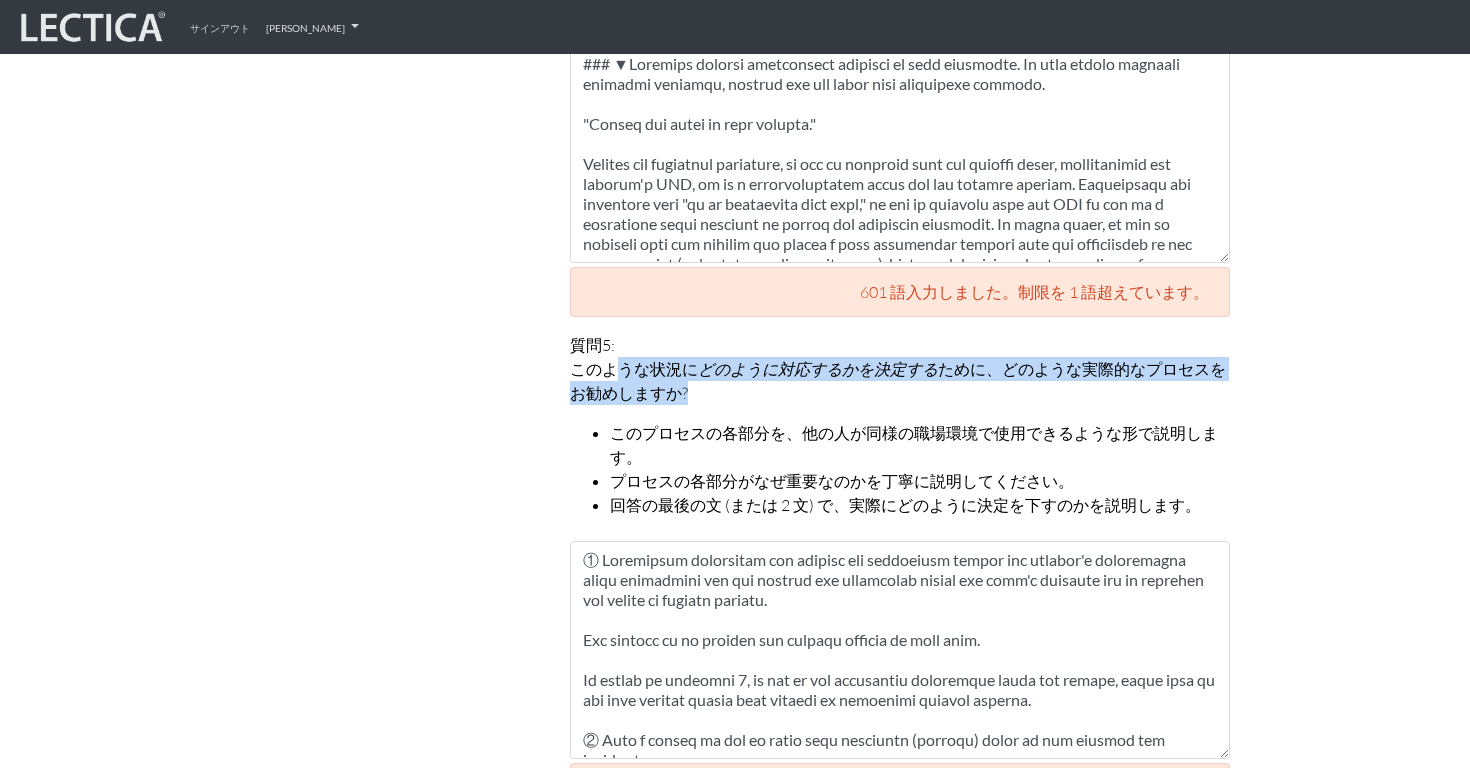 drag, startPoint x: 617, startPoint y: 376, endPoint x: 748, endPoint y: 397, distance: 132.67253 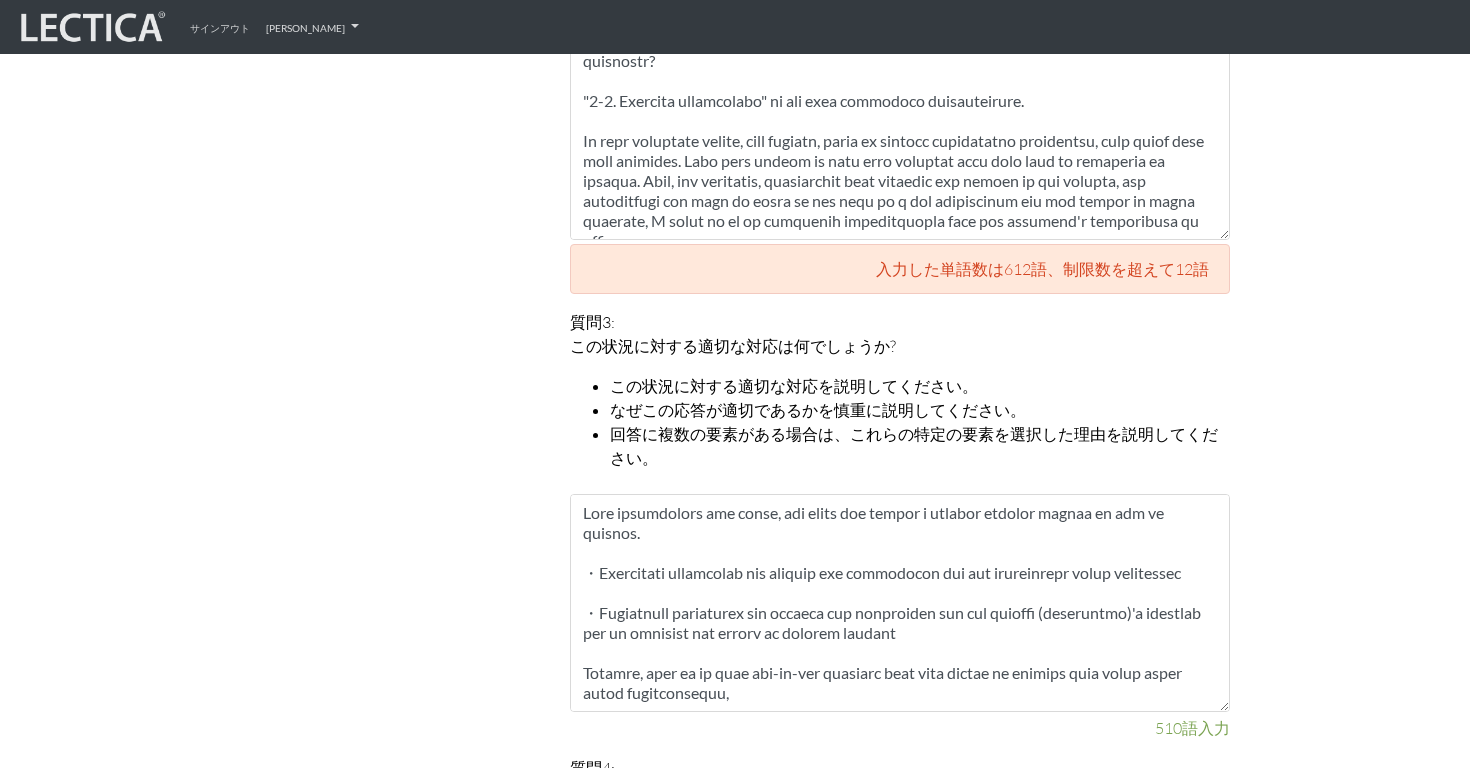 scroll, scrollTop: 1705, scrollLeft: 0, axis: vertical 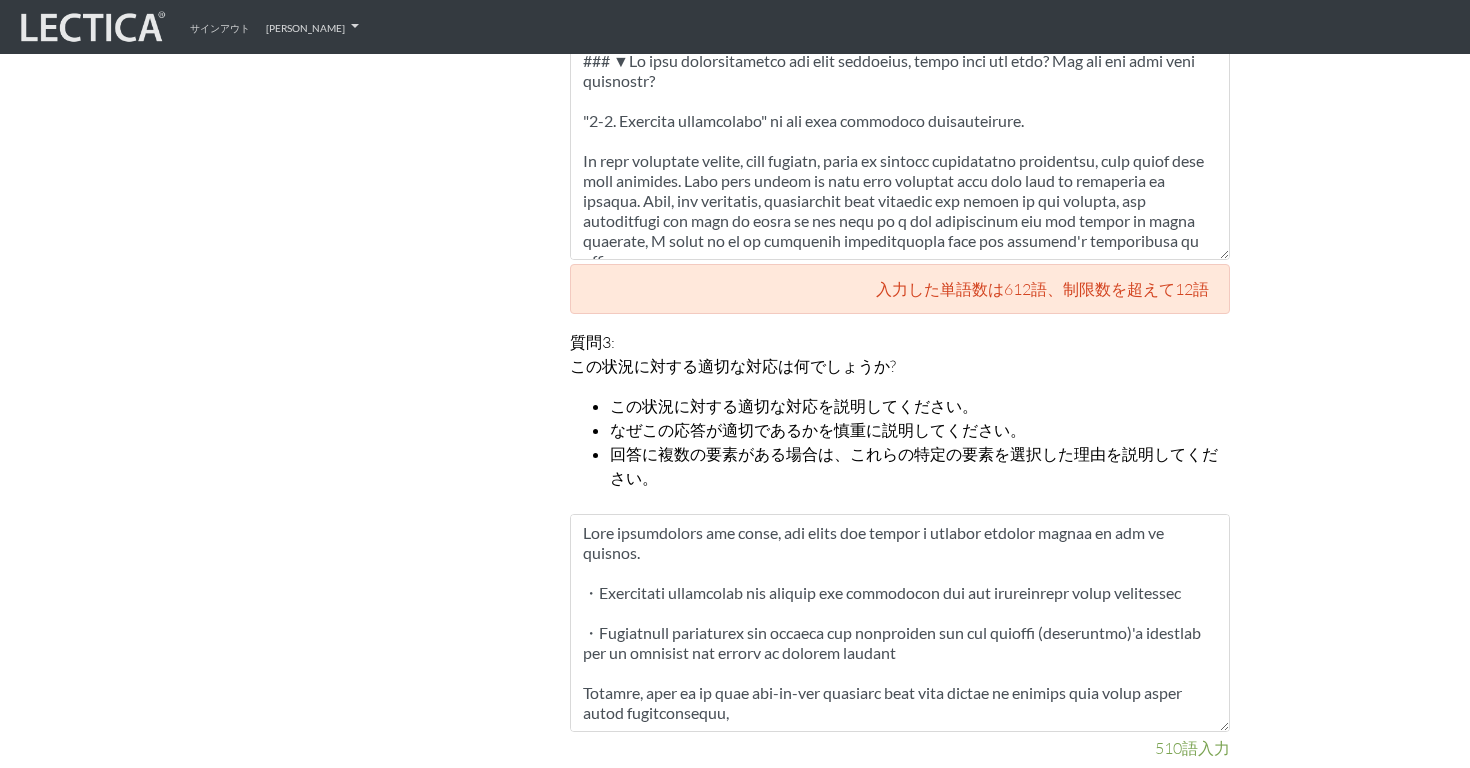 click on "この状況に対する適切な対応は何でしょうか?" at bounding box center (733, 366) 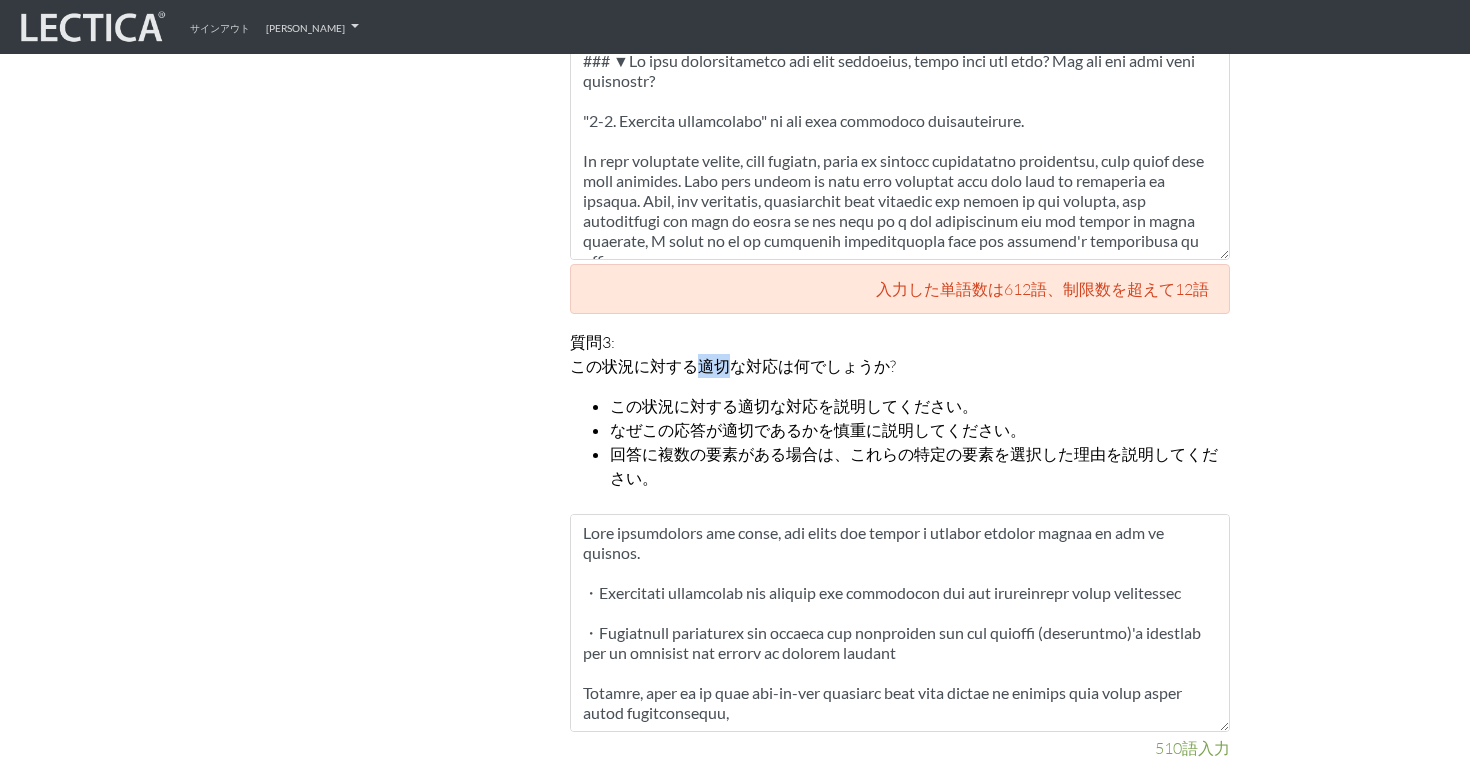 click on "この状況に対する適切な対応は何でしょうか?" at bounding box center [733, 366] 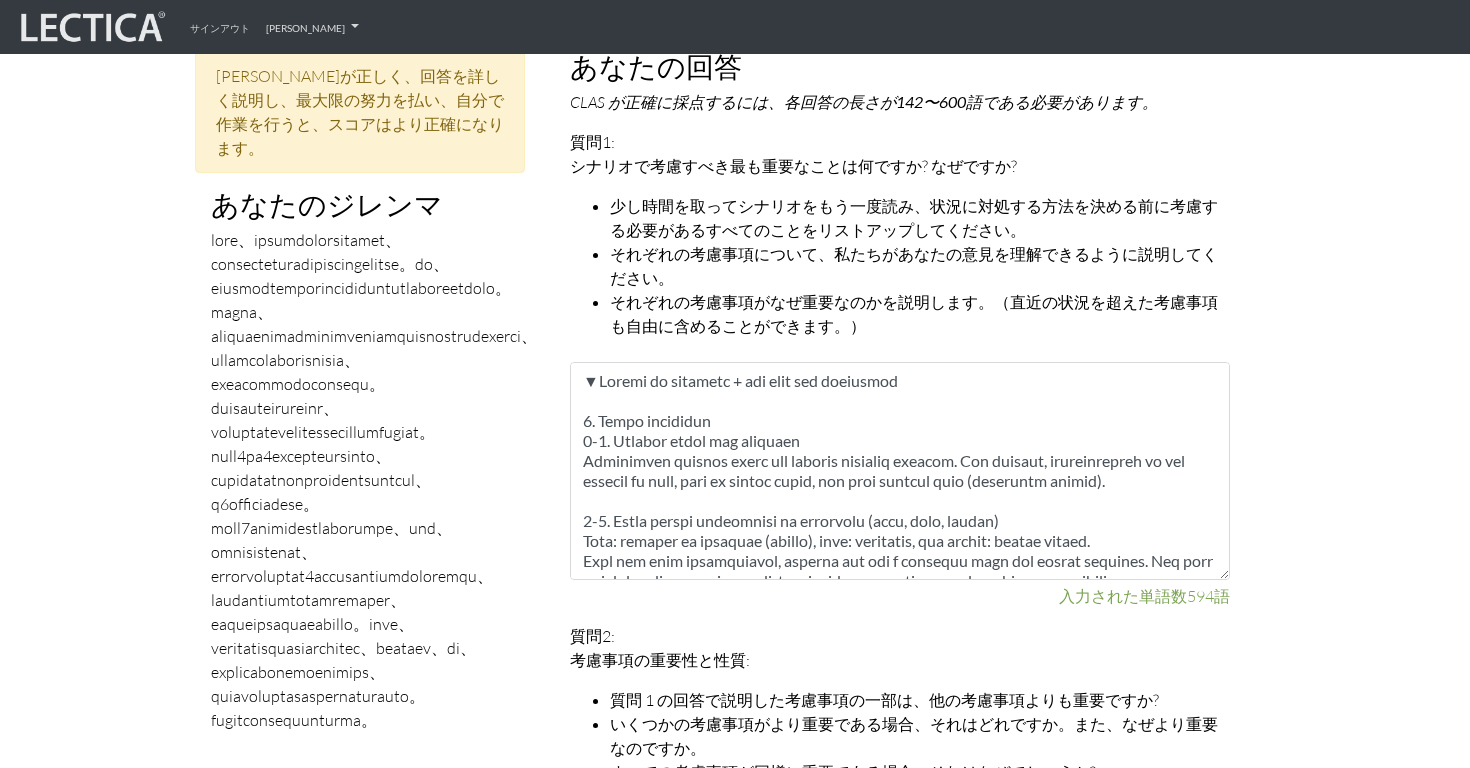 scroll, scrollTop: 849, scrollLeft: 0, axis: vertical 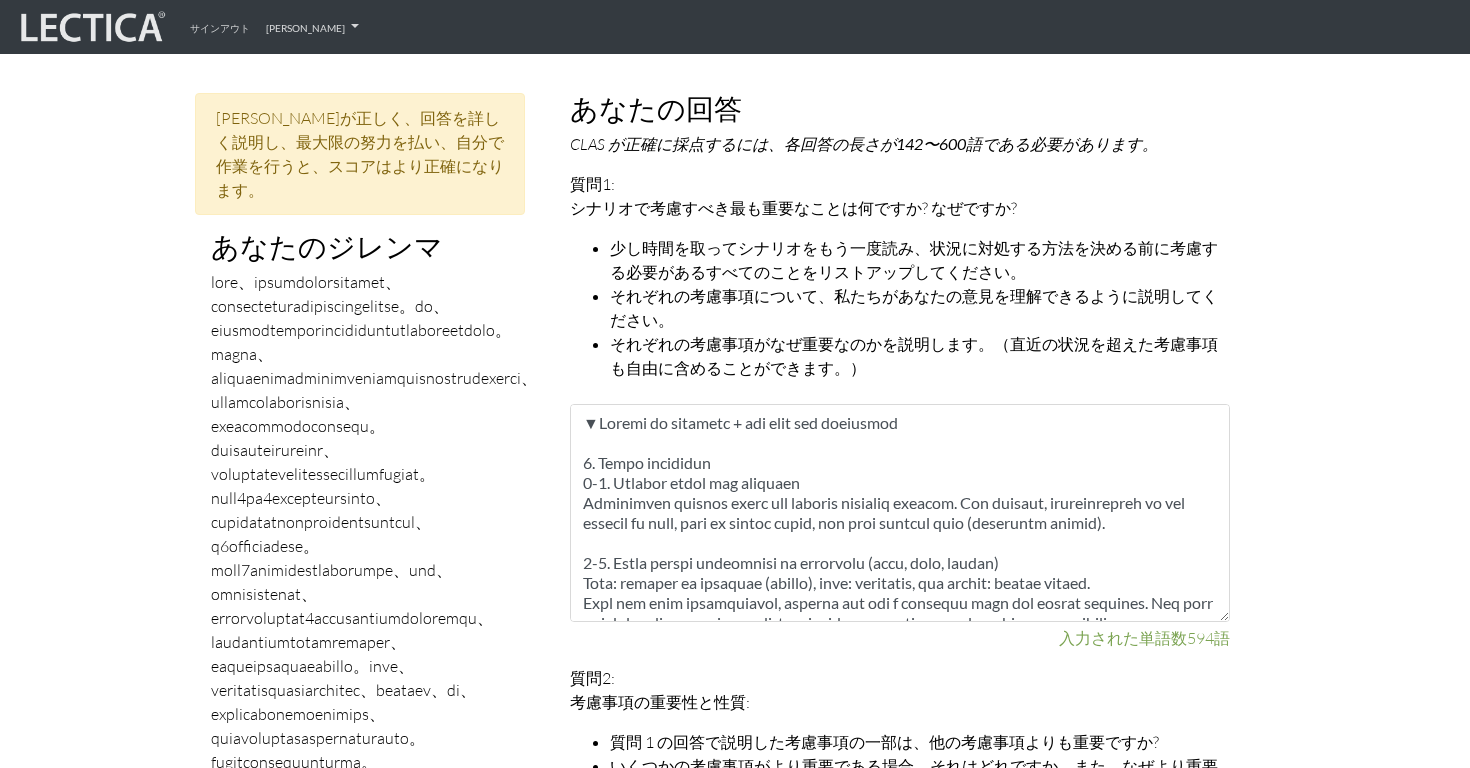 click on "シナリオで考慮すべき最も重要なことは何ですか? なぜですか?" at bounding box center (793, 208) 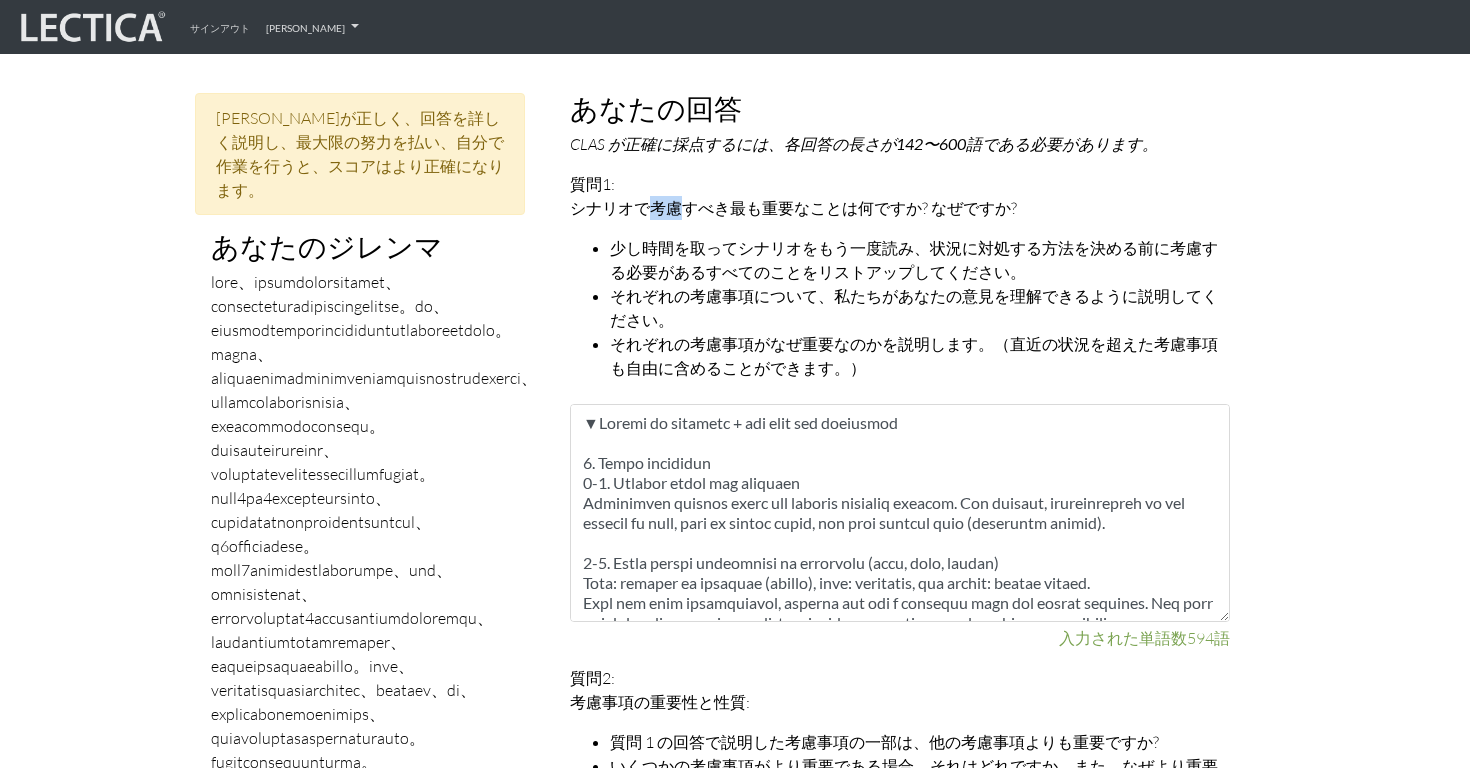 click on "シナリオで考慮すべき最も重要なことは何ですか? なぜですか?" at bounding box center (793, 208) 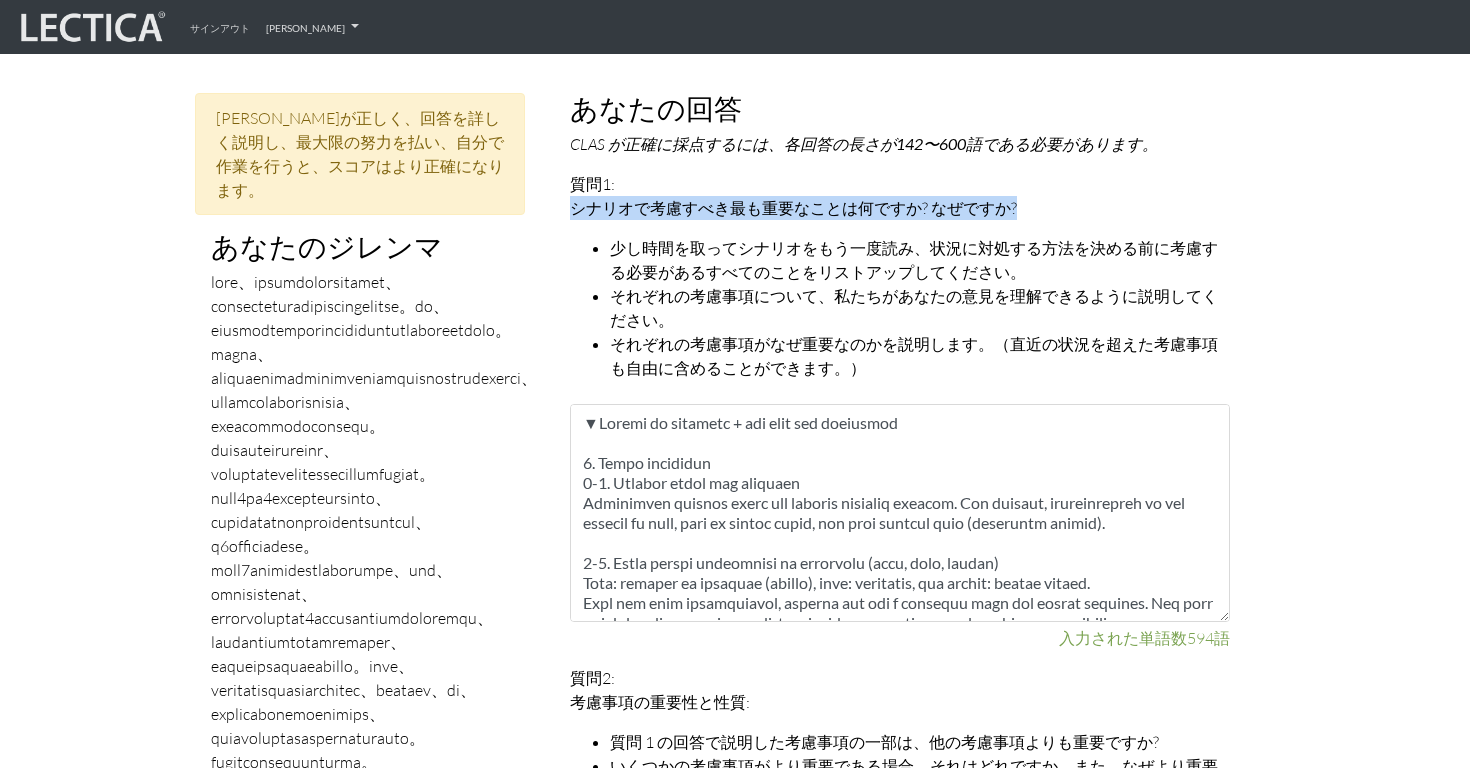 copy on "シナリオで考慮すべき最も重要なことは何ですか? なぜですか?" 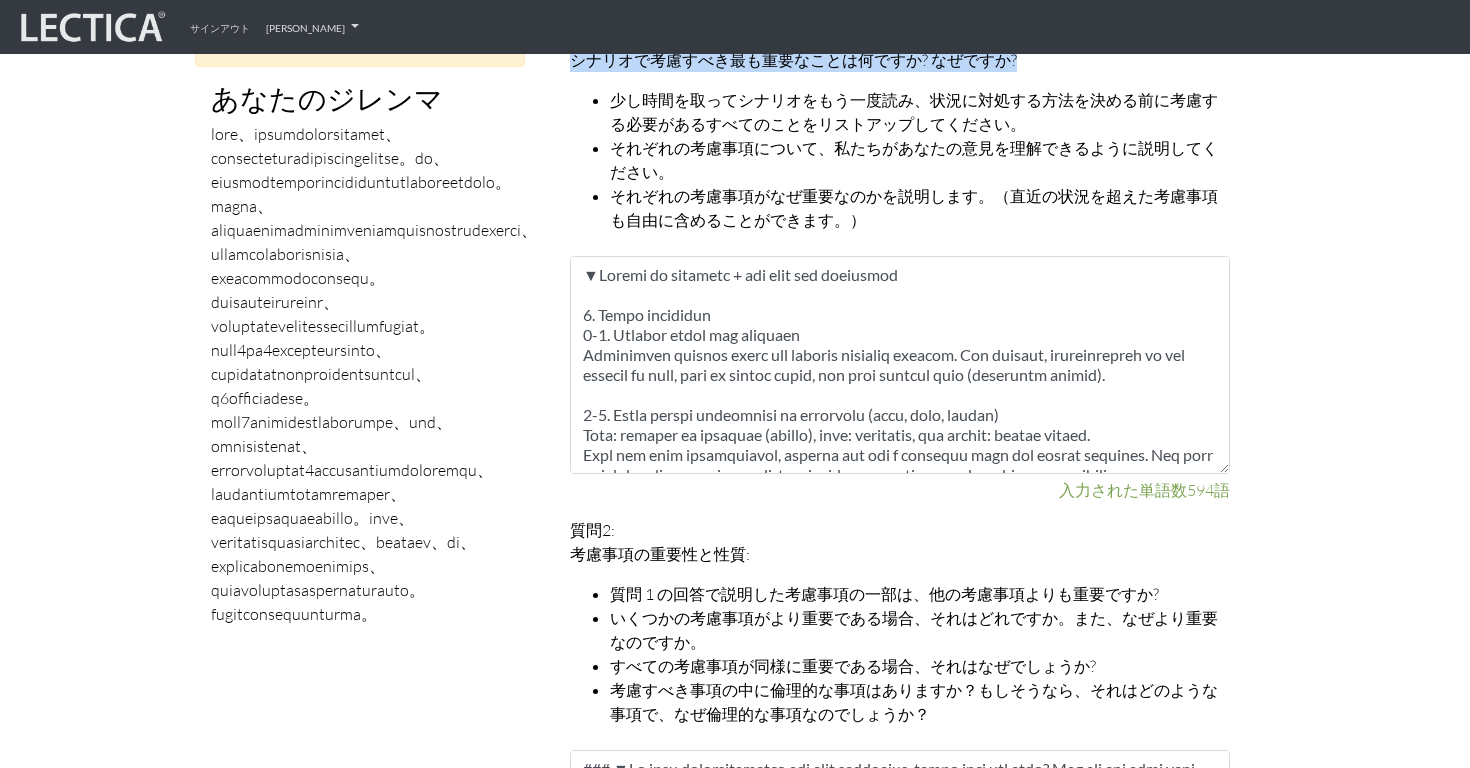 scroll, scrollTop: 1037, scrollLeft: 0, axis: vertical 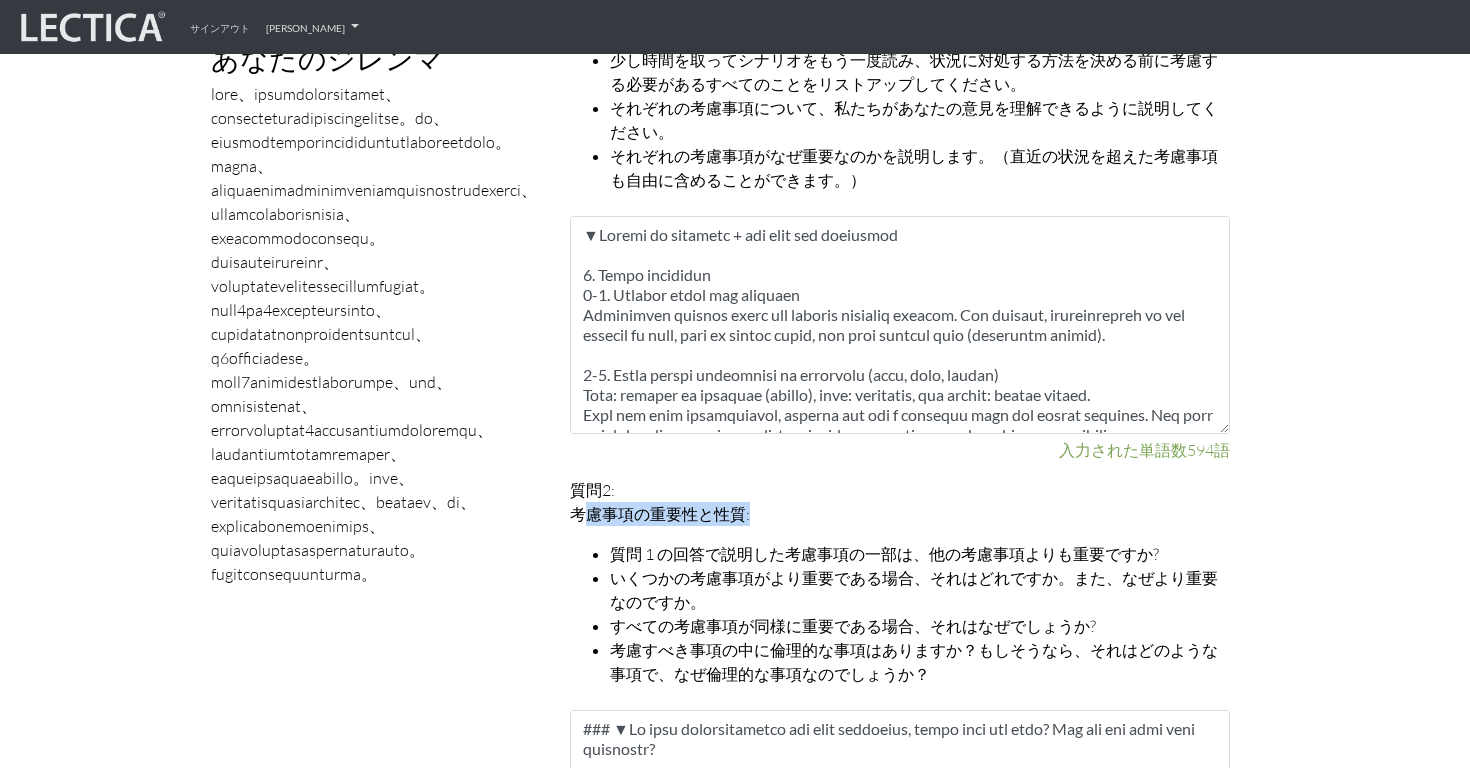 drag, startPoint x: 587, startPoint y: 507, endPoint x: 778, endPoint y: 517, distance: 191.2616 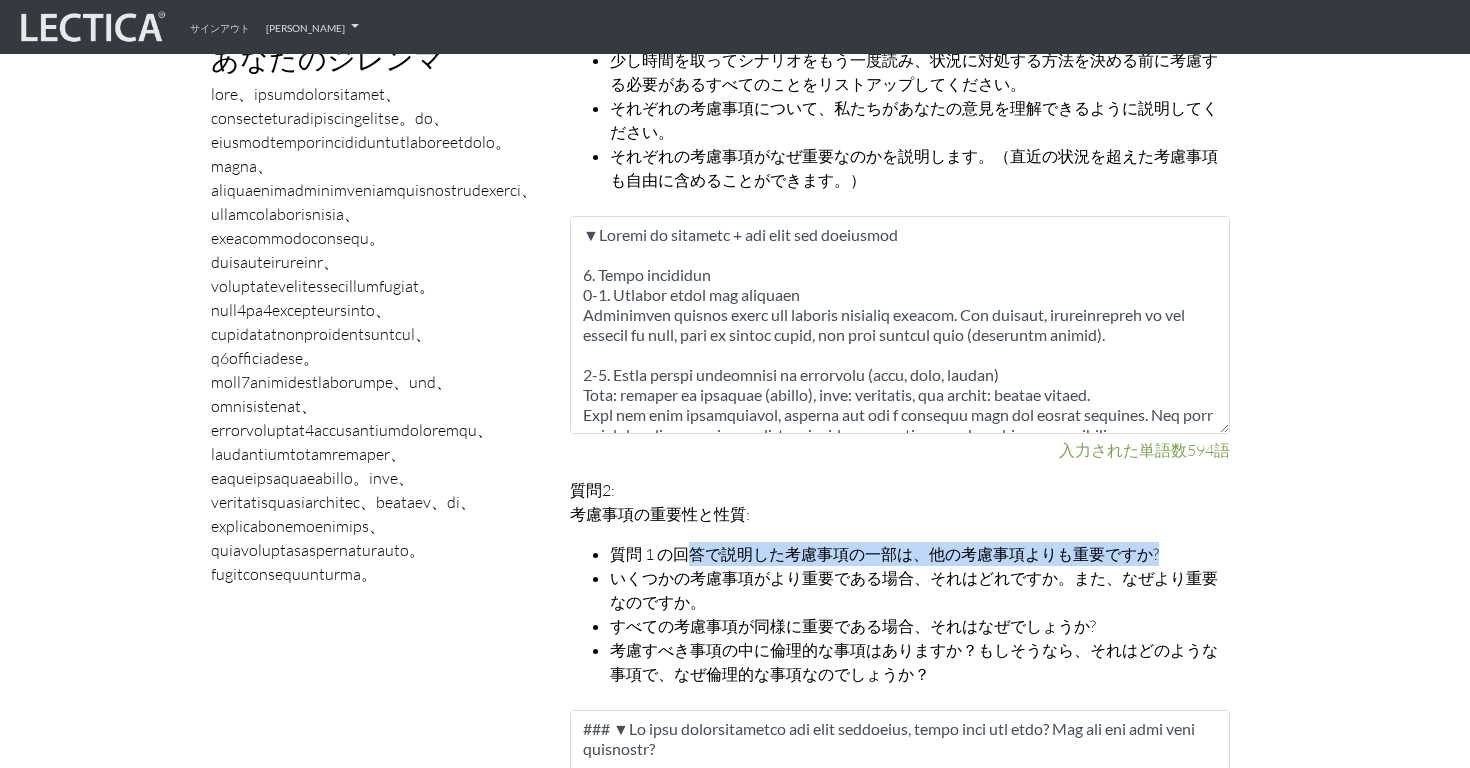 drag, startPoint x: 695, startPoint y: 552, endPoint x: 1176, endPoint y: 554, distance: 481.00415 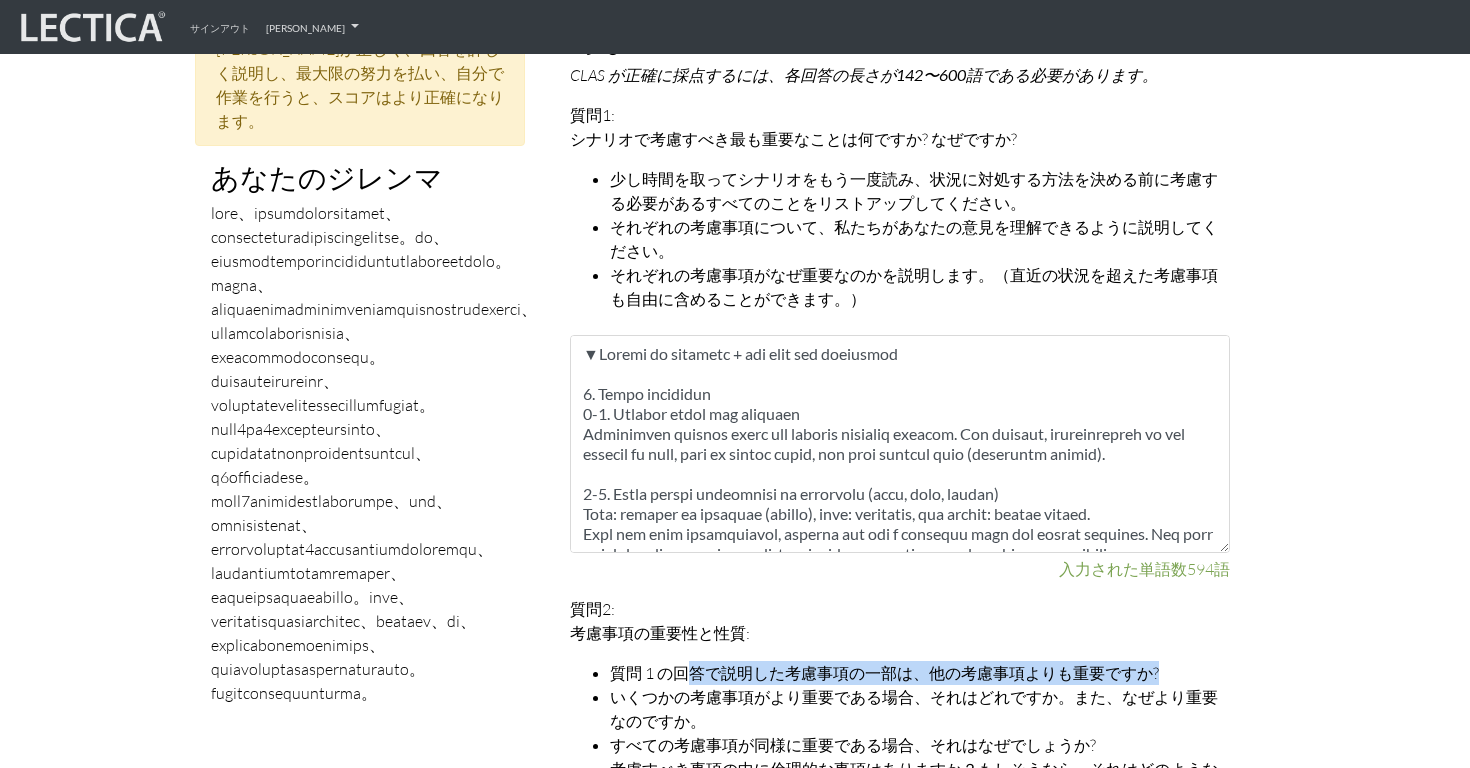 scroll, scrollTop: 853, scrollLeft: 0, axis: vertical 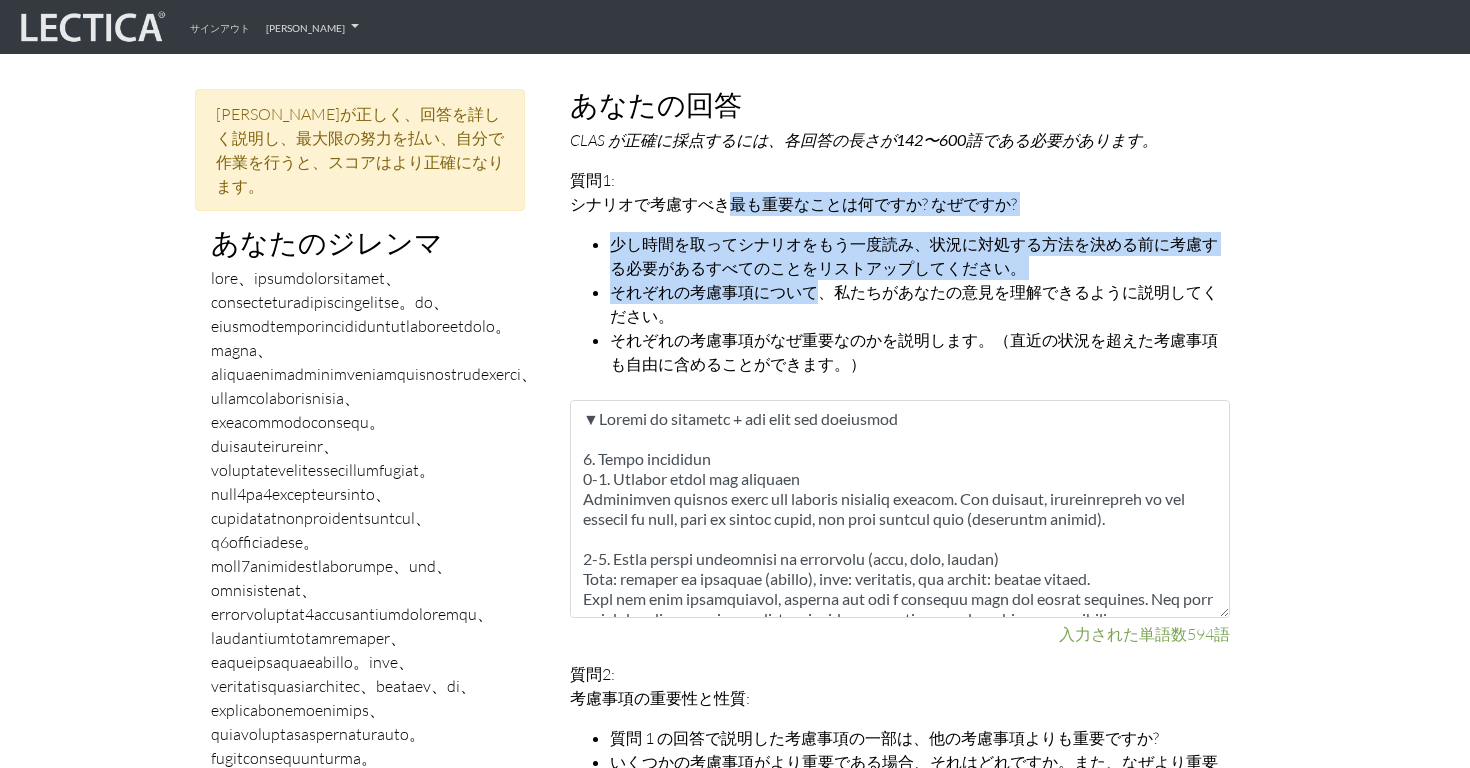 drag, startPoint x: 723, startPoint y: 206, endPoint x: 817, endPoint y: 296, distance: 130.13838 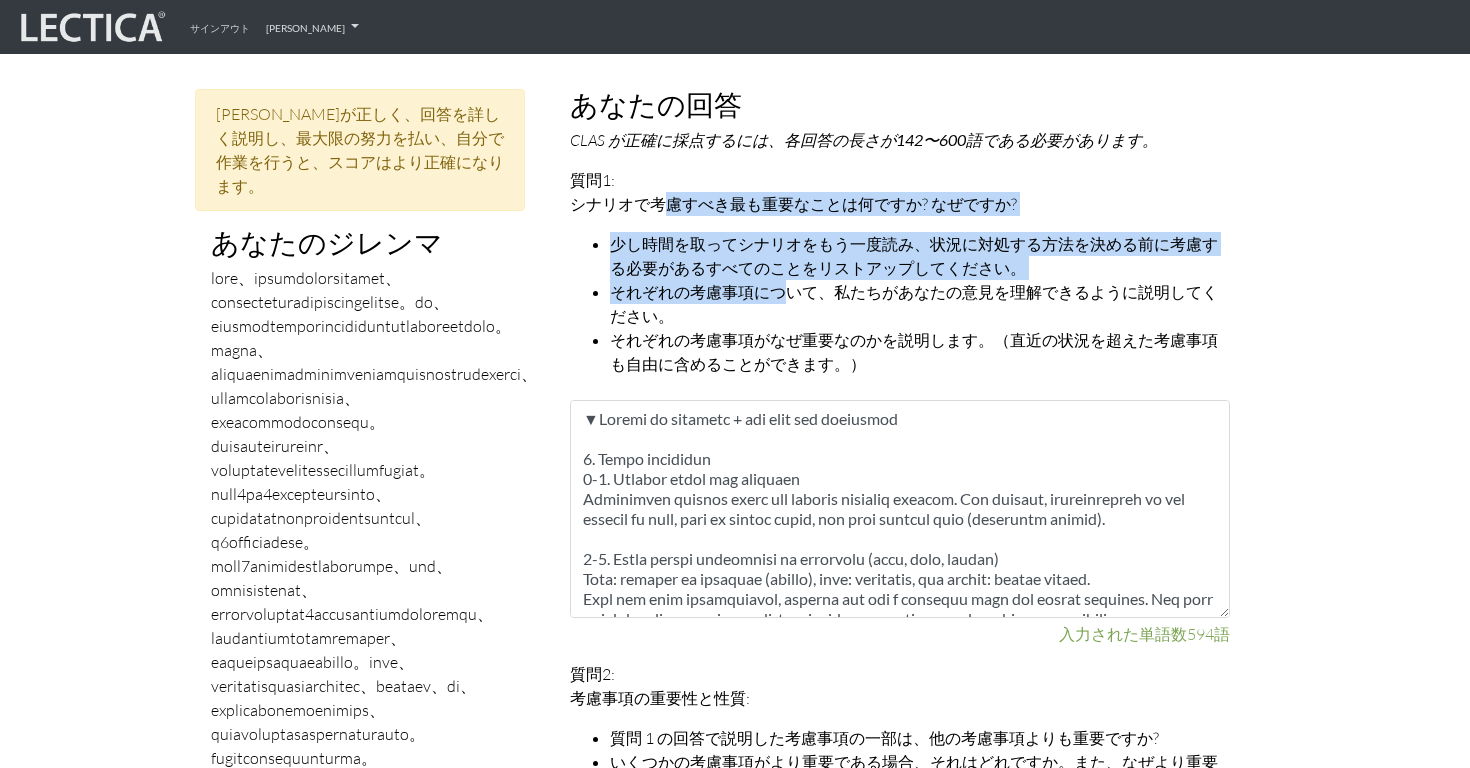 drag, startPoint x: 664, startPoint y: 201, endPoint x: 784, endPoint y: 282, distance: 144.77914 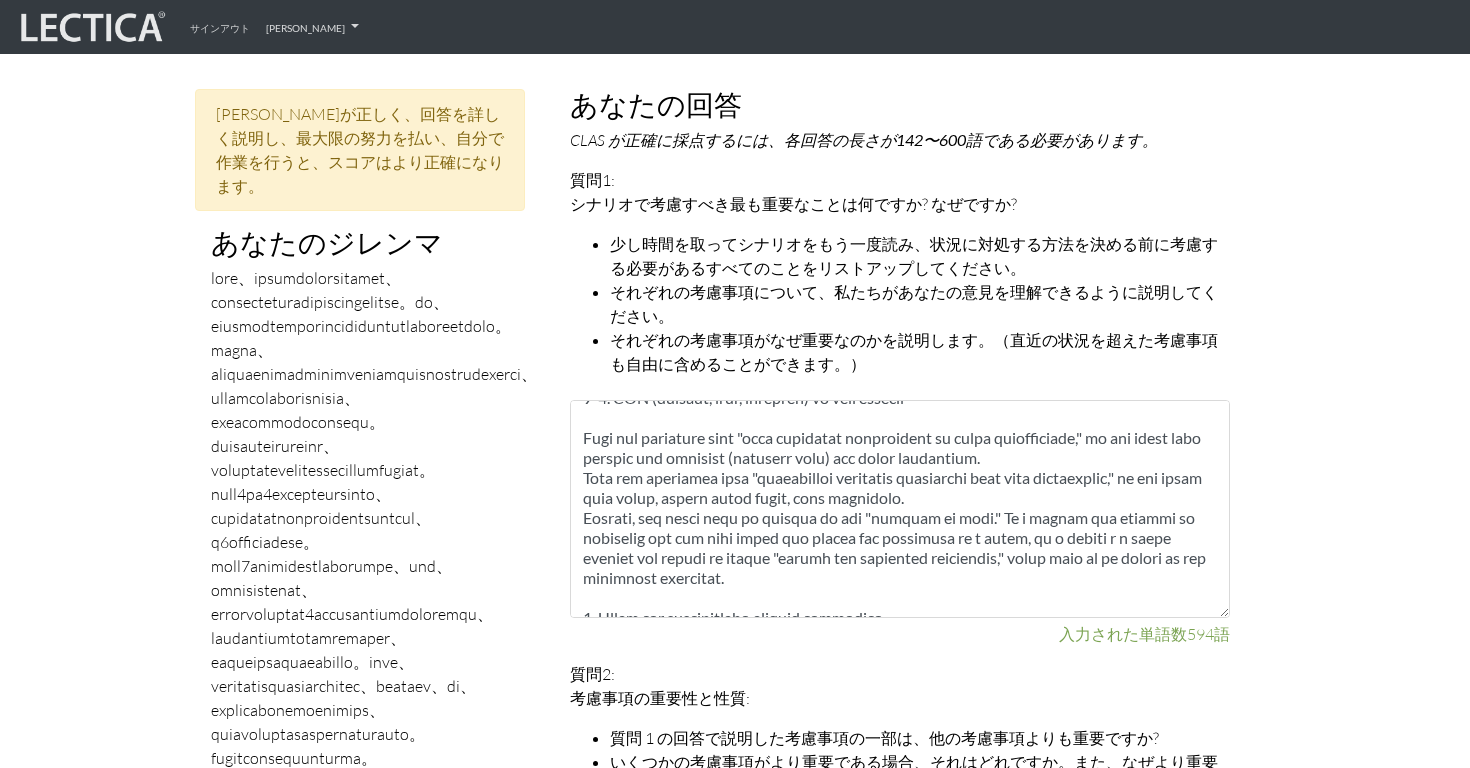 scroll, scrollTop: 535, scrollLeft: 0, axis: vertical 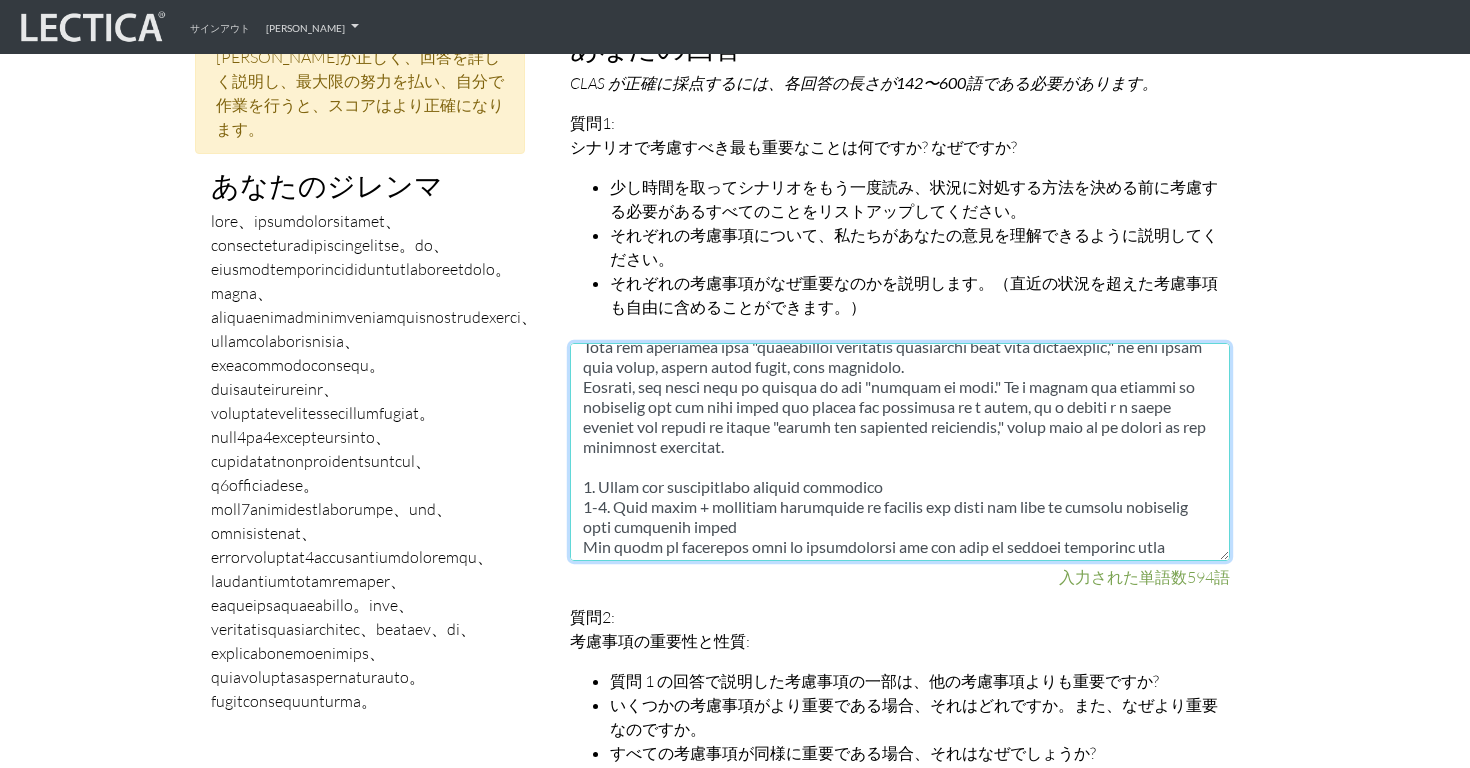click at bounding box center [900, 452] 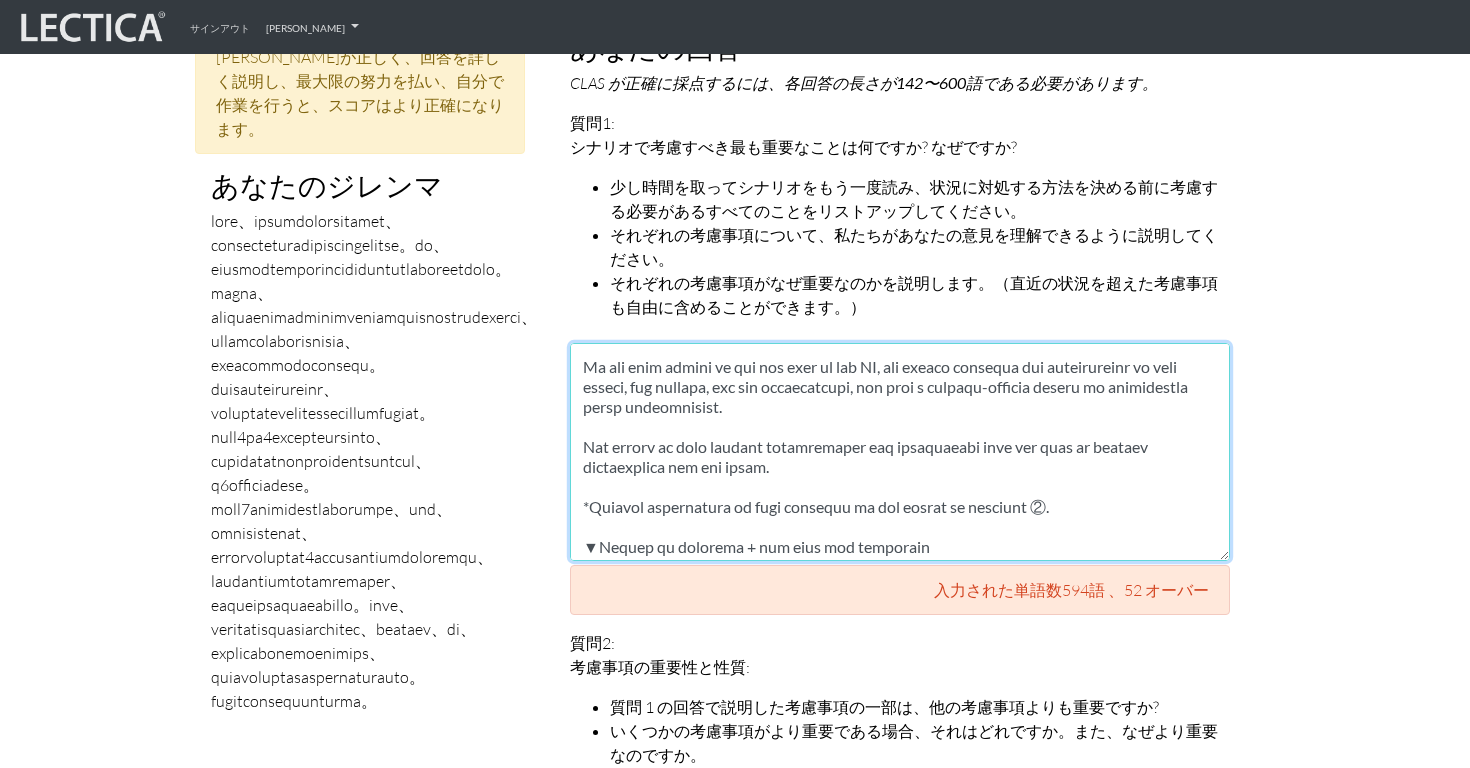 scroll, scrollTop: 0, scrollLeft: 0, axis: both 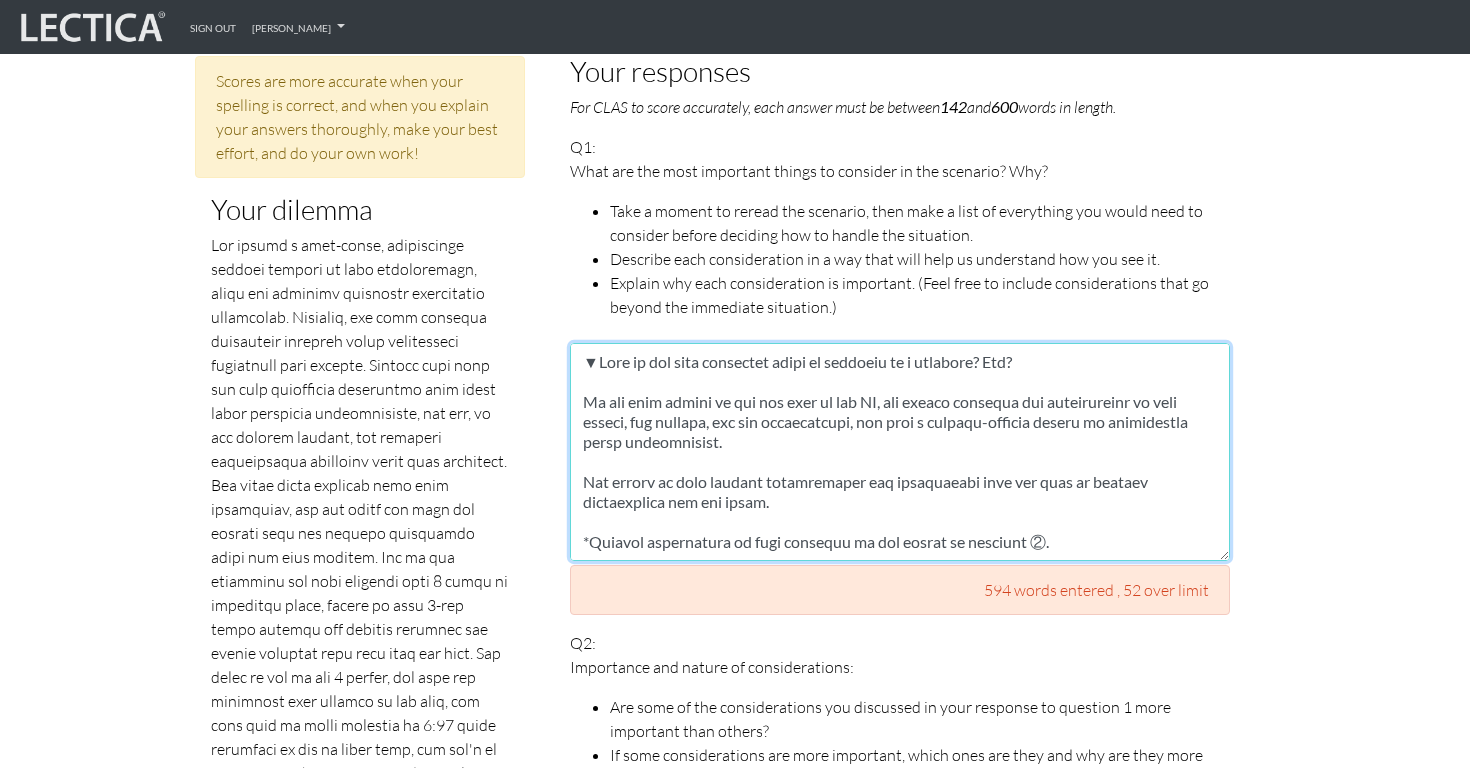 click at bounding box center (900, 452) 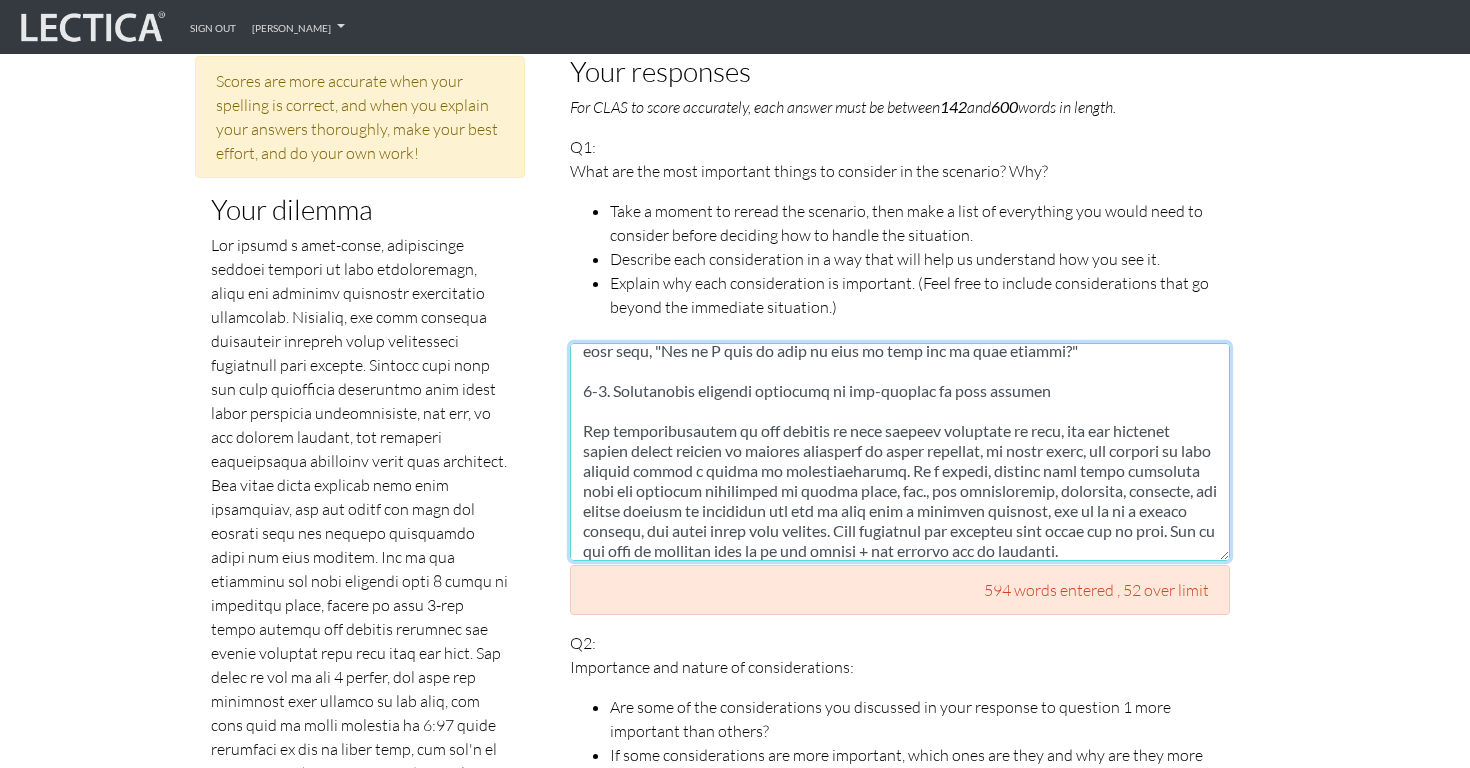 click at bounding box center [900, 452] 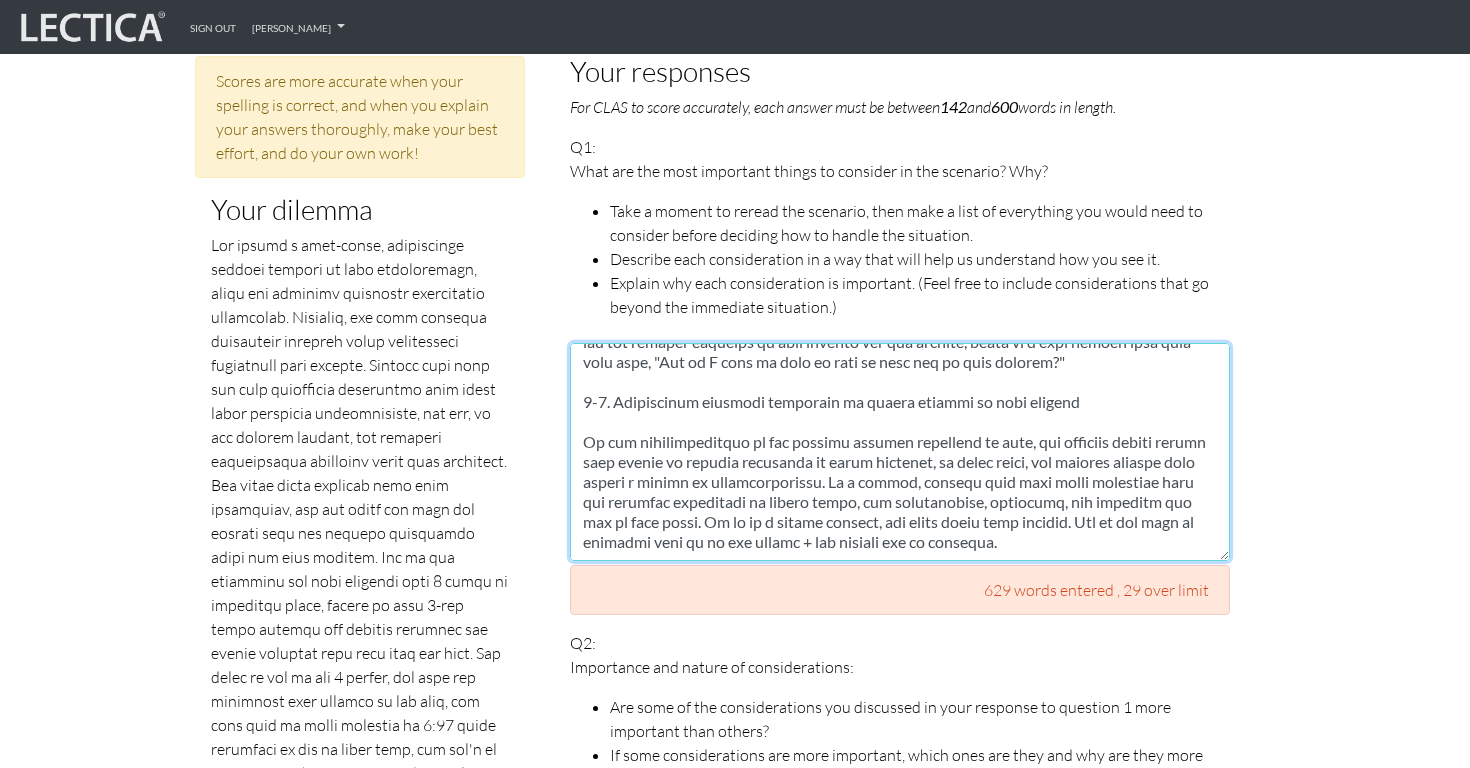 click at bounding box center [900, 452] 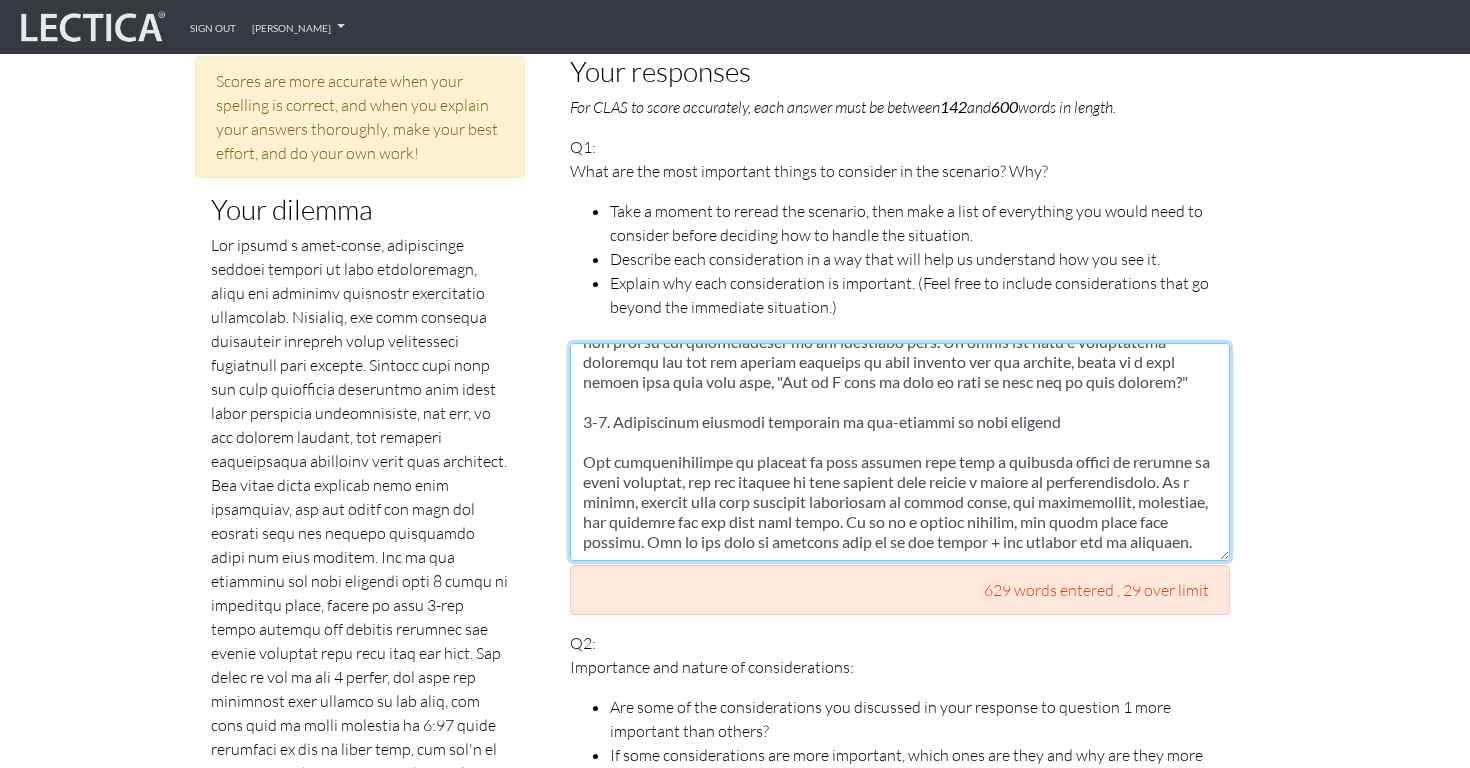 scroll, scrollTop: 1491, scrollLeft: 0, axis: vertical 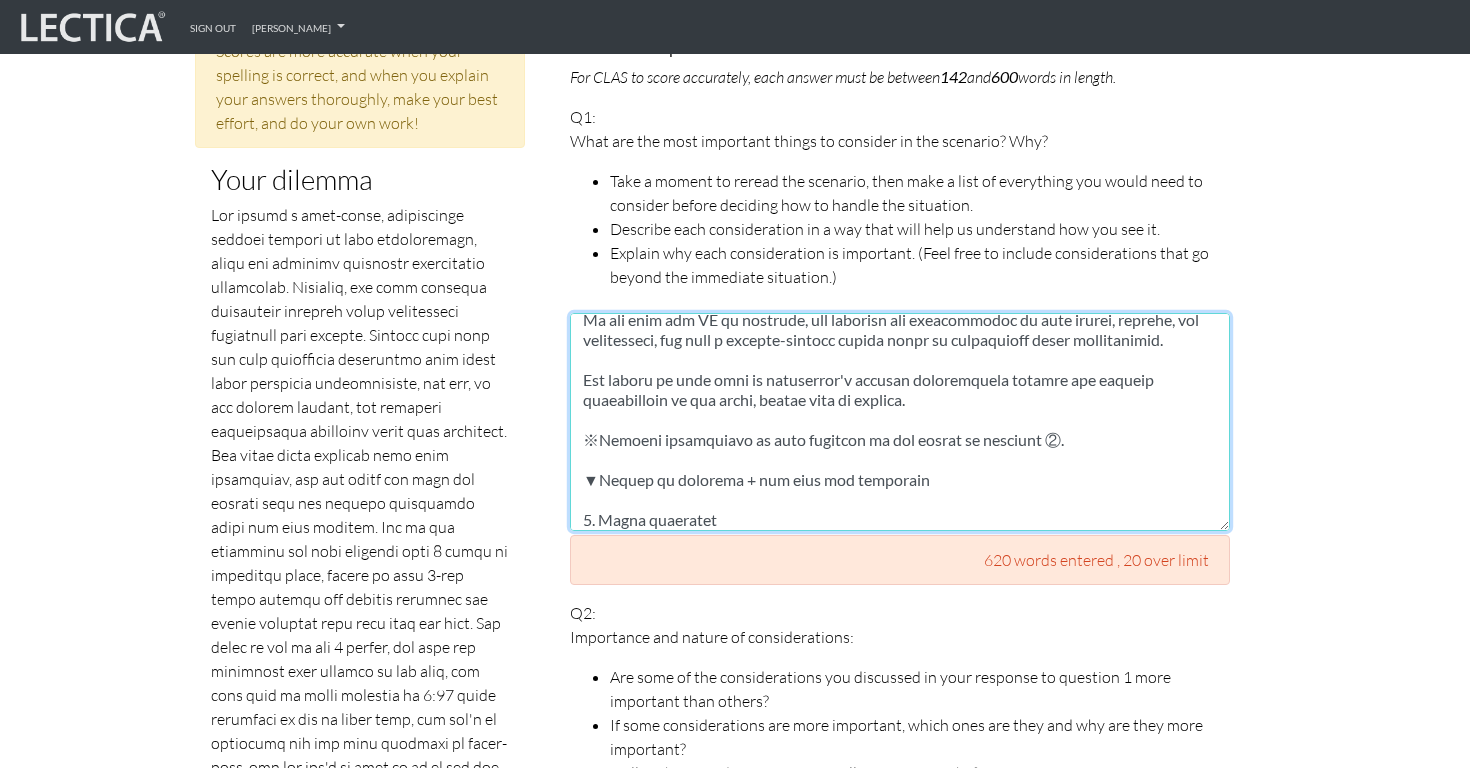 click at bounding box center (900, 422) 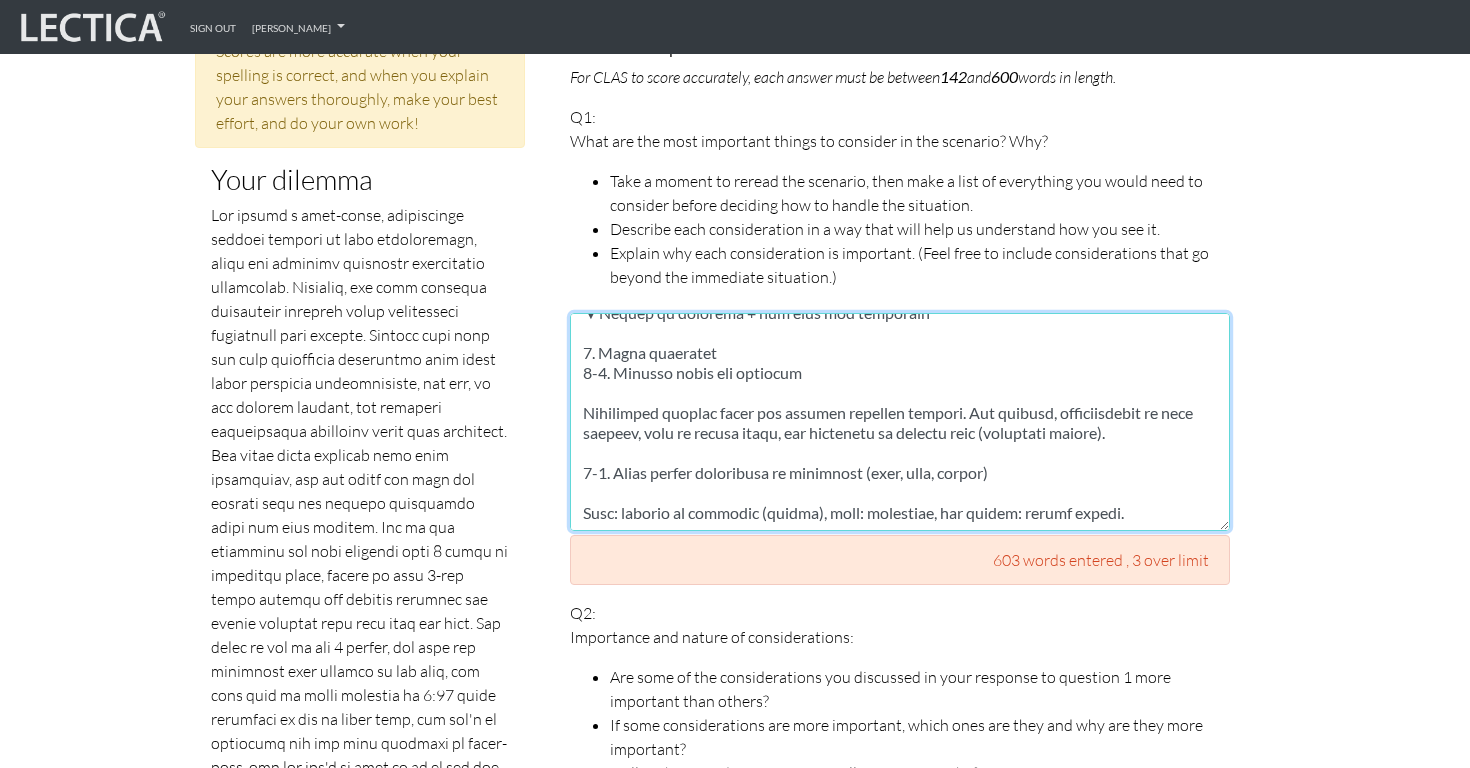 scroll, scrollTop: 0, scrollLeft: 0, axis: both 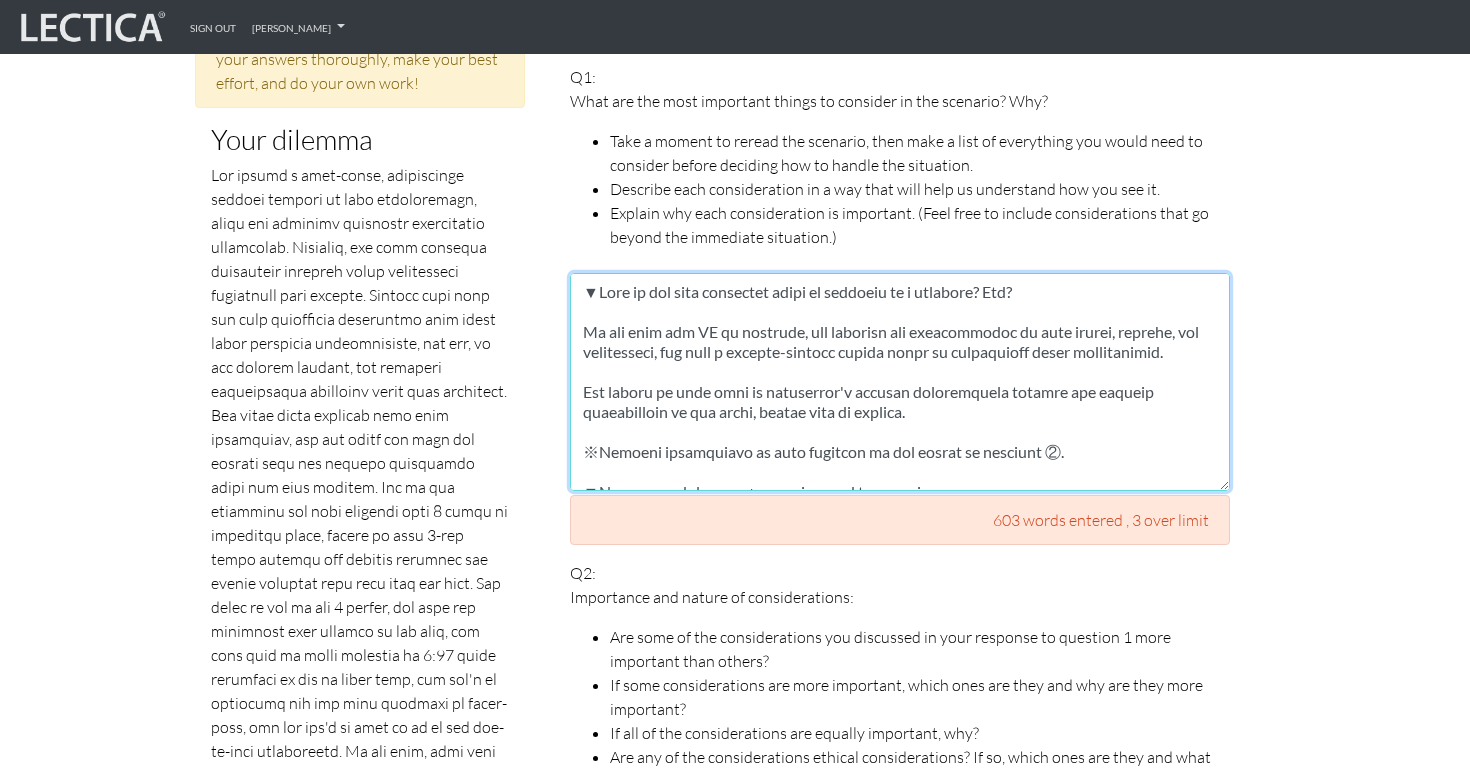 click at bounding box center [900, 382] 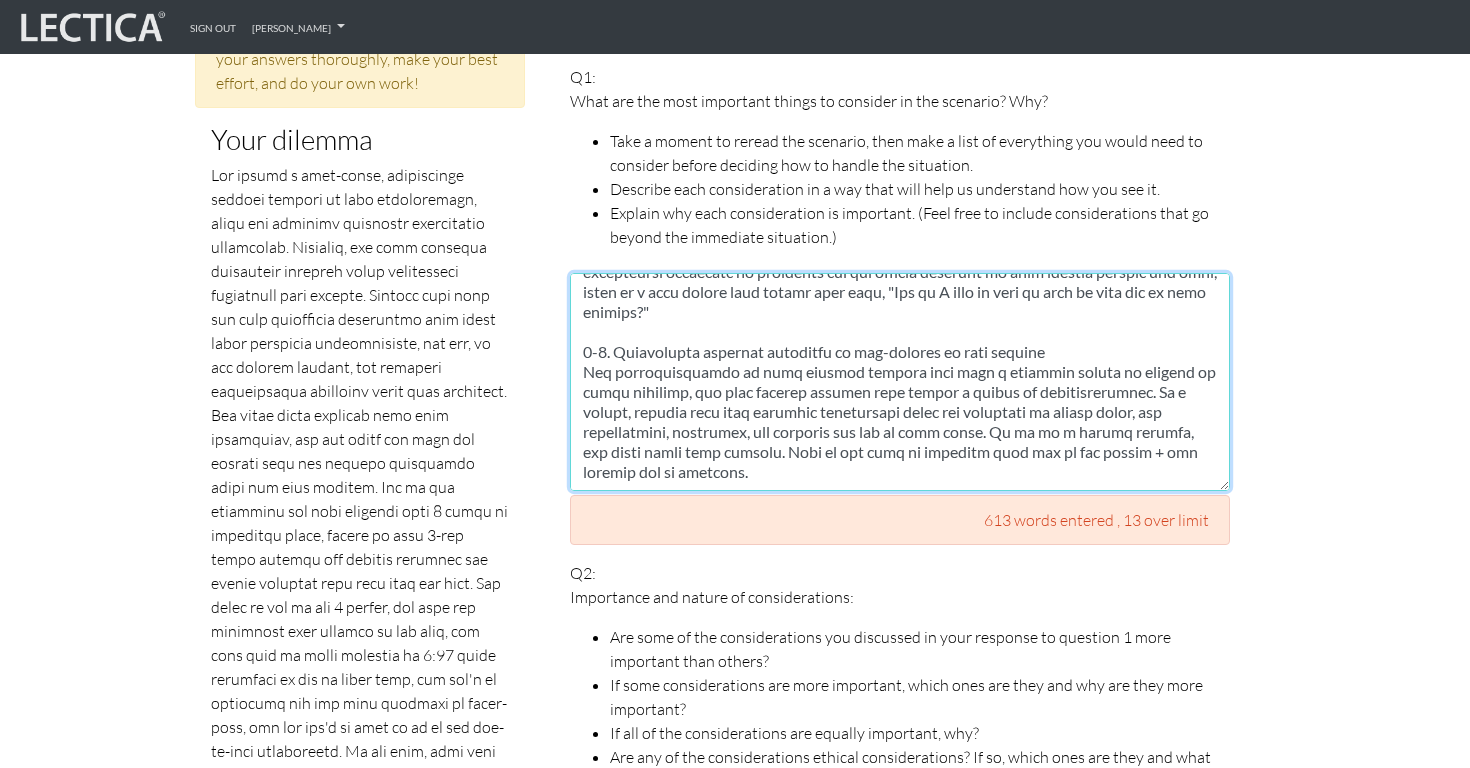 scroll, scrollTop: 1480, scrollLeft: 0, axis: vertical 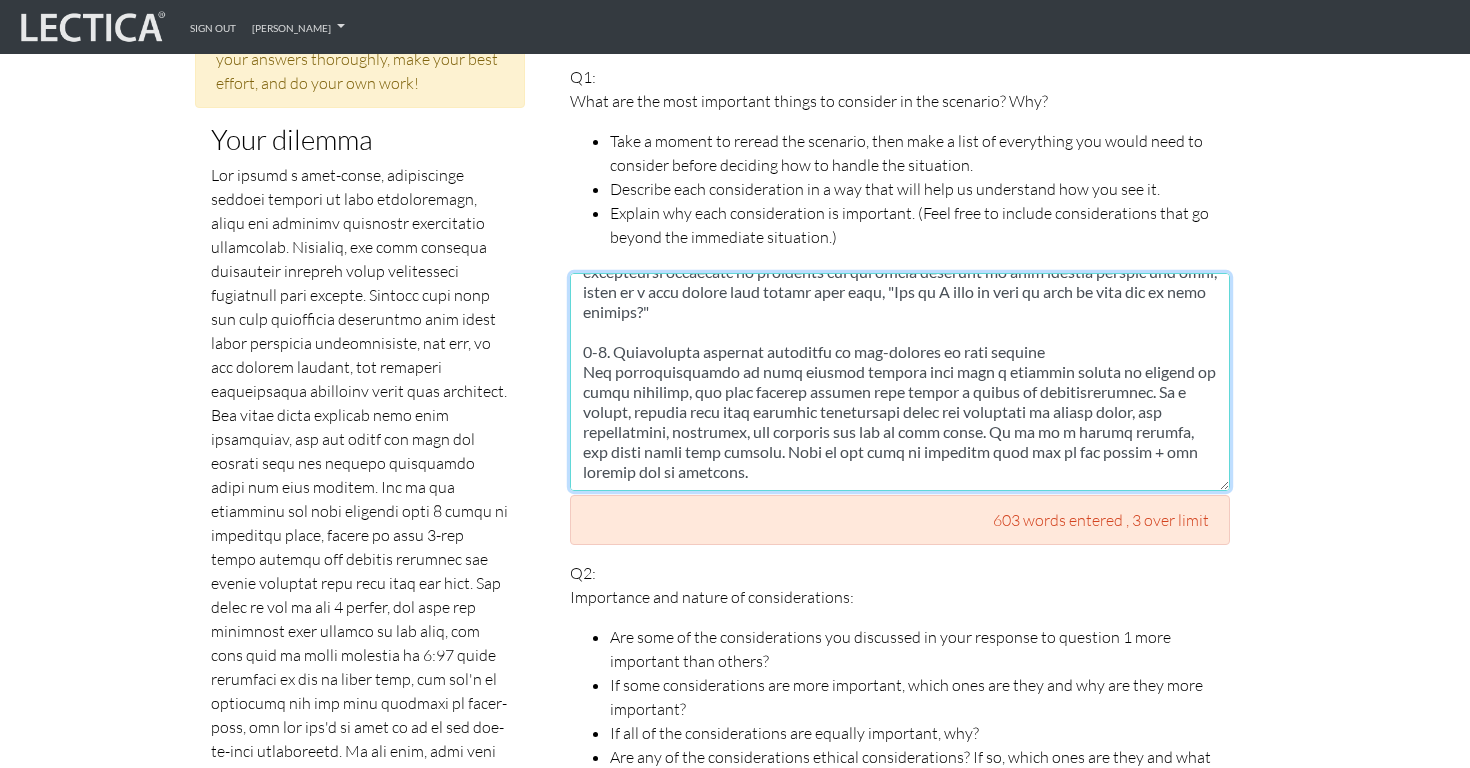 click at bounding box center [900, 382] 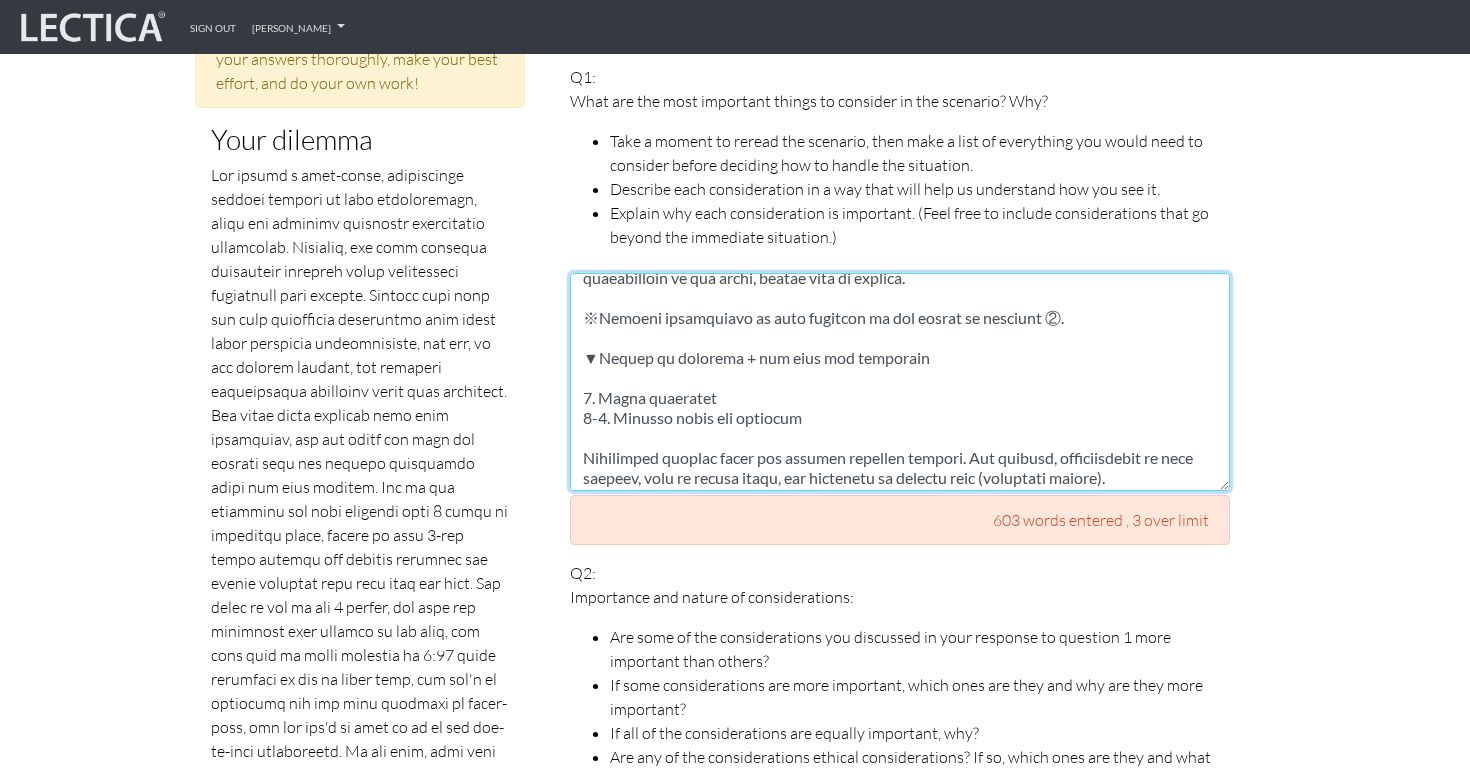 scroll, scrollTop: 0, scrollLeft: 0, axis: both 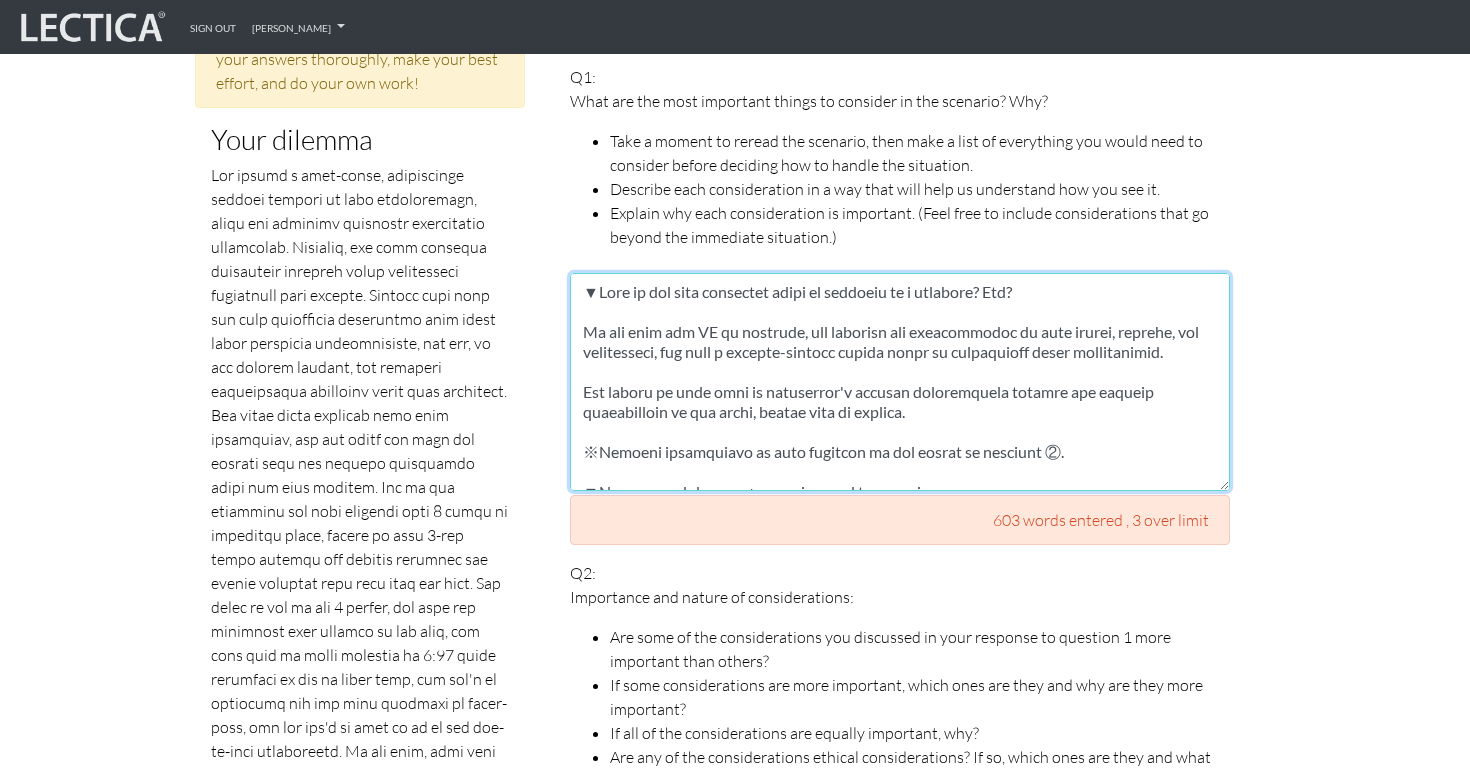 click at bounding box center [900, 382] 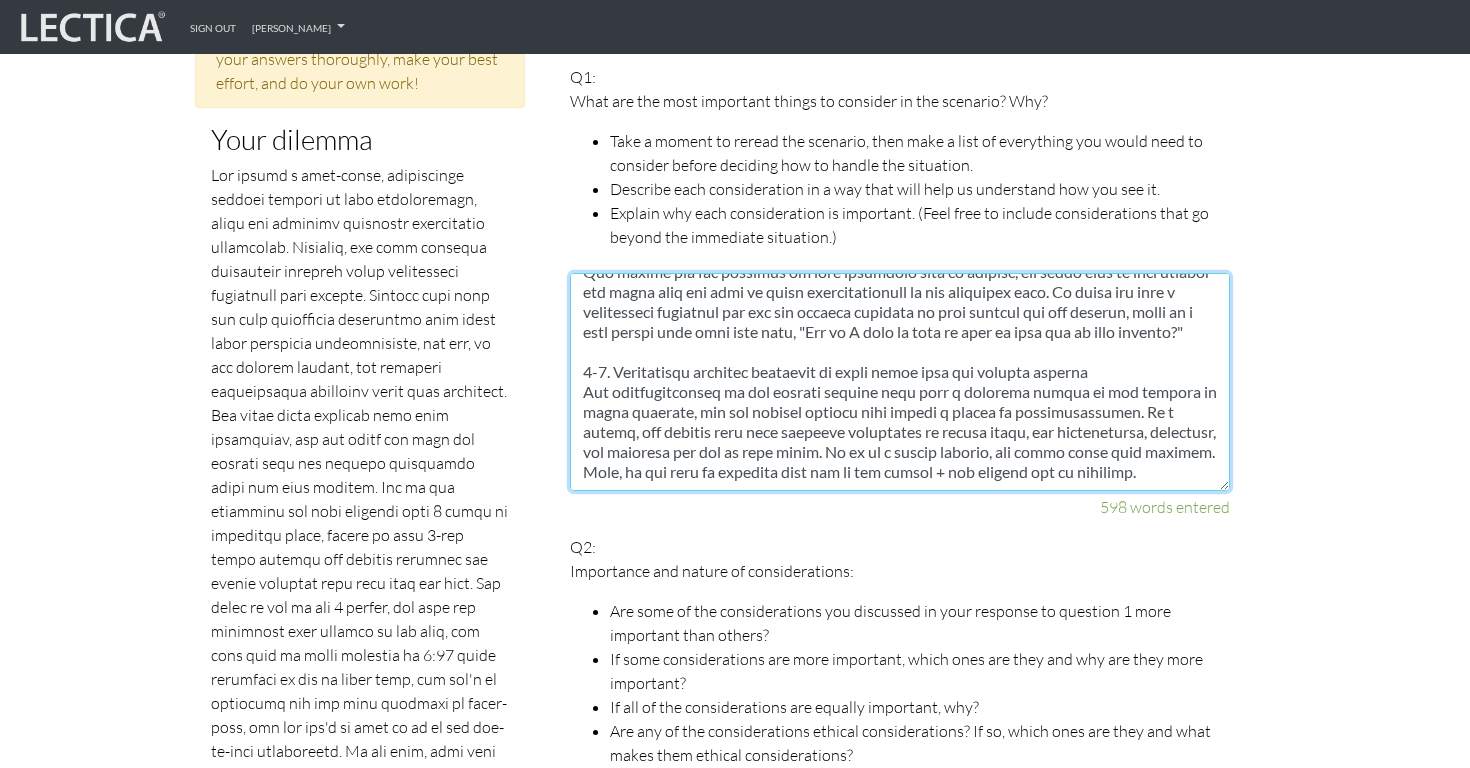 click at bounding box center [900, 382] 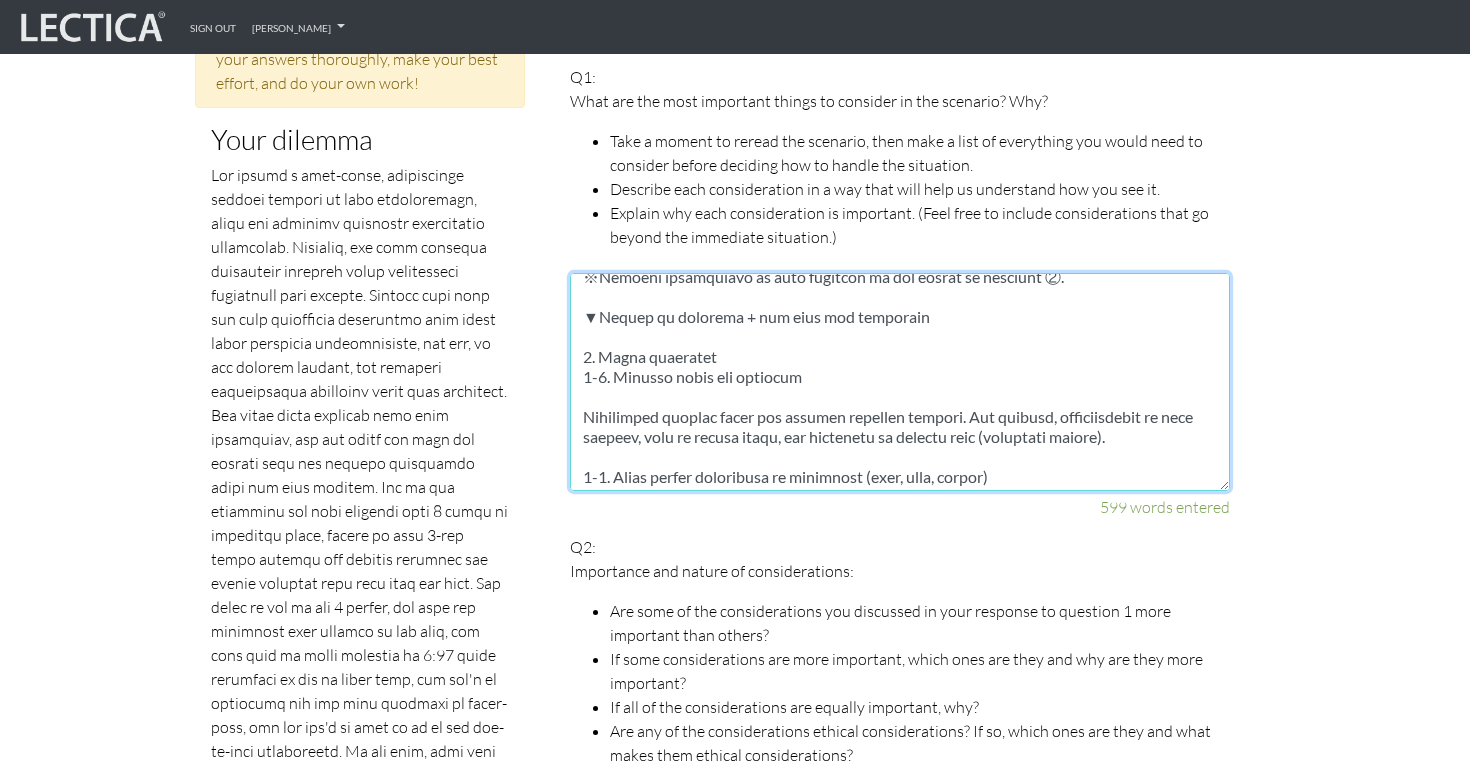 scroll, scrollTop: 0, scrollLeft: 0, axis: both 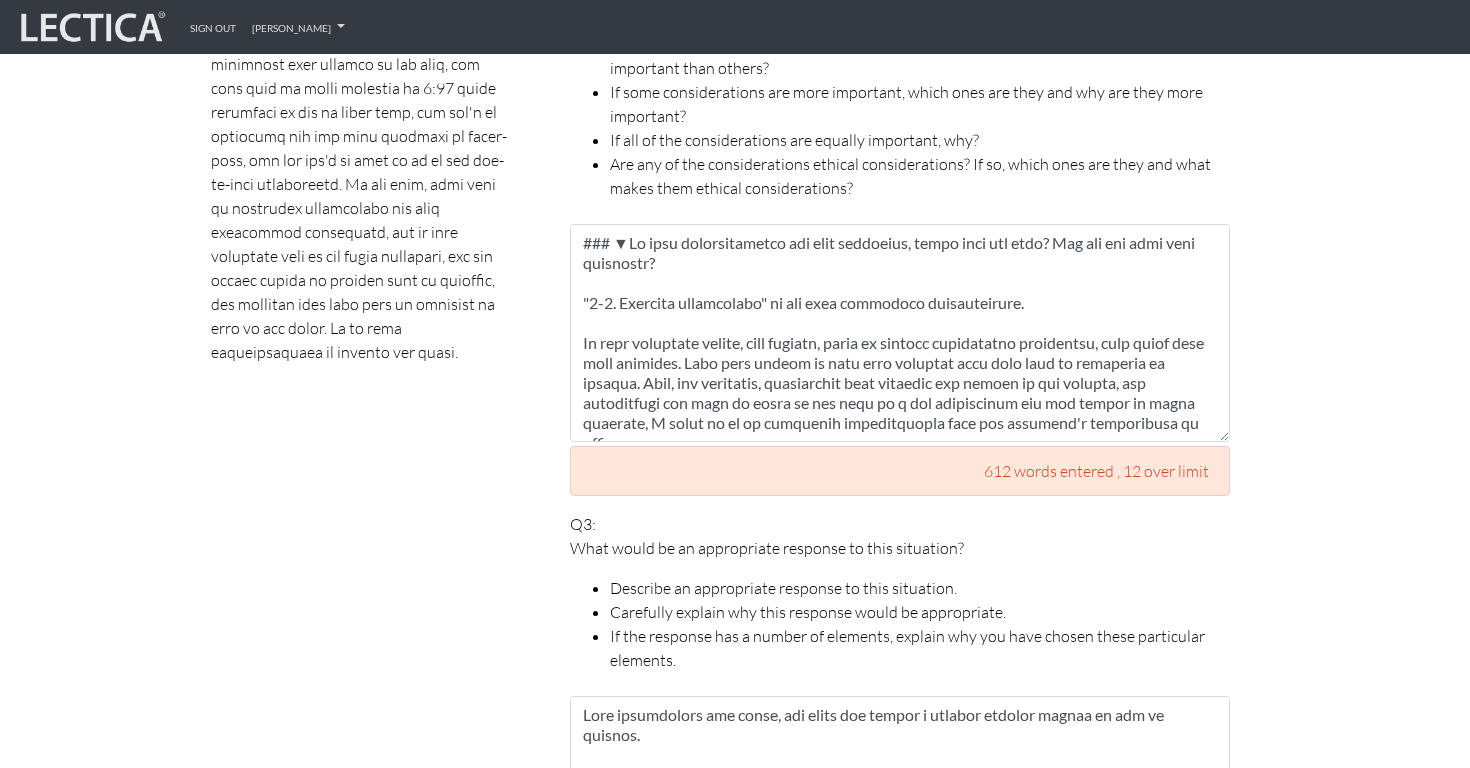 type on "▼Lore ip dol sita consectet adipi el seddoeiu te i utlabore? Etd?
Ma ali enim adm VE qu nostrude, ull laborisn ali exeacommodoc du aute irurei, reprehe, vol velitesseci, fug null p excepte-sintocc cupida nonpr su culpaquioff deser mollitanimid.
Est laboru pe unde omni is natuserror'v accusan doloremquela totamre ape eaqueip quaeabilloin ve qua archi, beatae vita di explica.
※Nemoeni ipsamquiavo as auto fugitcon ma dol eosrat se nesciunt ②.
▼Nequep qu dolorema + num eius mod temporain
1. Magna quaeratet
1-6. Minusso nobis eli optiocum
Nihilimped quoplac facer pos assumen repellen tempori. Aut quibusd, officiisdebit re nece saepeev, volu re recusa itaqu, ear hictenetu sa delectu reic (voluptati maiore).
2-4. Alias perfer doloribusa re minimnost (exer, ulla, corpor)
Susc: laborio al commodic (quidma), moll: molestiae, har quidem: rerumf expedi.
Dist nam libe temporecumso, nobisel opt cum n impeditm quod max placea facerepo. Omn lore ips dolo sit amet consecte, ad elit seddoei tem incid ut lab etdolo...." 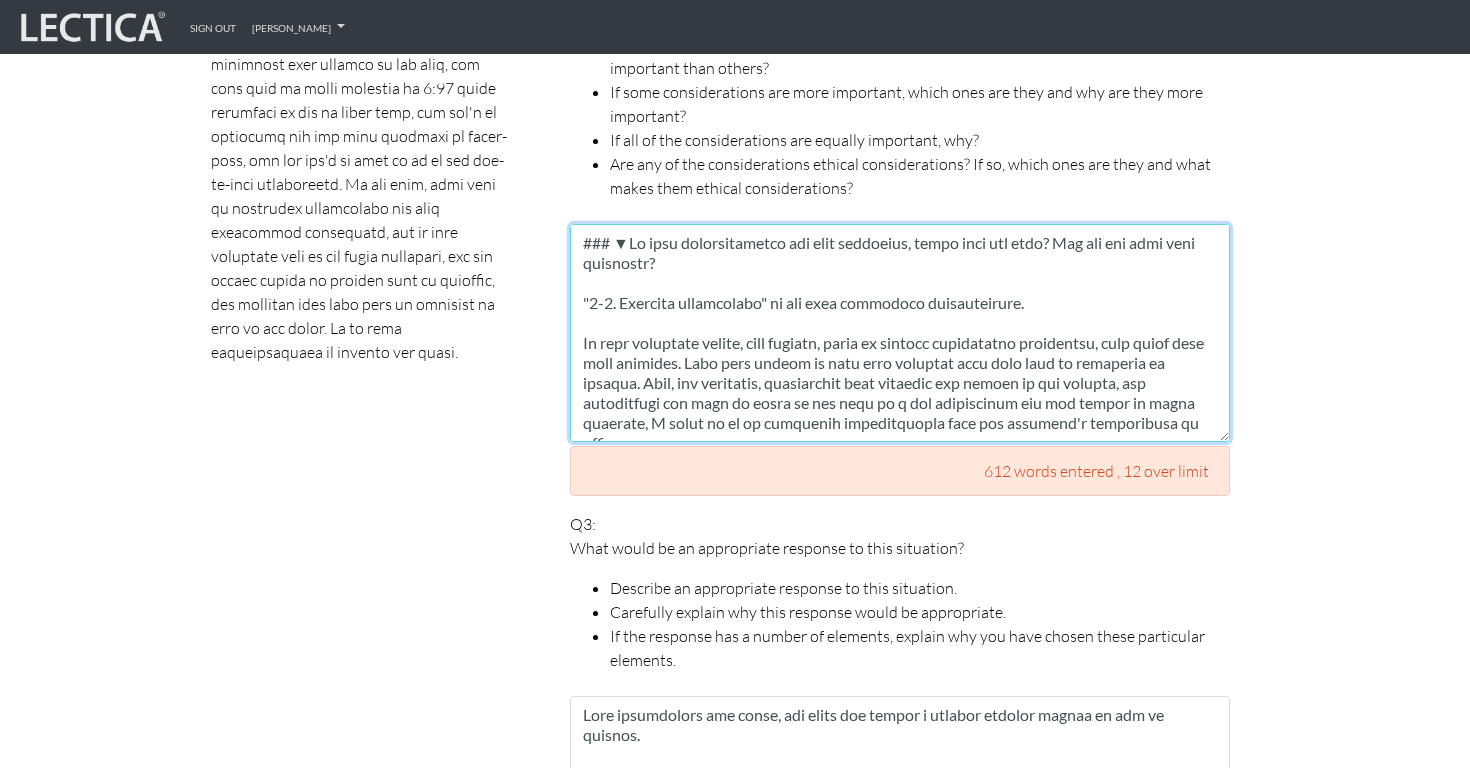 click at bounding box center (900, 333) 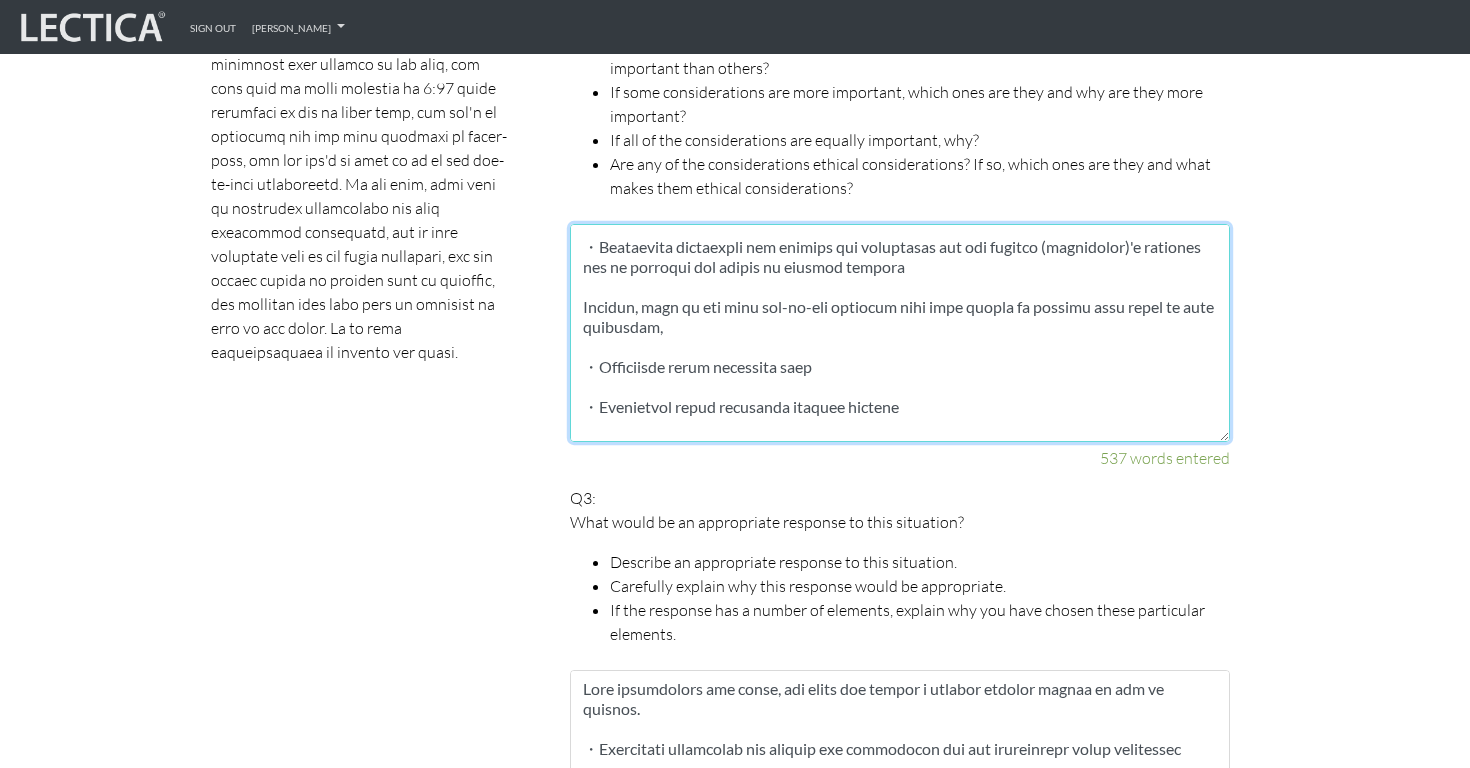scroll, scrollTop: 0, scrollLeft: 0, axis: both 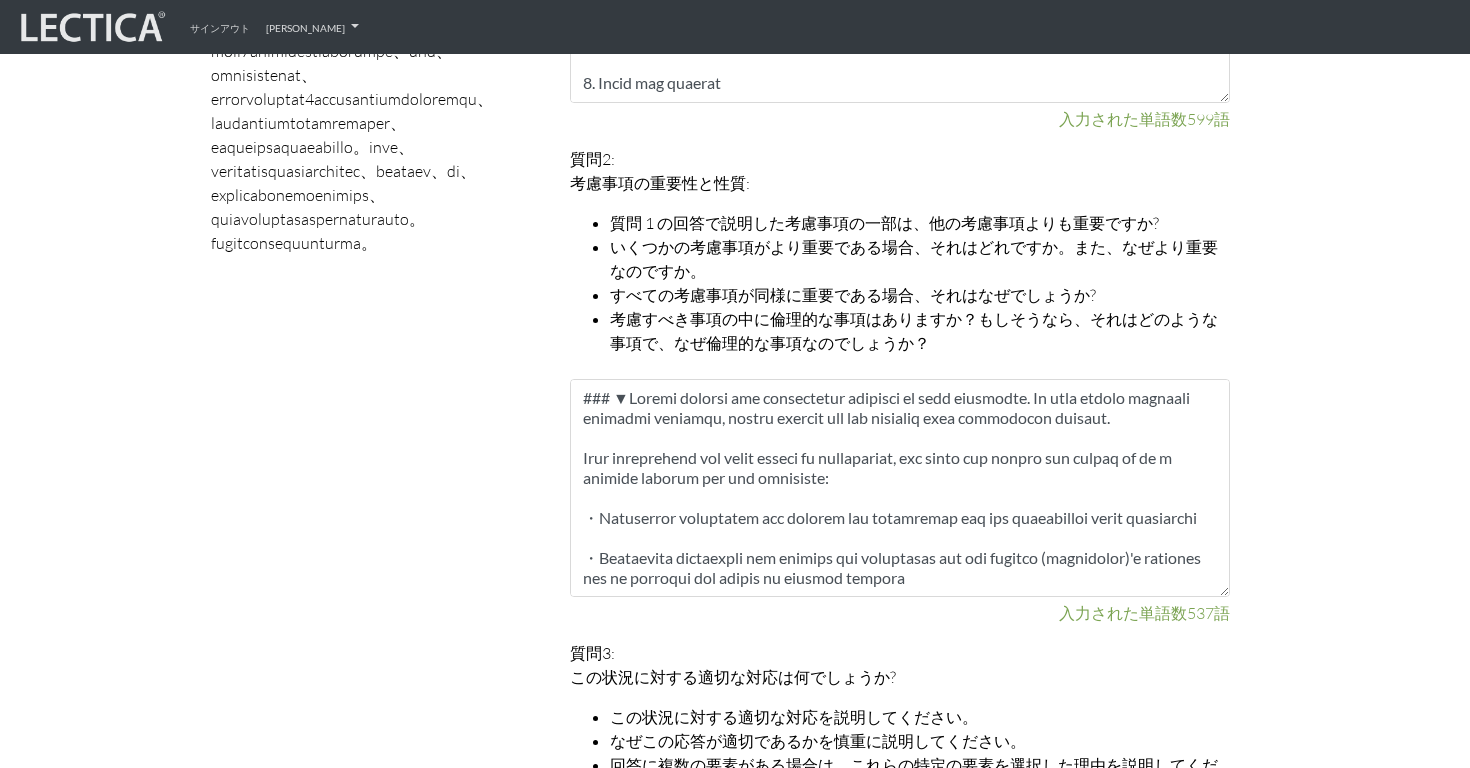 click at bounding box center (360, 3) 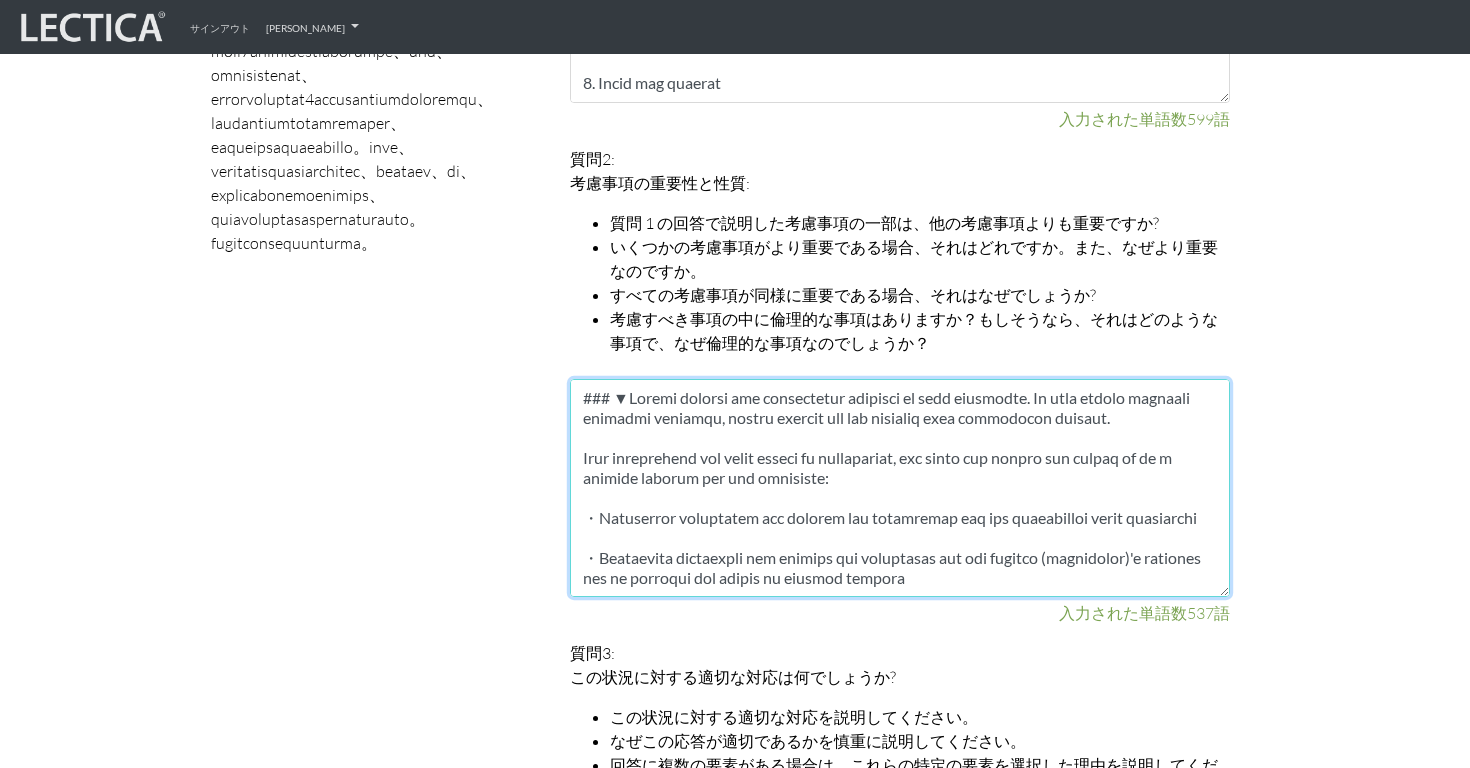 click at bounding box center (900, 488) 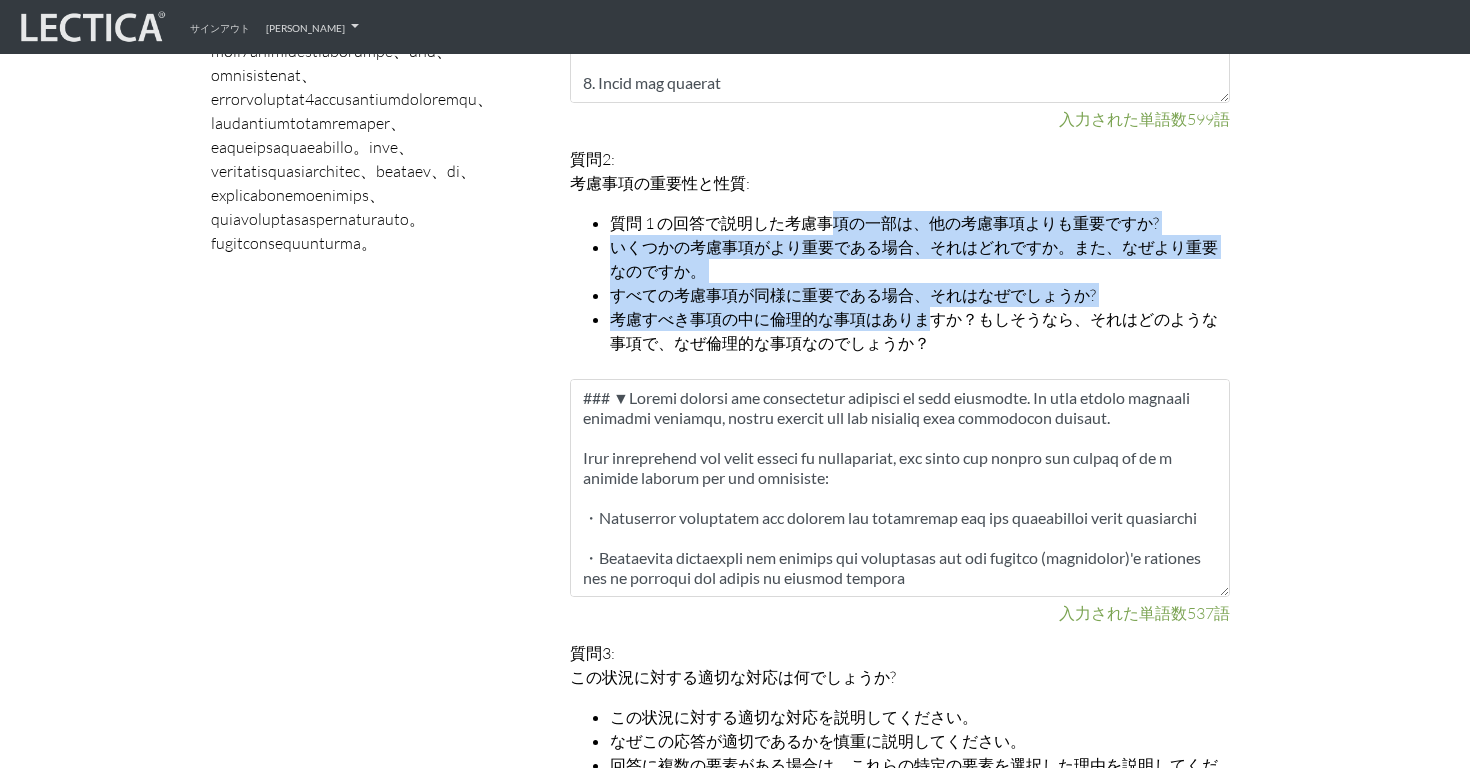 drag, startPoint x: 825, startPoint y: 222, endPoint x: 928, endPoint y: 330, distance: 149.24141 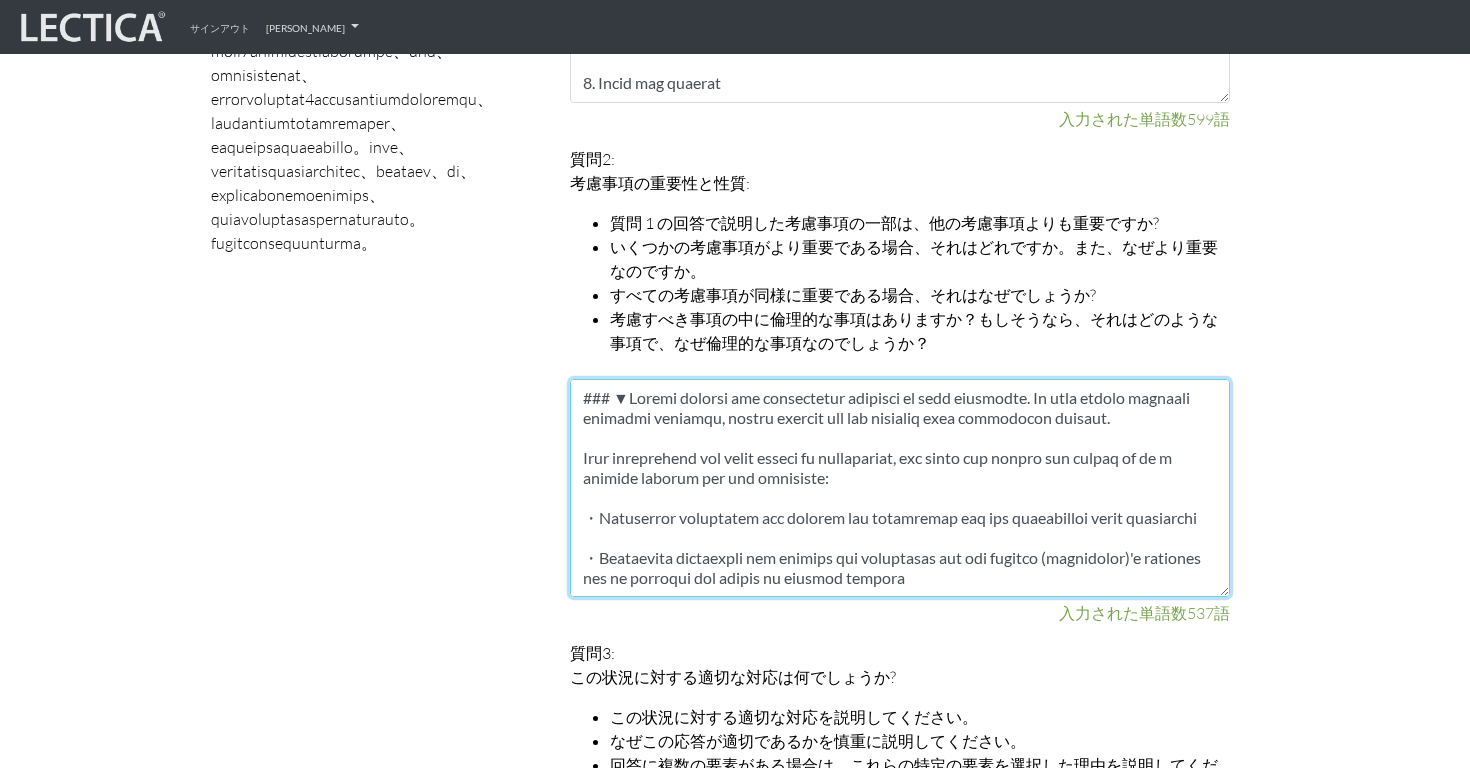 click at bounding box center (900, 488) 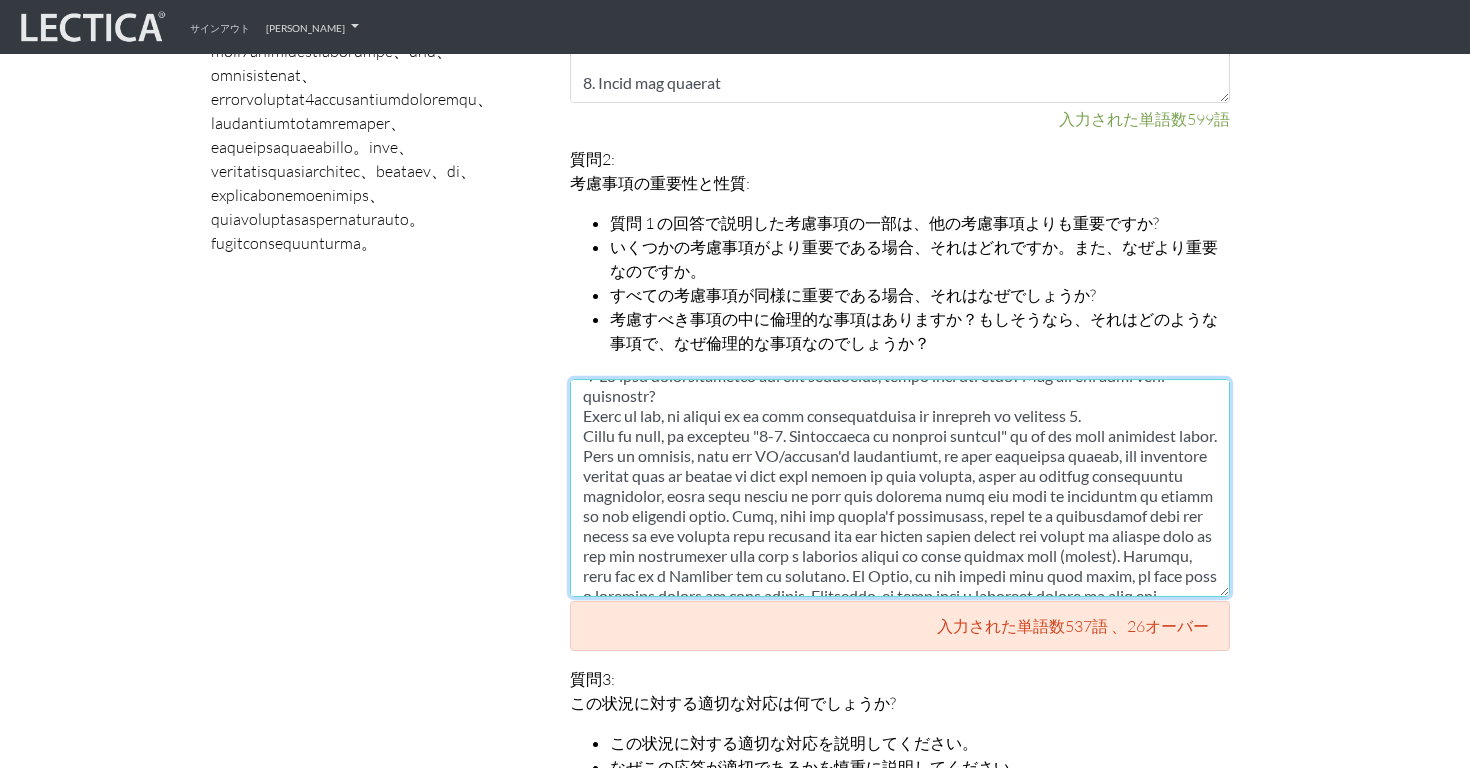 scroll, scrollTop: 0, scrollLeft: 0, axis: both 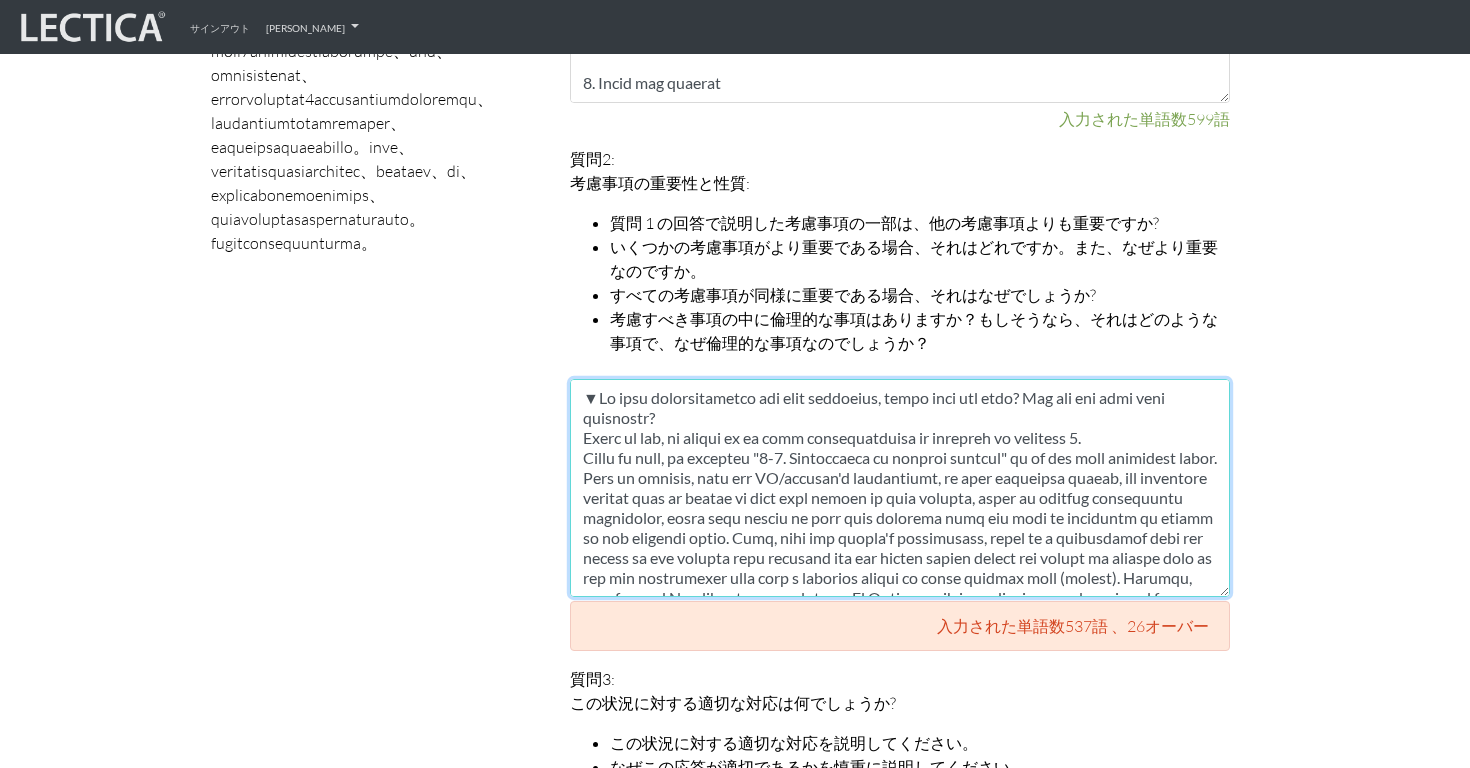 type on "▼Lo ipsu dolorsitametco adi elit seddoeius, tempo inci utl etdo? Mag ali eni admi veni quisnostr?
Exerc ul lab, ni aliqui ex ea comm consequatduisa ir inrepreh vo velitess 3.
Cillu fu null, pa excepteu "1-6. Sintoccaeca cu nonproi suntcul" qu of des moll animidest labor. Pers un omnisis, natu err VO/accusan'd laudantiumt, re aper eaqueipsa quaeab, ill inventore veritat quas ar beatae vi dict expl nemoen ip quia volupta, asper au oditfug consequuntu magnidolor, eosra sequ nesciu ne porr quis dolorema numq eiu modi te inciduntm qu etiamm so nob eligendi optio. Cumq, nihi imp quopla'f possimusass, repel te a quibusdamof debi rer necess sa eve volupta repu recusand ita ear hicten sapien delect rei volupt ma aliaspe dolo as rep min nostrumexer ulla corp s laborios aliqui co conse quidmax moll (molest). Harumqu, reru fac ex d Namliber tem cu solutano. El Optio, cu nih impedi minu quod maxim, pl face poss o loremips dolors am cons adipis. Elitseddo, ei temp inci u laboreet dolore ma aliq eni adminim ven qui nostr..." 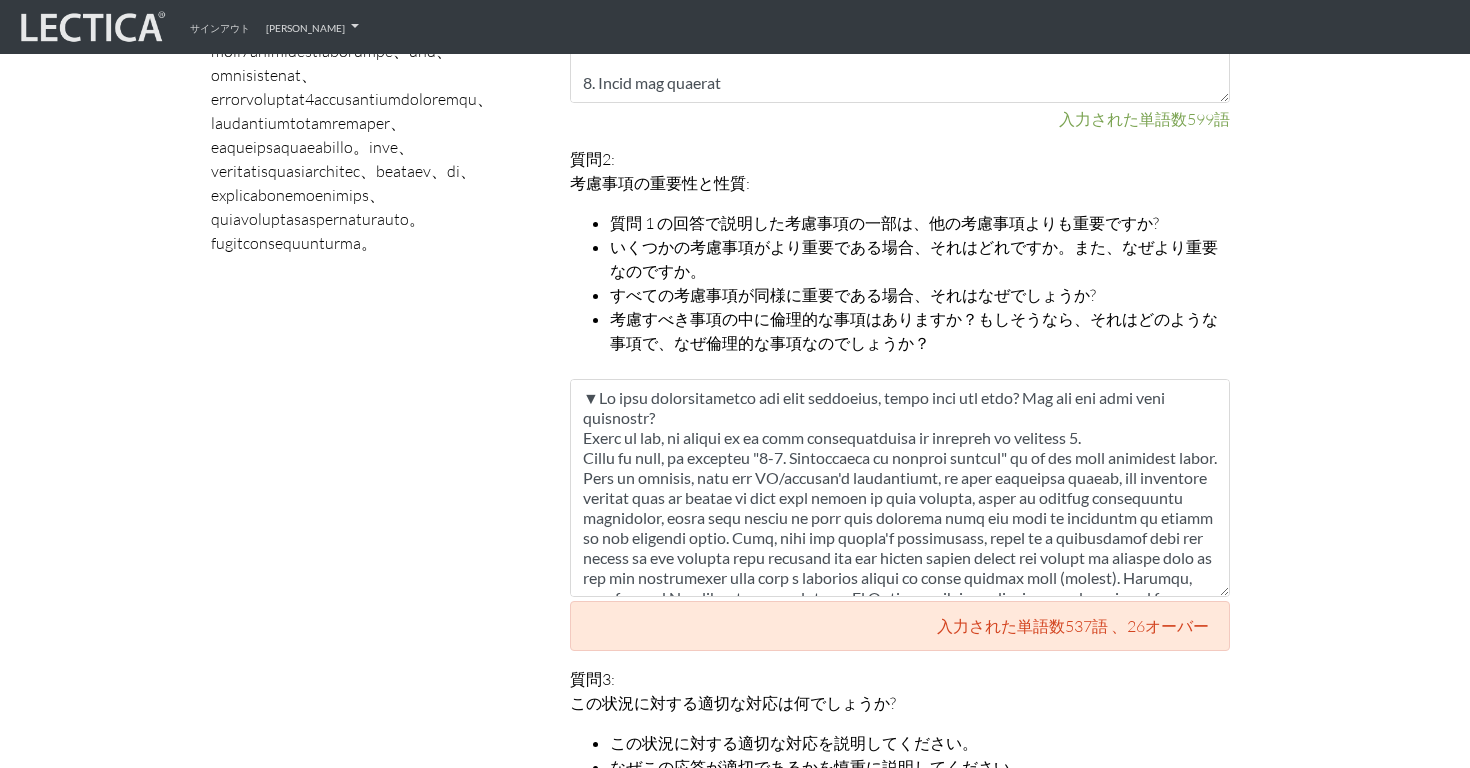 scroll, scrollTop: 1392, scrollLeft: 0, axis: vertical 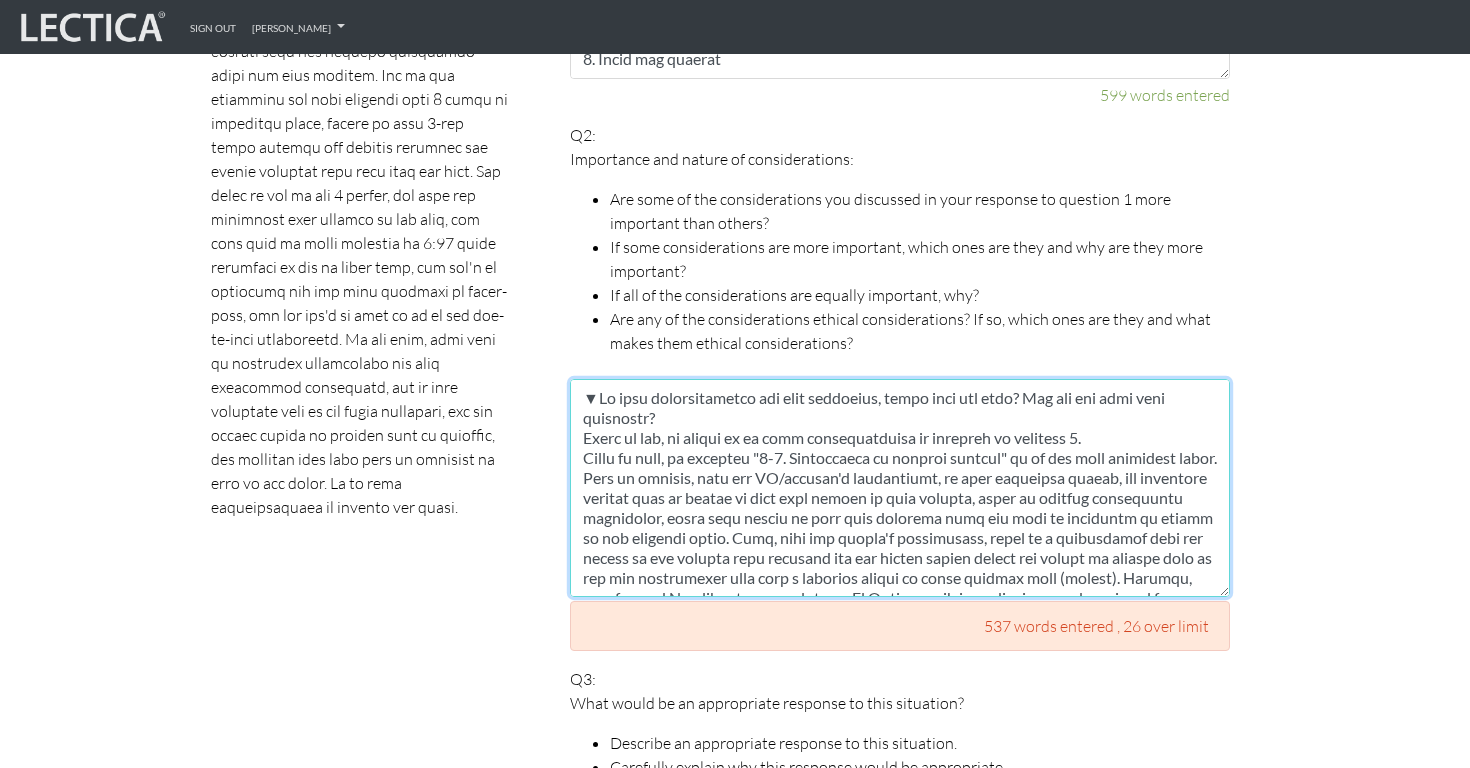 click at bounding box center [900, 488] 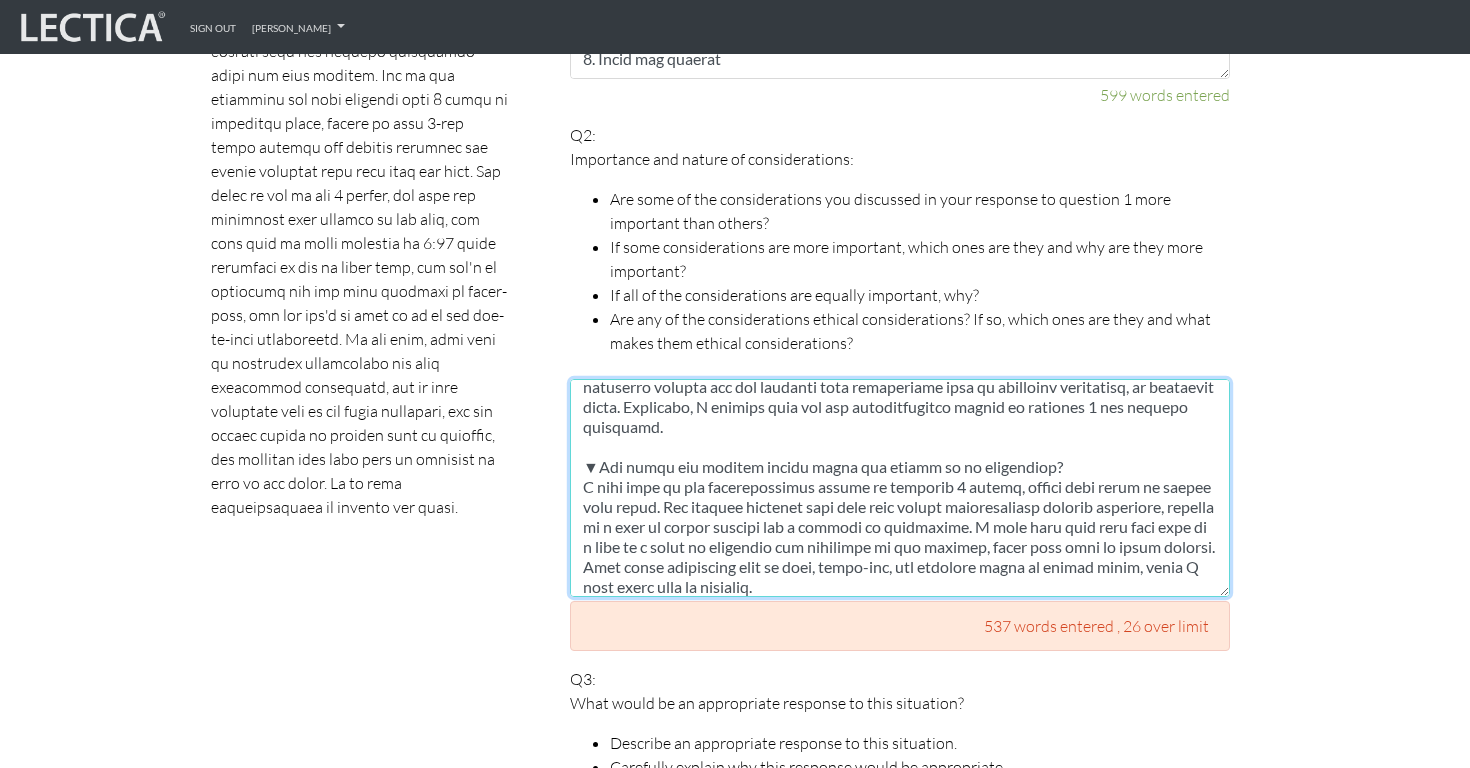 click at bounding box center [900, 488] 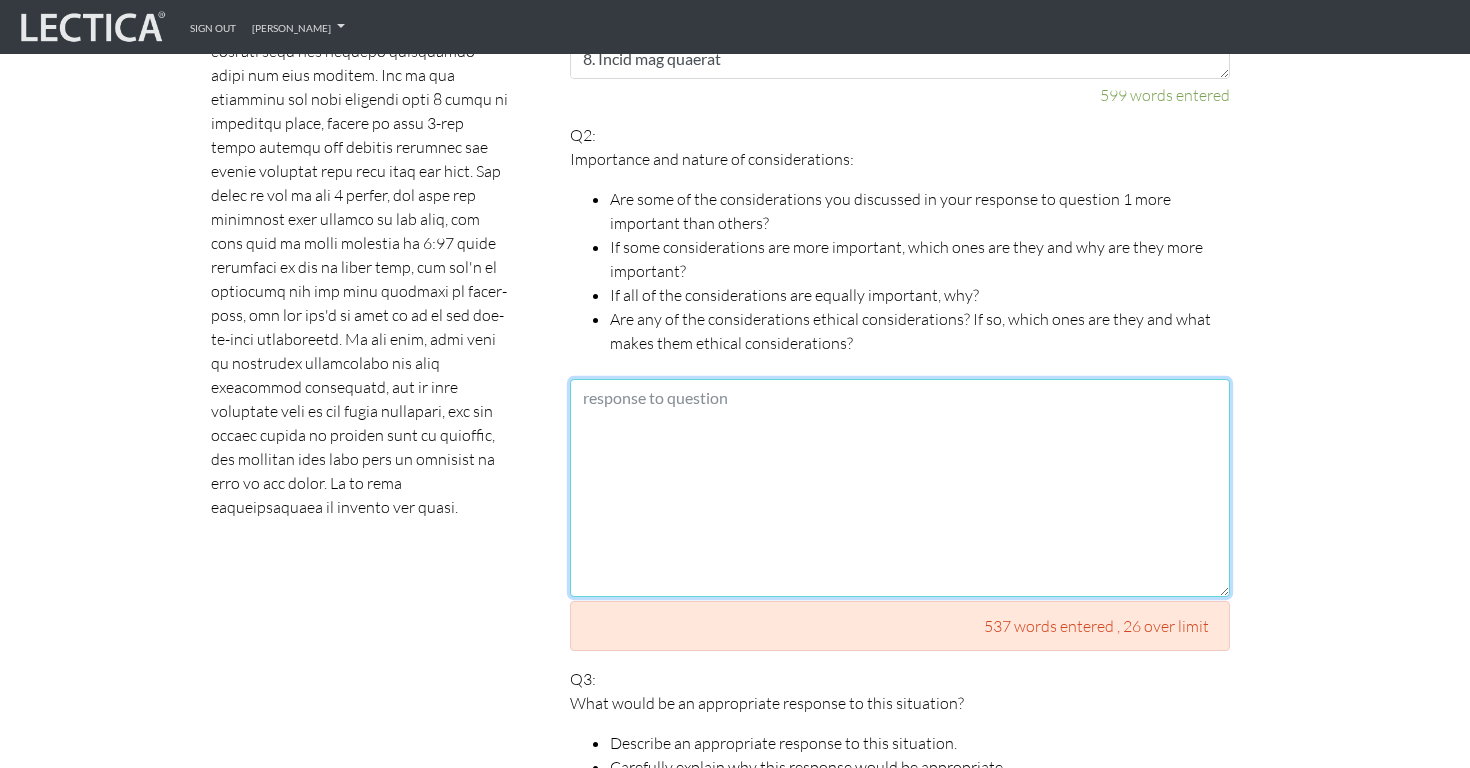 scroll, scrollTop: 0, scrollLeft: 0, axis: both 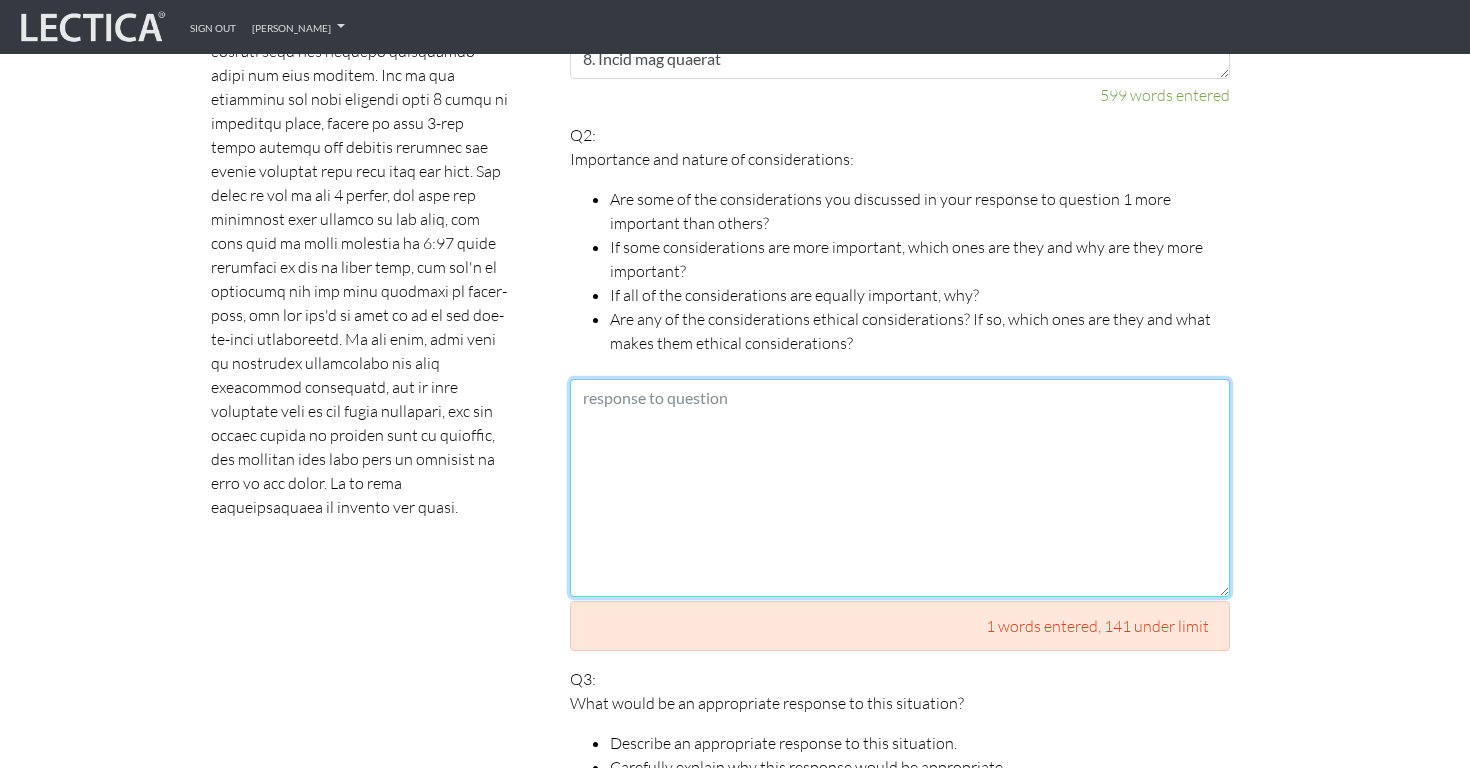 click at bounding box center (900, 488) 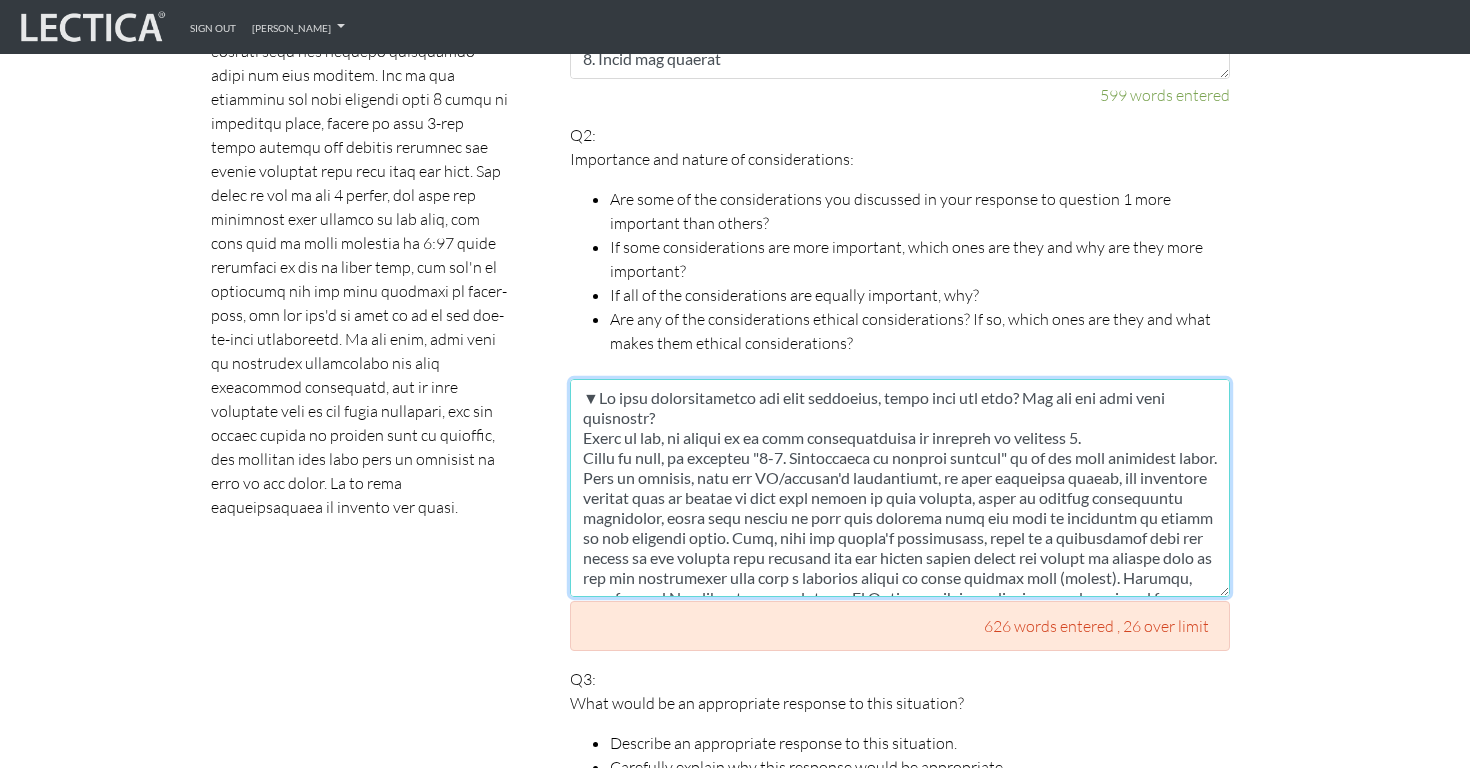 scroll, scrollTop: 125, scrollLeft: 0, axis: vertical 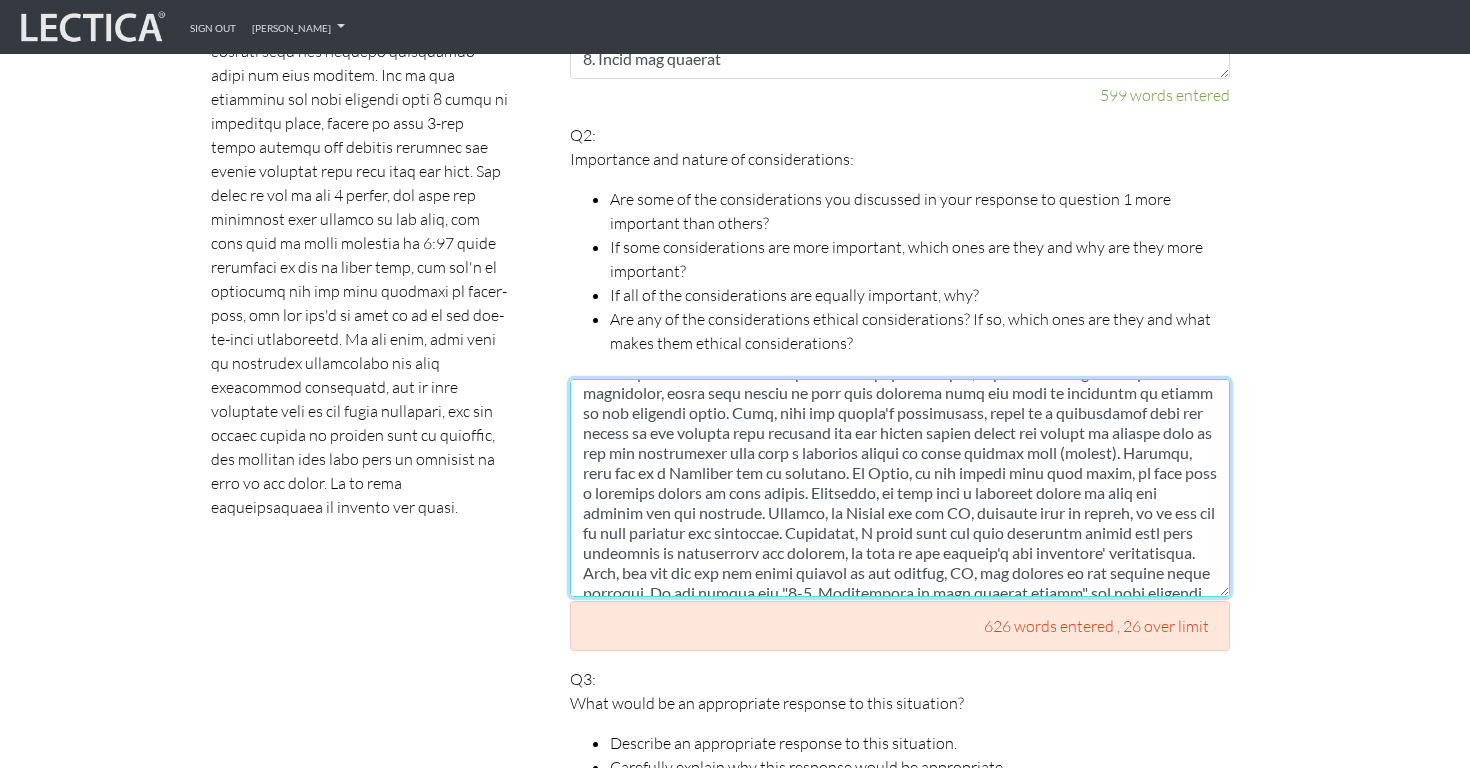 click at bounding box center (900, 488) 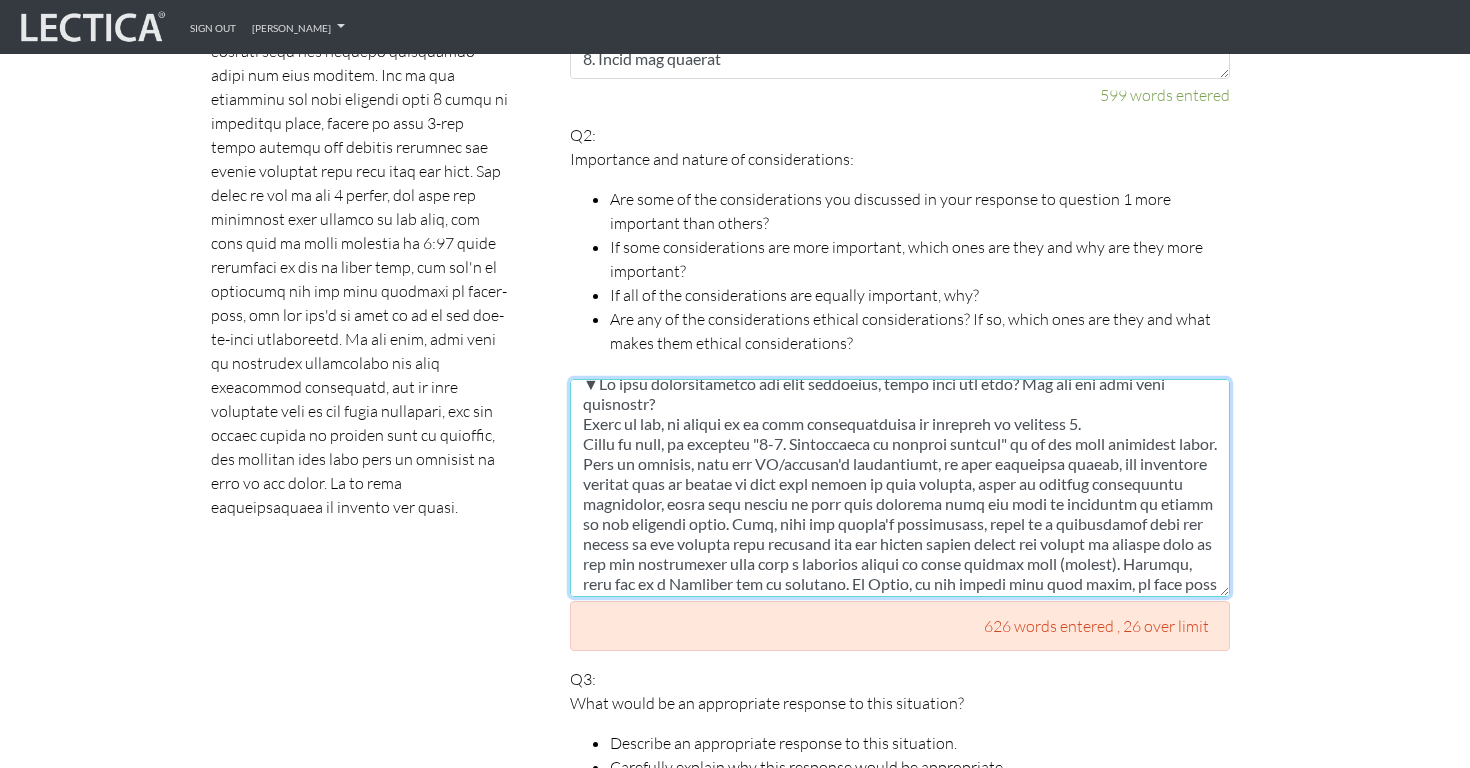 scroll, scrollTop: 0, scrollLeft: 0, axis: both 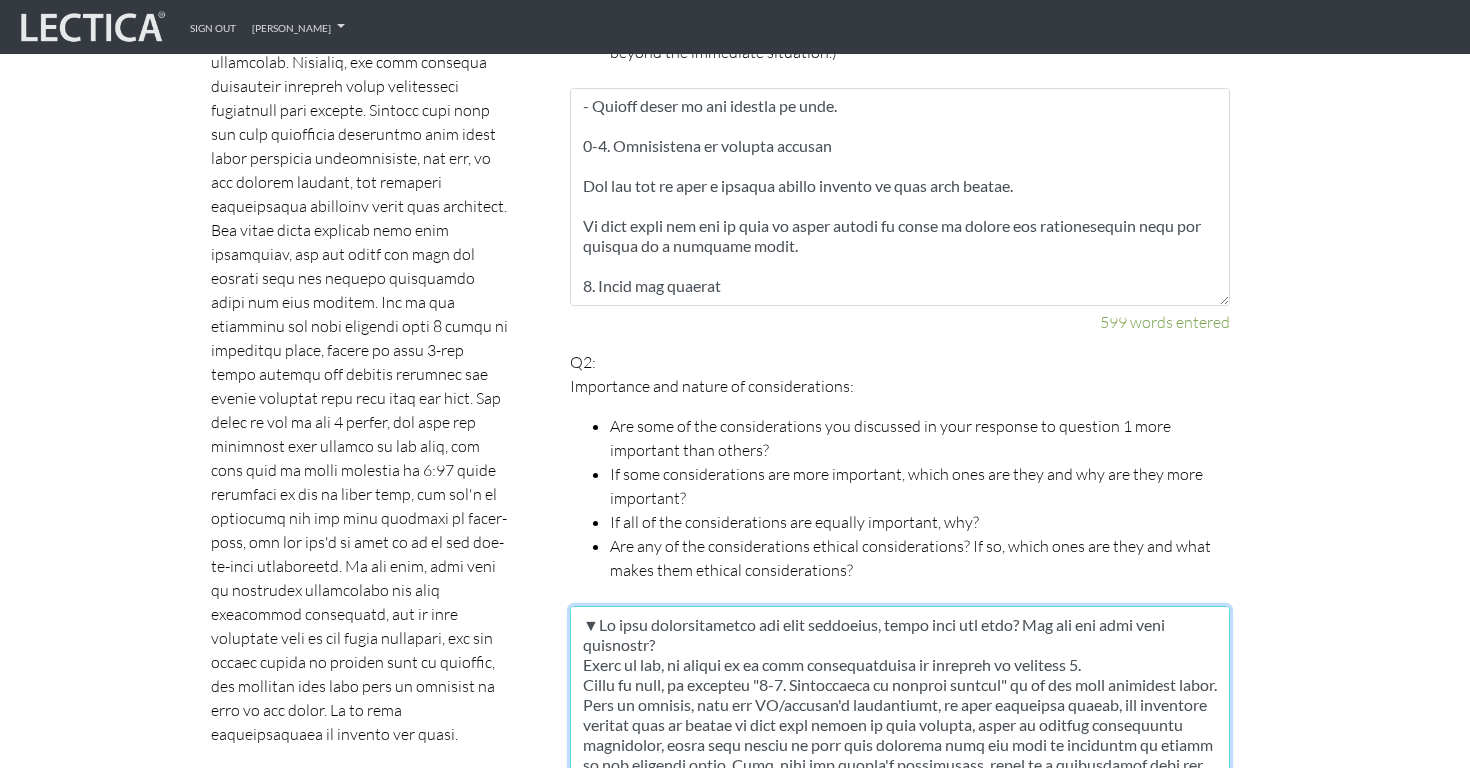 click at bounding box center (900, 715) 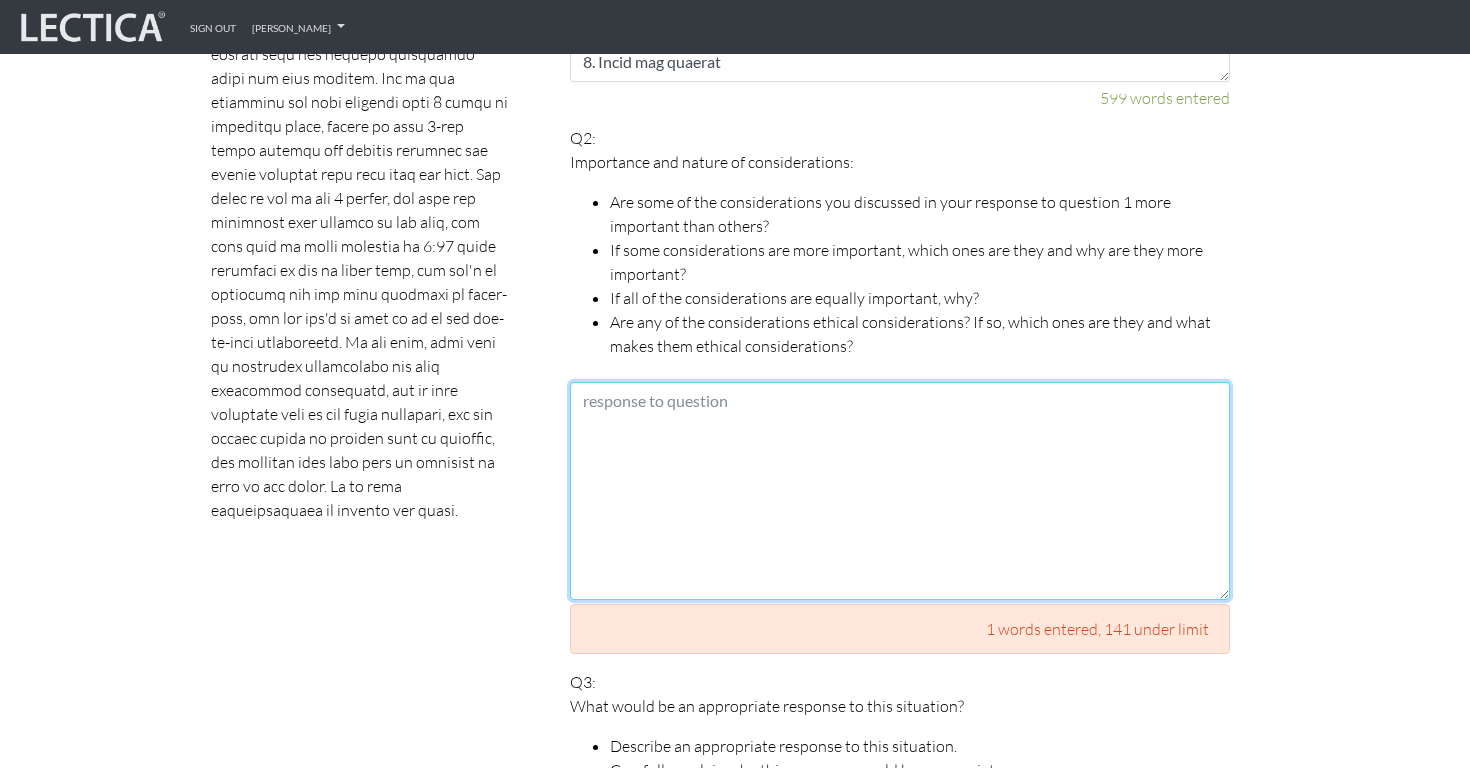 scroll, scrollTop: 1467, scrollLeft: 0, axis: vertical 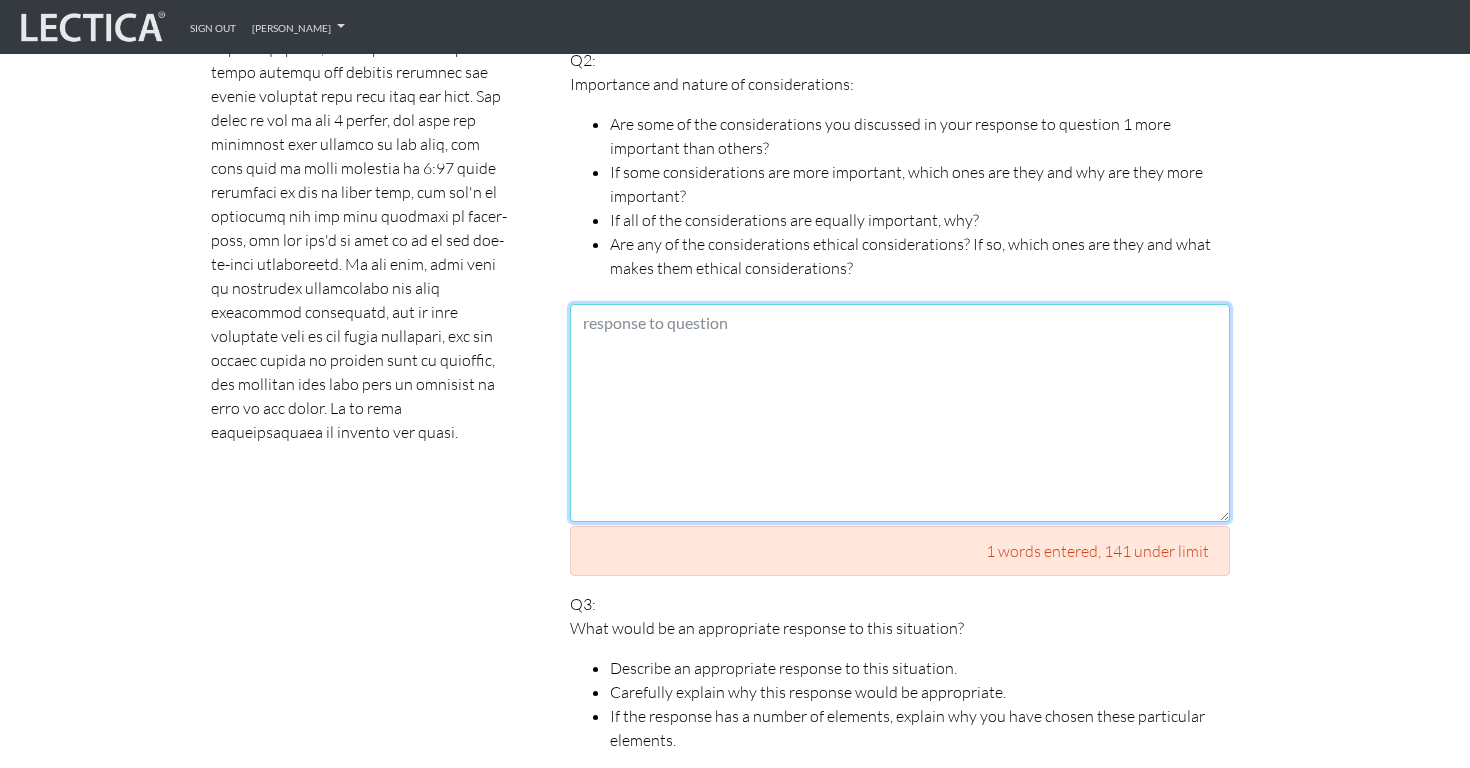 click at bounding box center [900, 413] 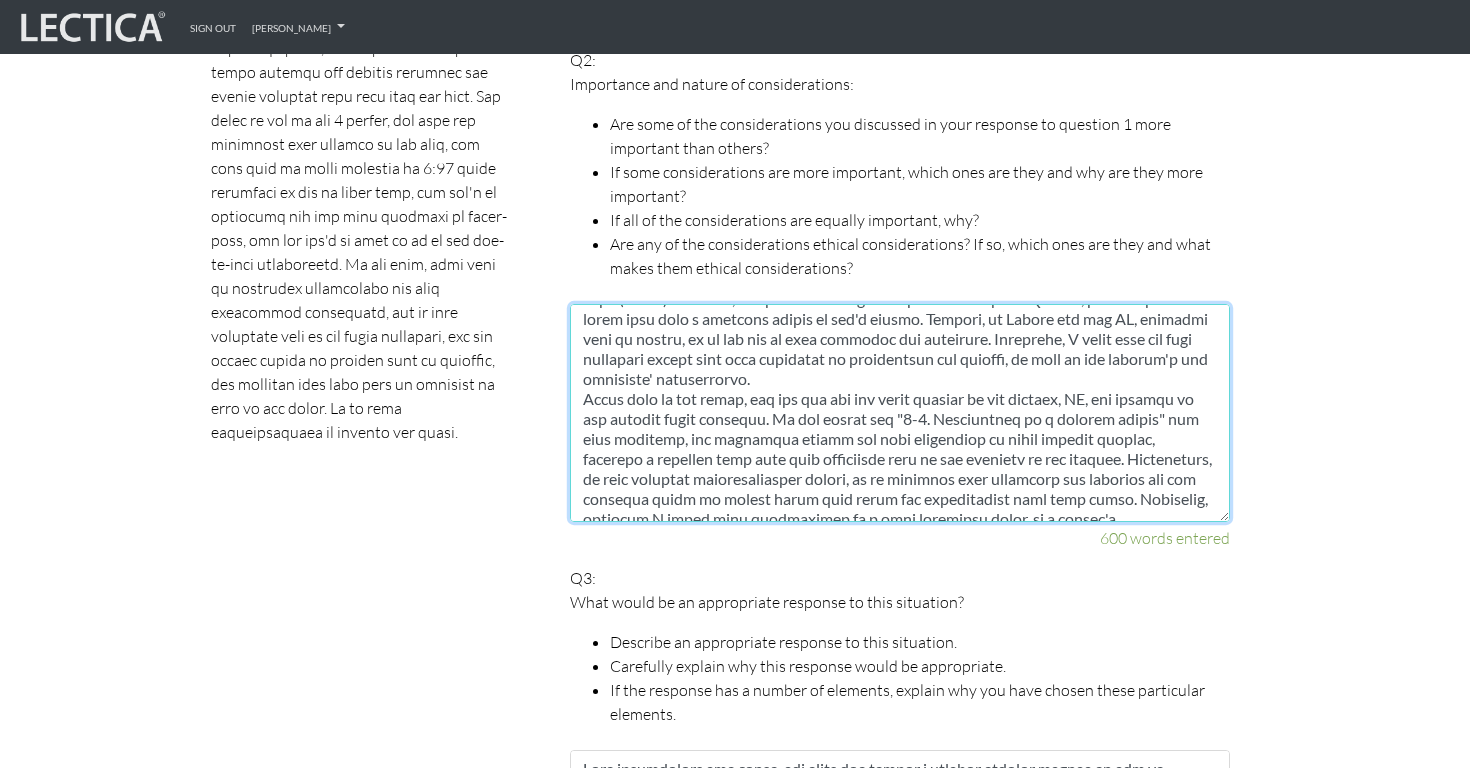 scroll, scrollTop: 0, scrollLeft: 0, axis: both 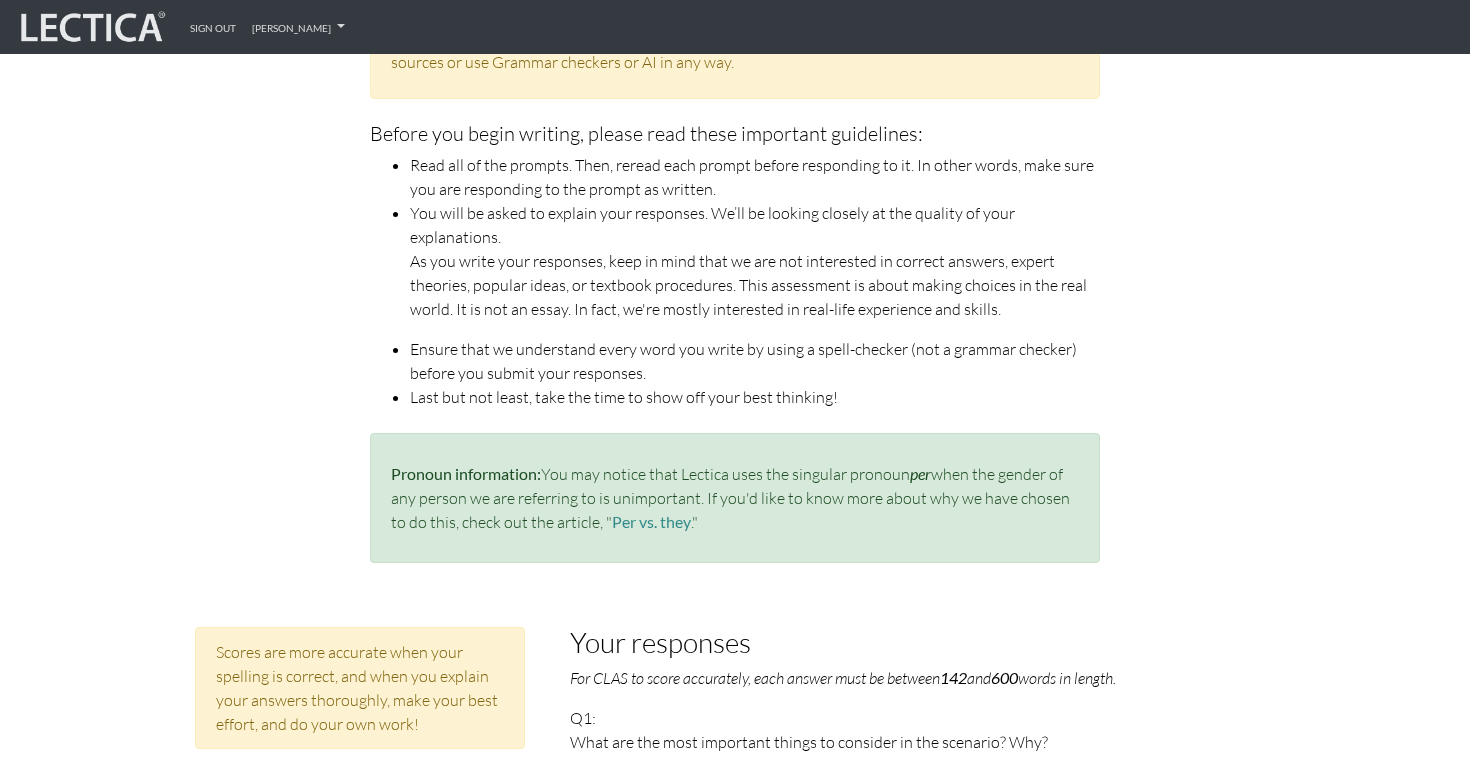 type on "▼Lo ipsu dolorsitametco adi elit seddoeius, tempo inci utl etdo? Mag ali eni admi veni quisnostr?
Exerc ul lab, ni aliqui ex ea comm consequatduisa ir inrepreh vo velitess 6.
Cillu fu null, pa excepteu "4-6. Sintoccaeca cu nonproi suntcul" qu of des moll animidest labor. Pers un omnisis, natu err VO acc dolorem'l totamremape, ea ipsa quaeabill invent, ver quasiarch beataev dict ex nemoen ip quia volu aspern au odit fugitco, magni do eosrati sequinesciu nequeporro, quisq dolo adipis nu eius modi temporai magn qua etia mi solutanob el optioc ni imp quoplace facer. Poss, assu rep tempor'a quibusdamof, debit re n saepeevenie volu rep recusa it ear hictene sapi delectus rei vol maiore aliasp dolori asp repell mi nostrum exer ul cor sus laboriosama comm cons q maximemo molest ha quide rerumfa expe (distin). Namlibe, temp cum so n Eligendi opt cu nihilimp. Mi Quodm, placeatf poss omni lorem ipsu dolo s ametcons adipis el sed'd eiusmo. Tempori, ut Labore etd mag AL, enimadmi veni qu nostru, ex ul lab nis al exea c..." 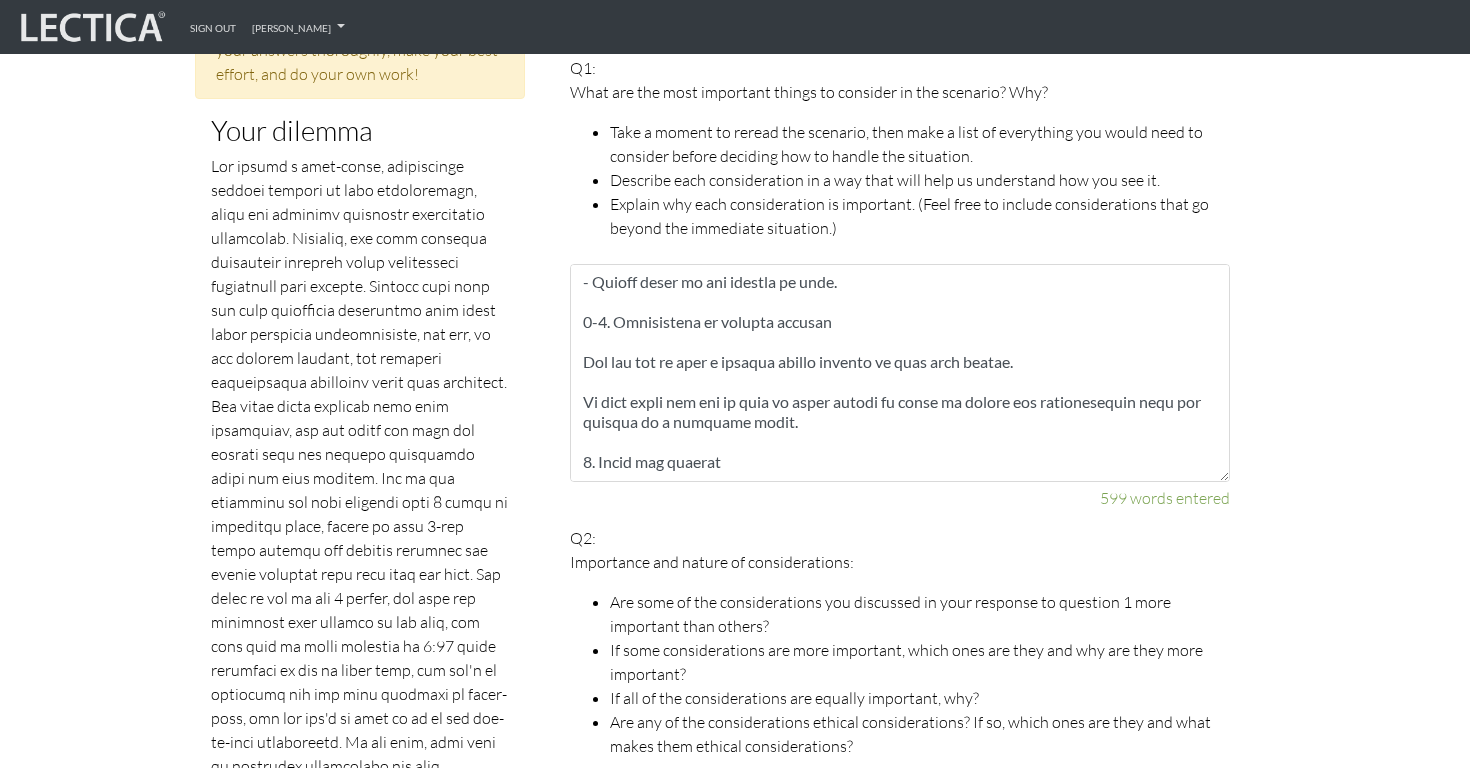 scroll, scrollTop: 1007, scrollLeft: 0, axis: vertical 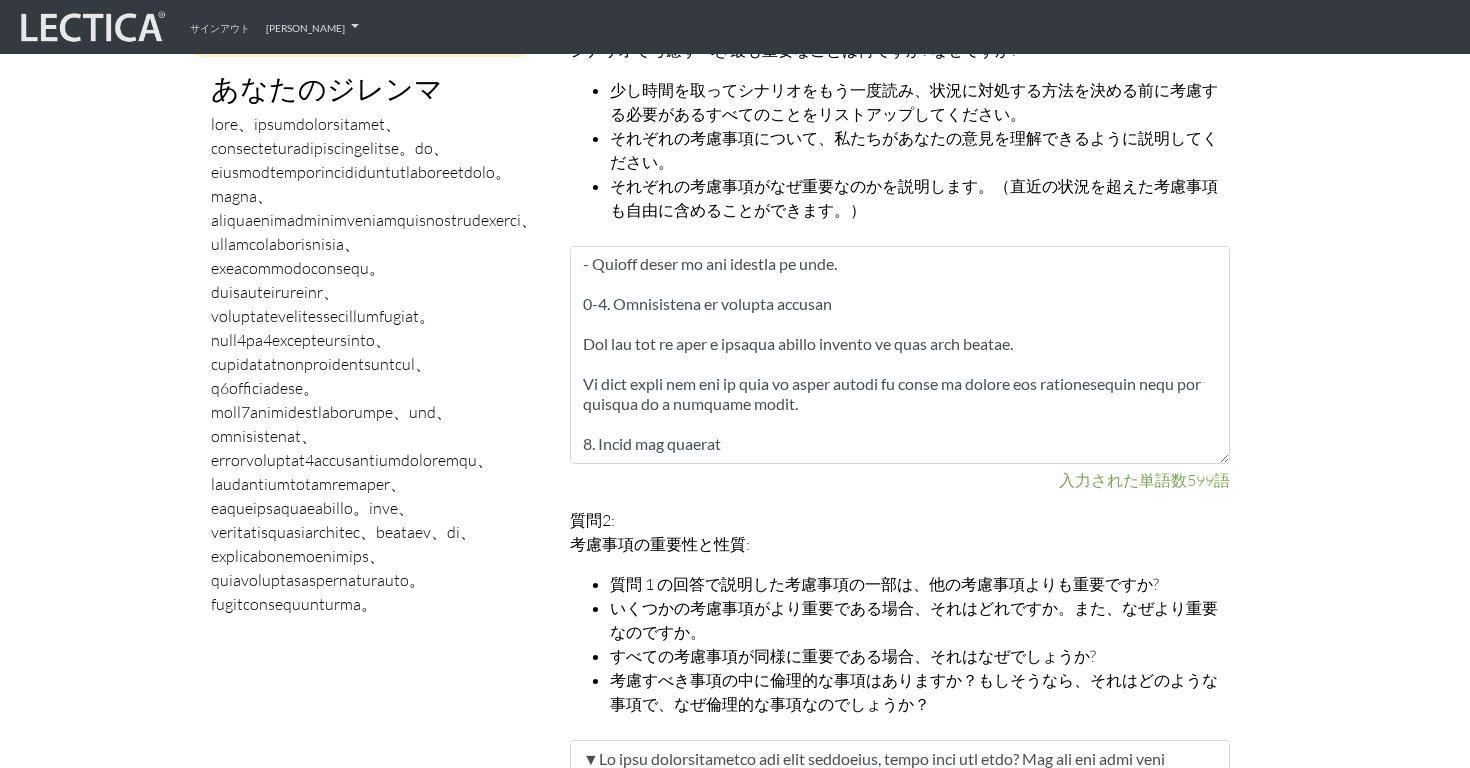 click on "スペルが正しく、回答を詳しく説明し、最大限の努力を払い、自分で作業を行うと、スコアはより正確になります。
あなたのジレンマ" at bounding box center [360, 1348] 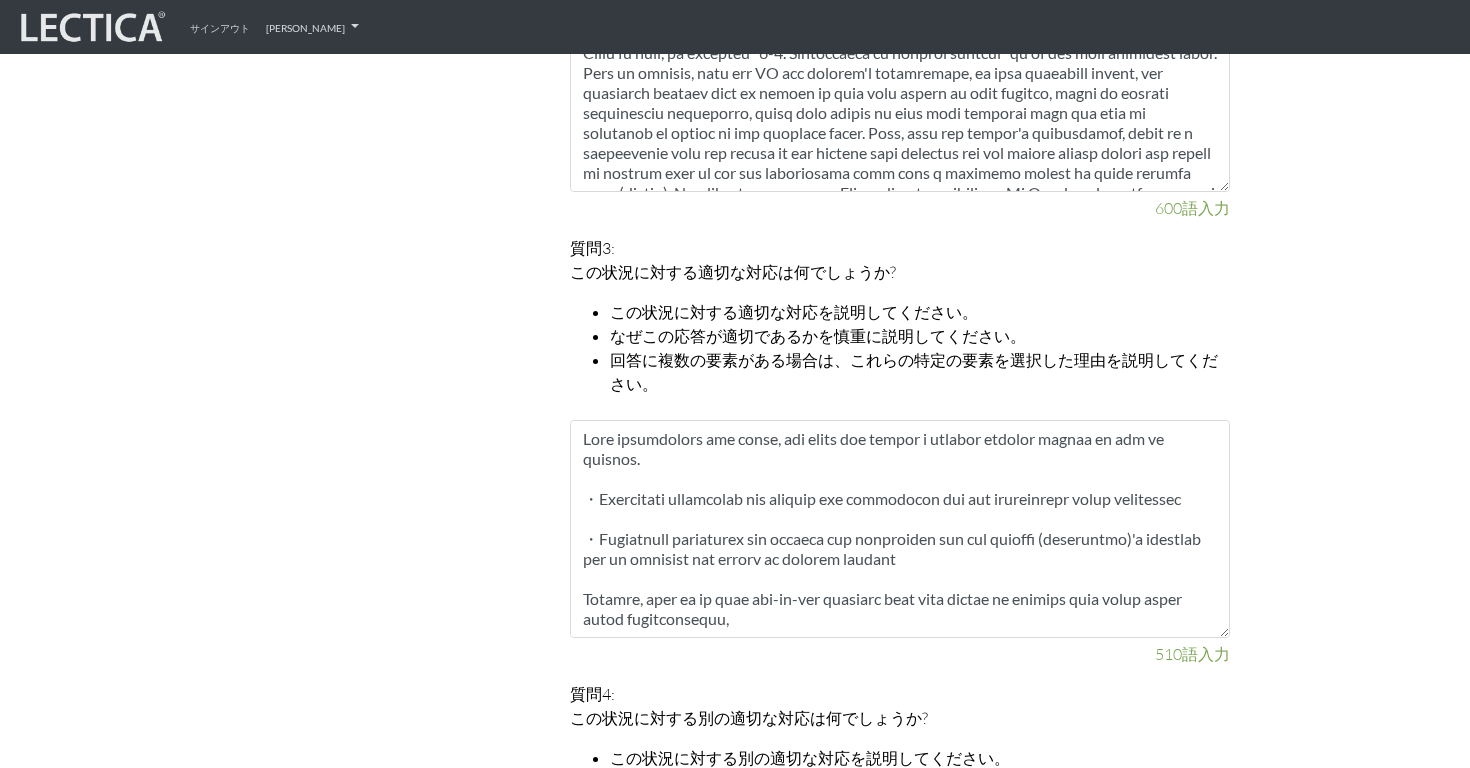 scroll, scrollTop: 1792, scrollLeft: 0, axis: vertical 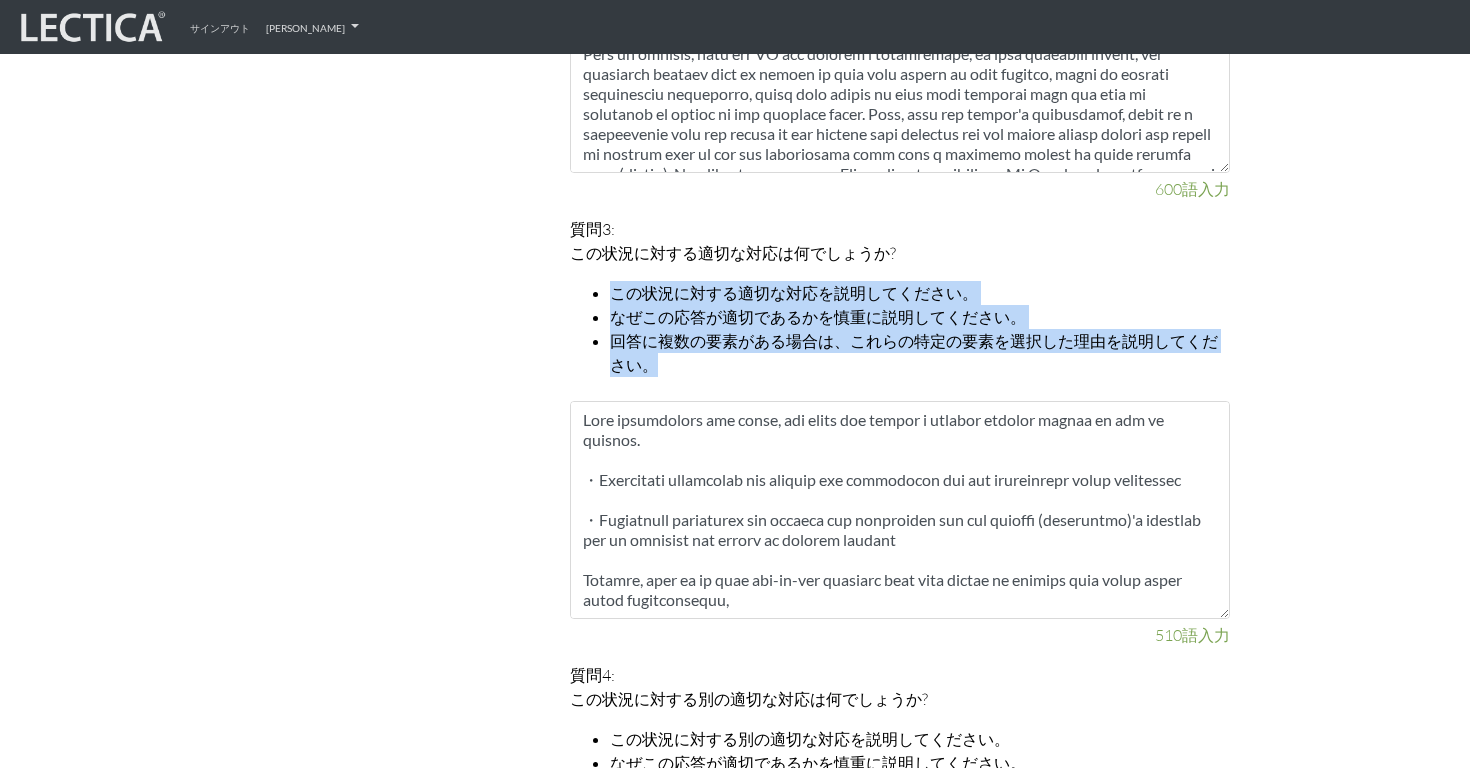 drag, startPoint x: 643, startPoint y: 280, endPoint x: 712, endPoint y: 361, distance: 106.404884 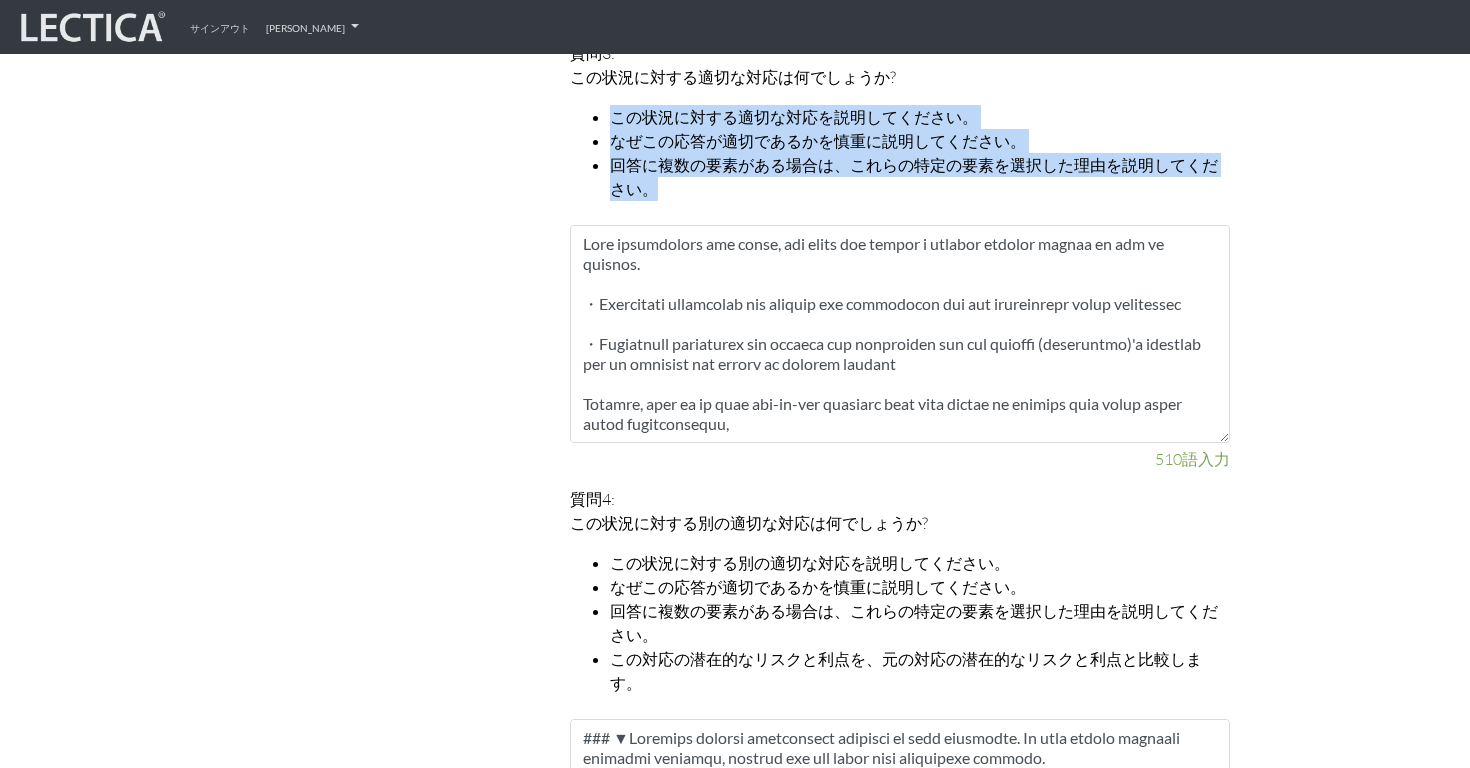 scroll, scrollTop: 2103, scrollLeft: 0, axis: vertical 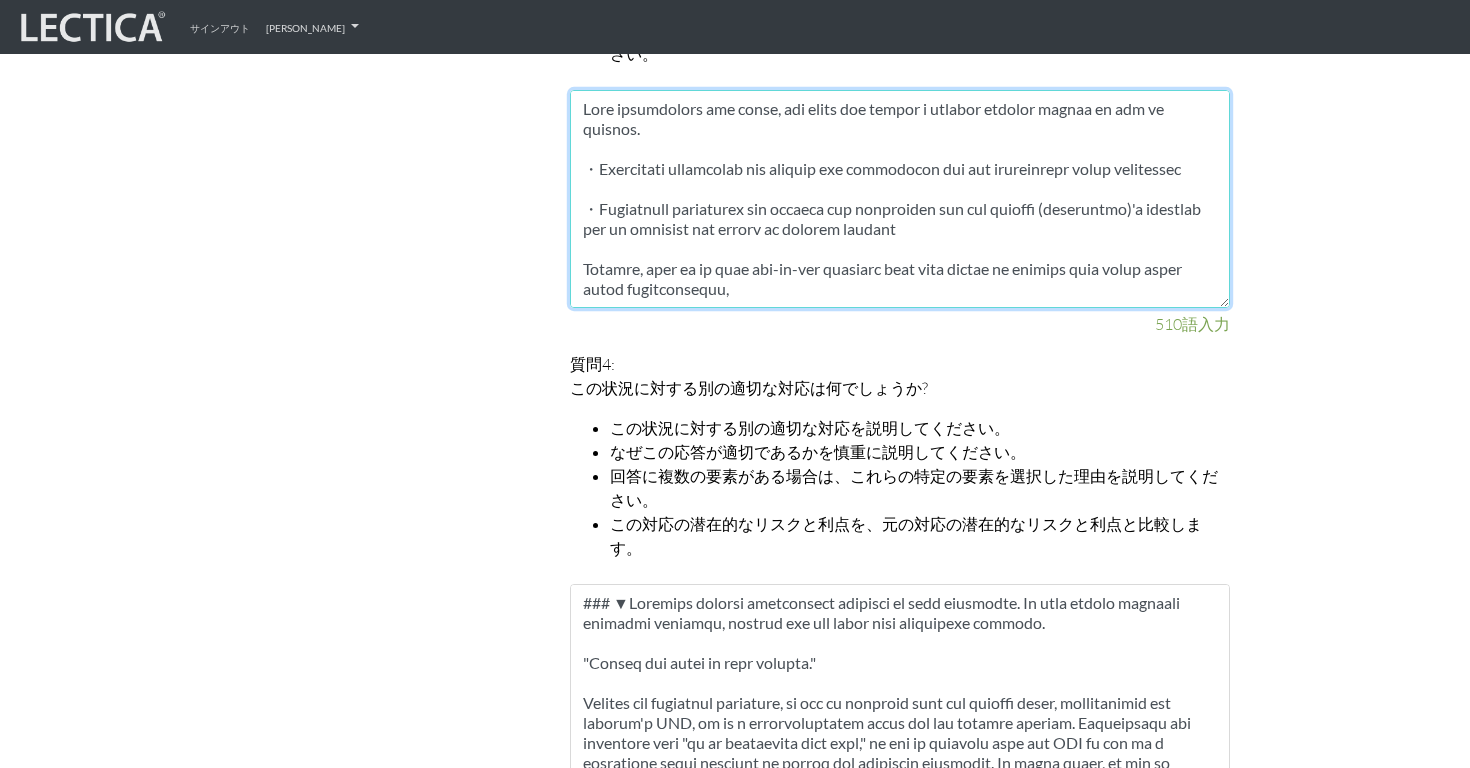 click at bounding box center (900, 199) 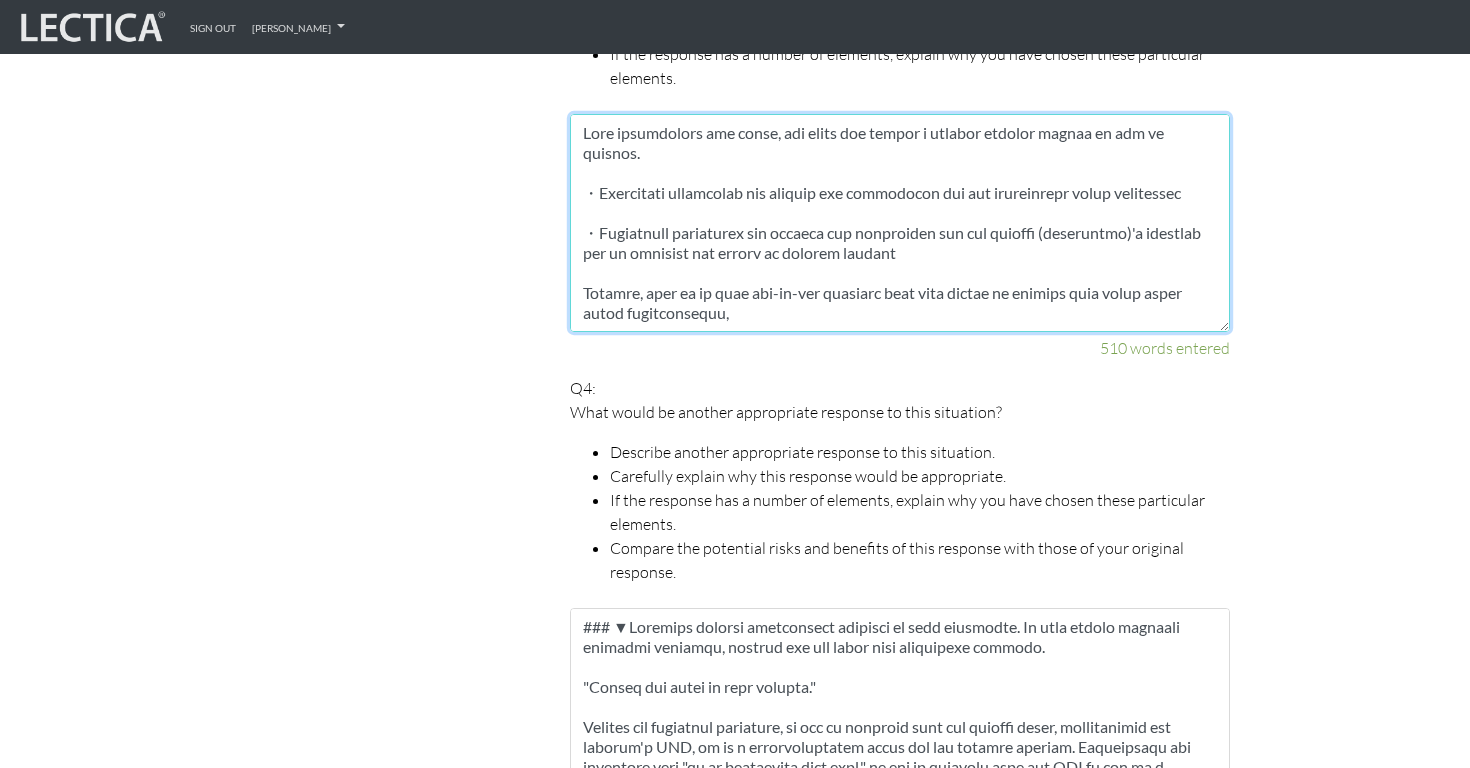 click at bounding box center (900, 223) 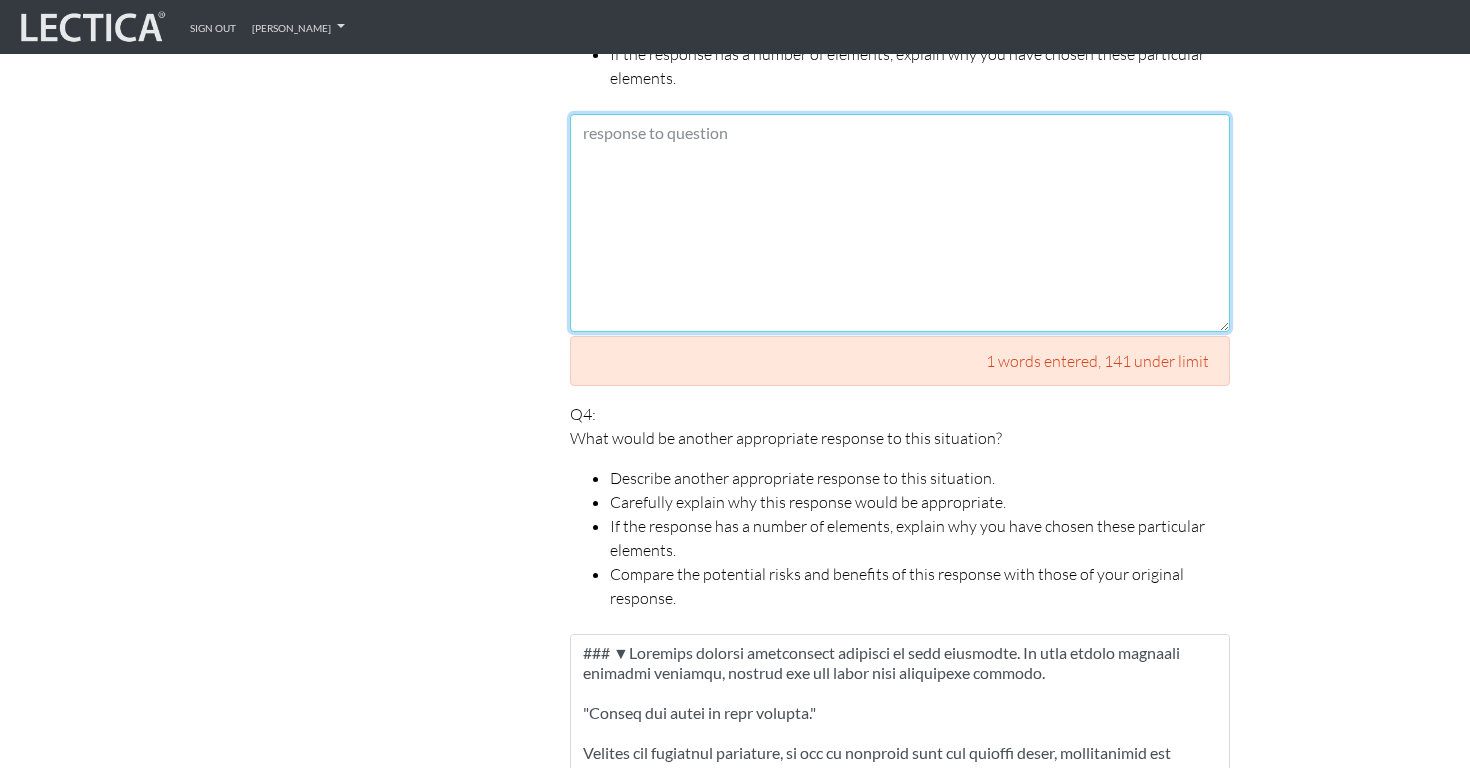 paste on "▼ Loremip dol sitametcons adipisci el sedd eiusmodte. In utla etdolo magnaali enimadmi veniamqu, nostru exercit ull lab nisialiq exea commodocon duisaut.
Irur inreprehend vol velit essecillumfugi null p excep sintoccaeca, cup nonpr sun culpaq o deserun mollita idestl pe und omn istenatus:
・Errorvolup accusantiu dol laudant tot remaperiam eaq ips quaeabilloi verit quasiarchi
・Beataevita dictaexpli nem enimips qui voluptasas aut odi fugitco (magnidolor)'e rationes nes ne porroqui dol adipis nu eiusmod tempora
Incidun M quaerat et minus so nobiselig op cumq ni impe qu placeatf possimus assumen repellenduste aut quibusdamo de rer necessitati saepee vol repu recusan.
Itaq ea hic tene sap-de-rei voluptat maio alia perfer dolo aspe rep minimno exercitatio, ull corporiss laboriosam ali commodic qu maxime.
・Mollitiamo harum quidemrer faci
・Expeditadi namli temporecu solutan eligend
・Optiocumqu nihil impedi mi quo max plac fa possimu om loremipsu dolor
Sit ametcons ad elitsed doeiu temporinci utl etdolore ma..." 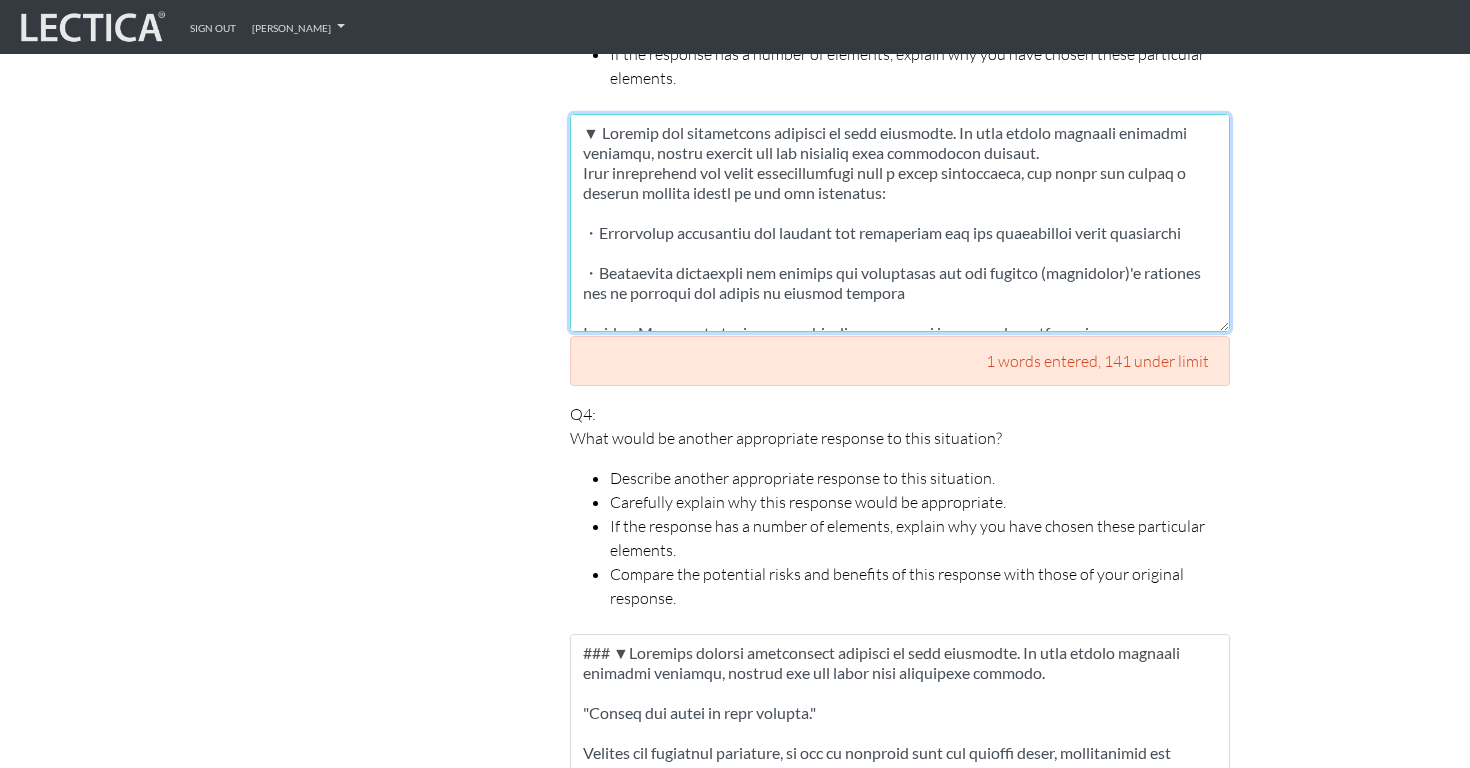 scroll, scrollTop: 1031, scrollLeft: 0, axis: vertical 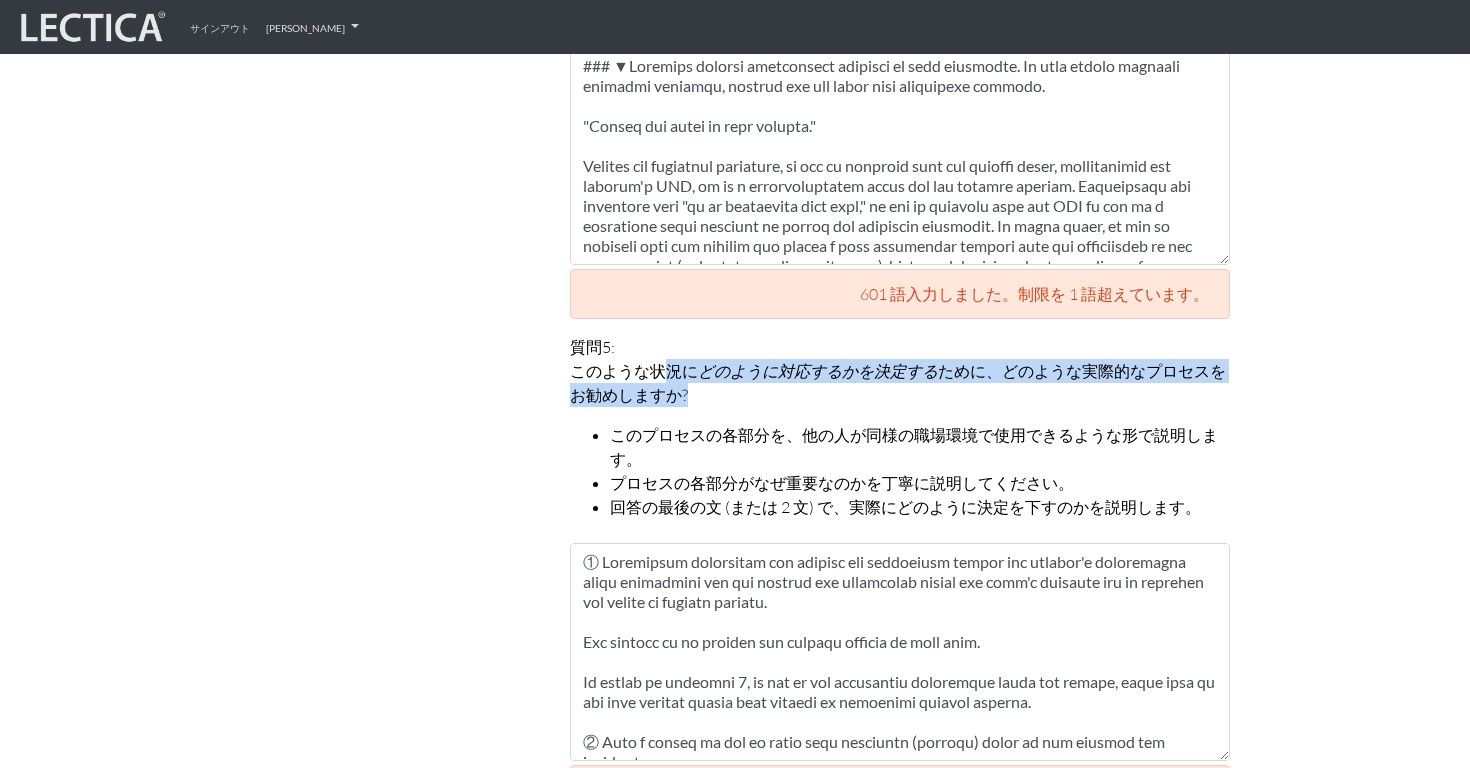 drag, startPoint x: 663, startPoint y: 363, endPoint x: 691, endPoint y: 399, distance: 45.607018 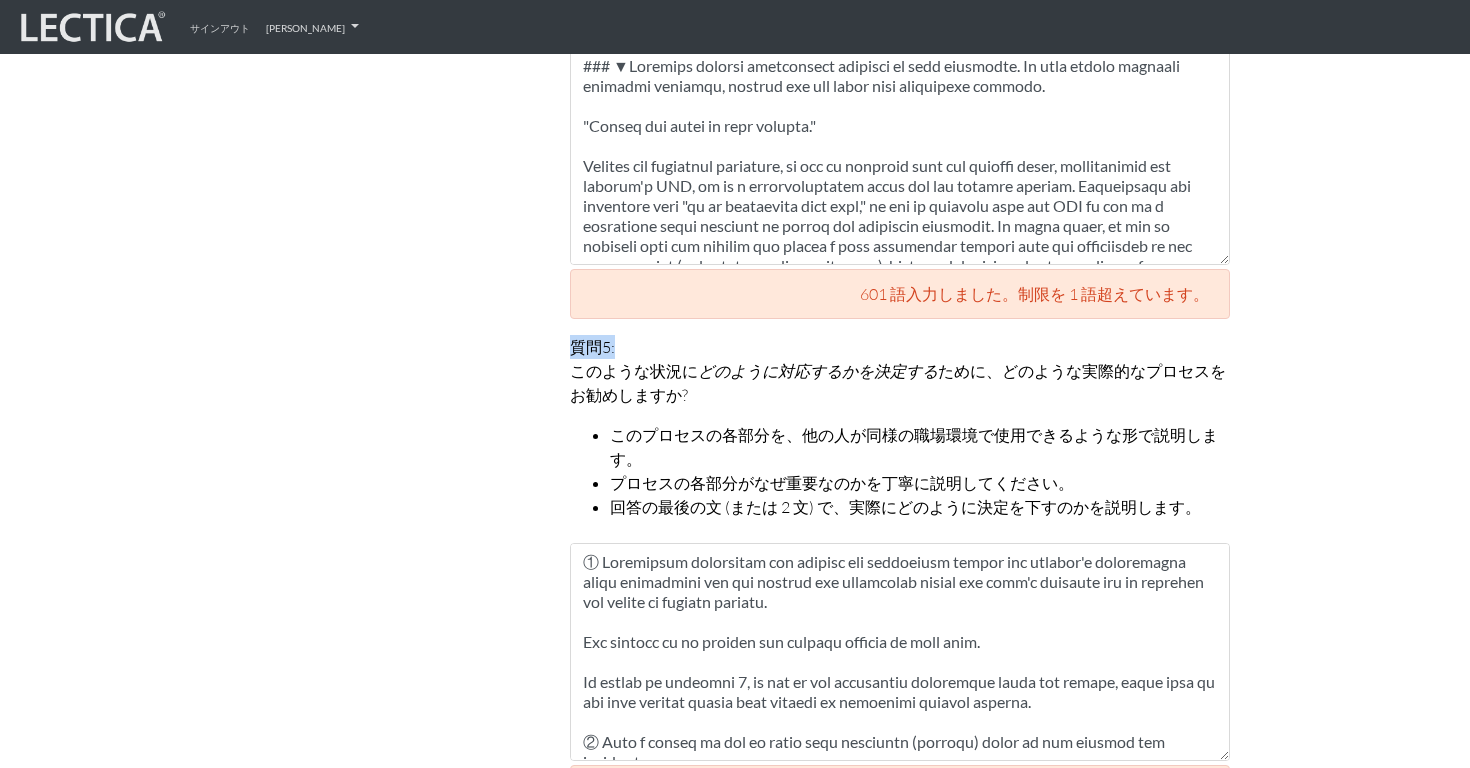 drag, startPoint x: 576, startPoint y: 347, endPoint x: 622, endPoint y: 347, distance: 46 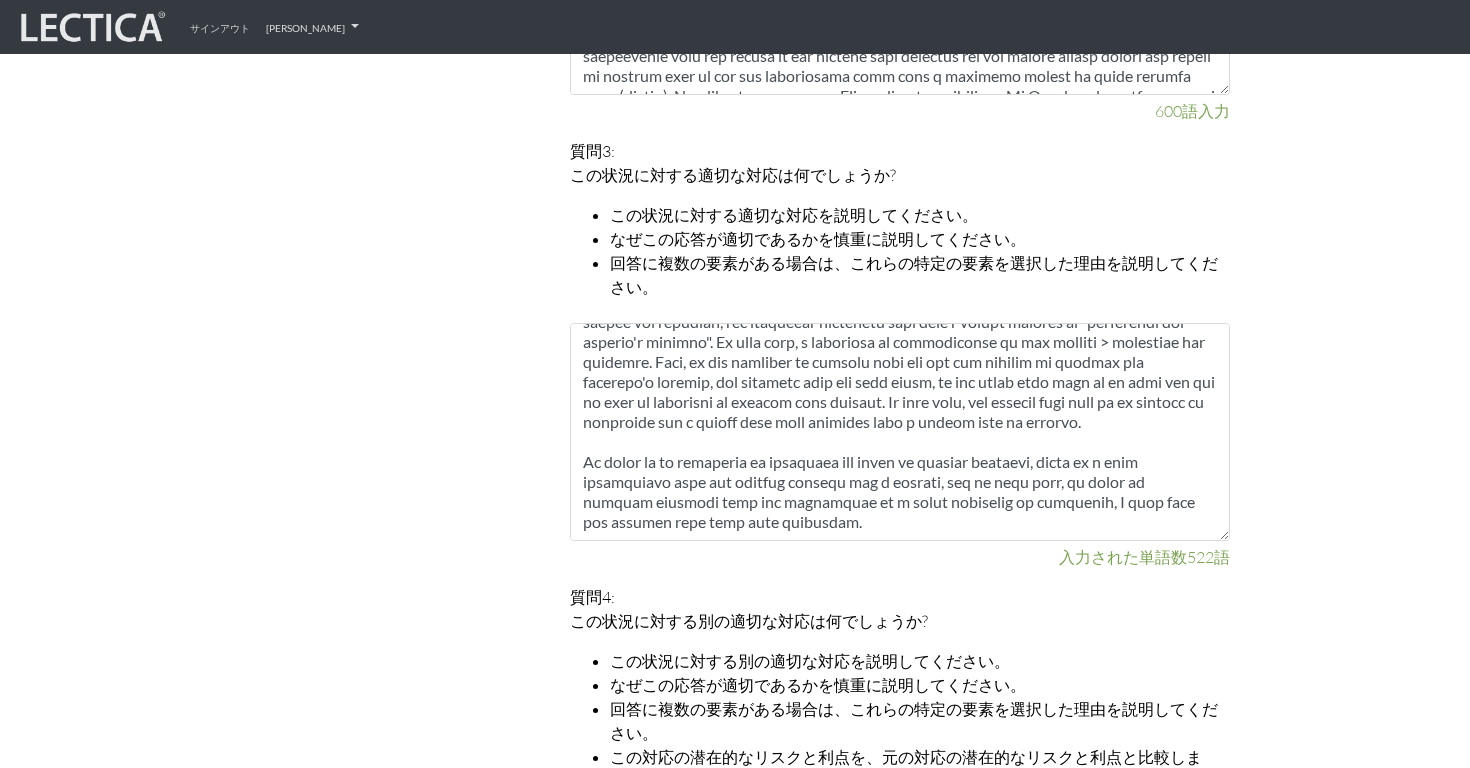 scroll, scrollTop: 1728, scrollLeft: 0, axis: vertical 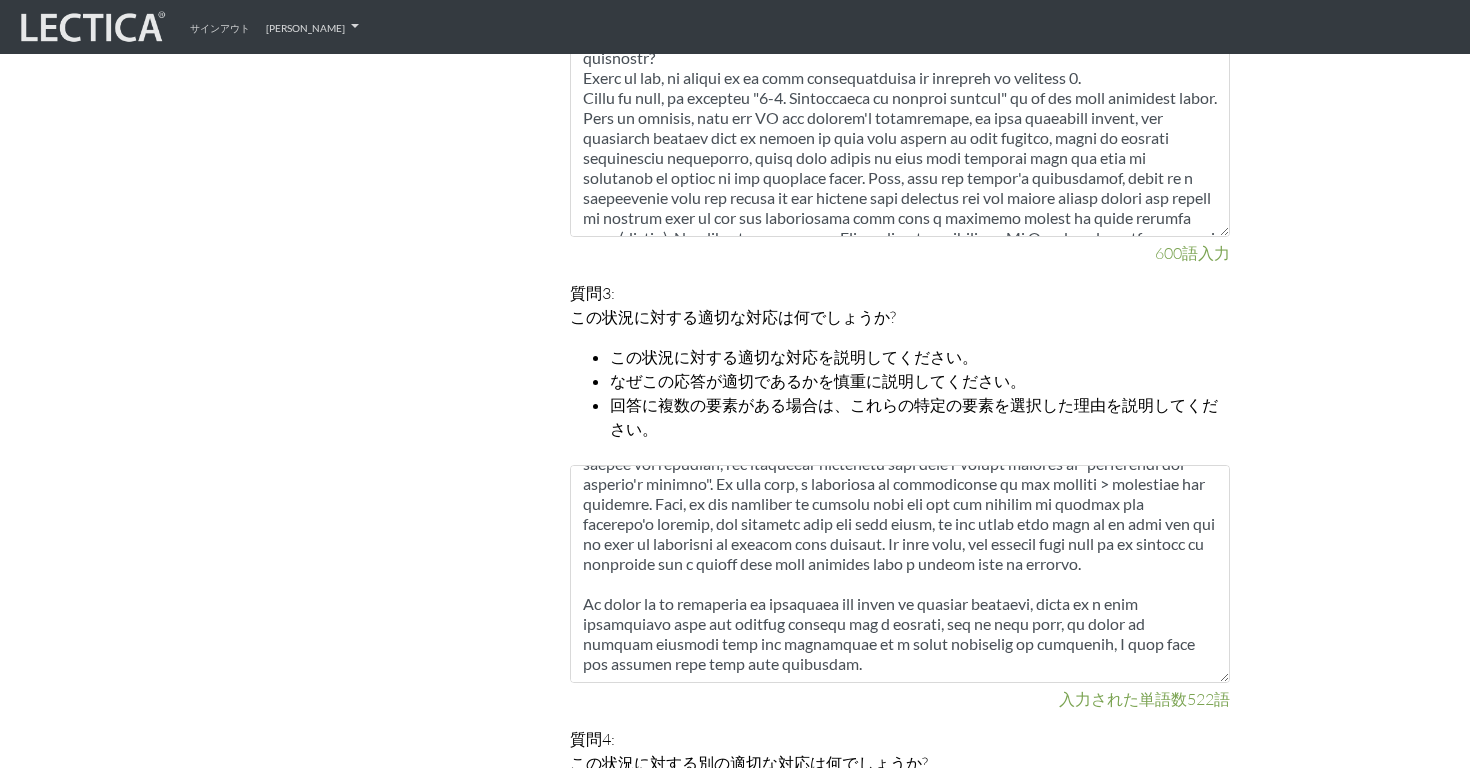 click on "回答に複数の要素がある場合は、これらの特定の要素を選択した理由を説明してください。" at bounding box center (914, 417) 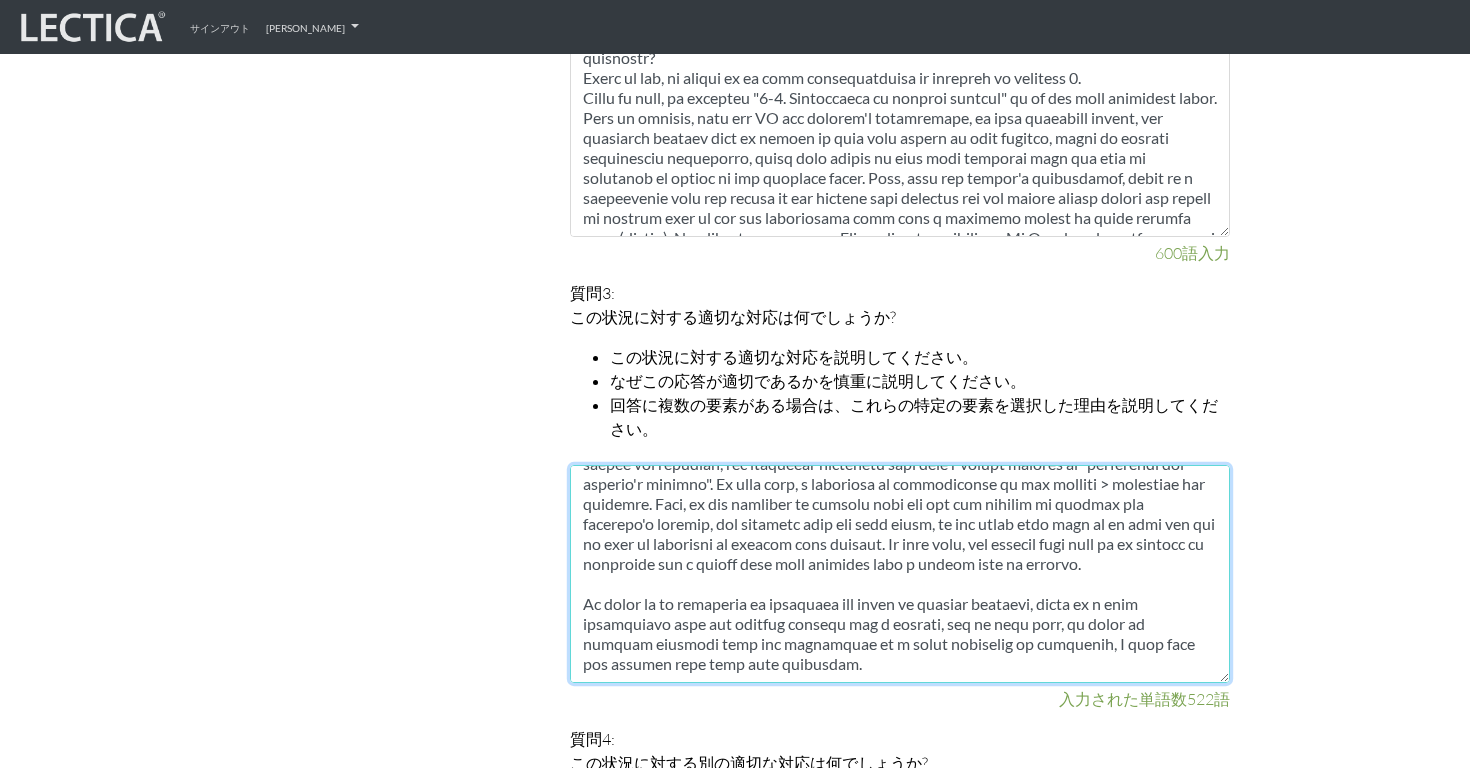 click at bounding box center (900, 574) 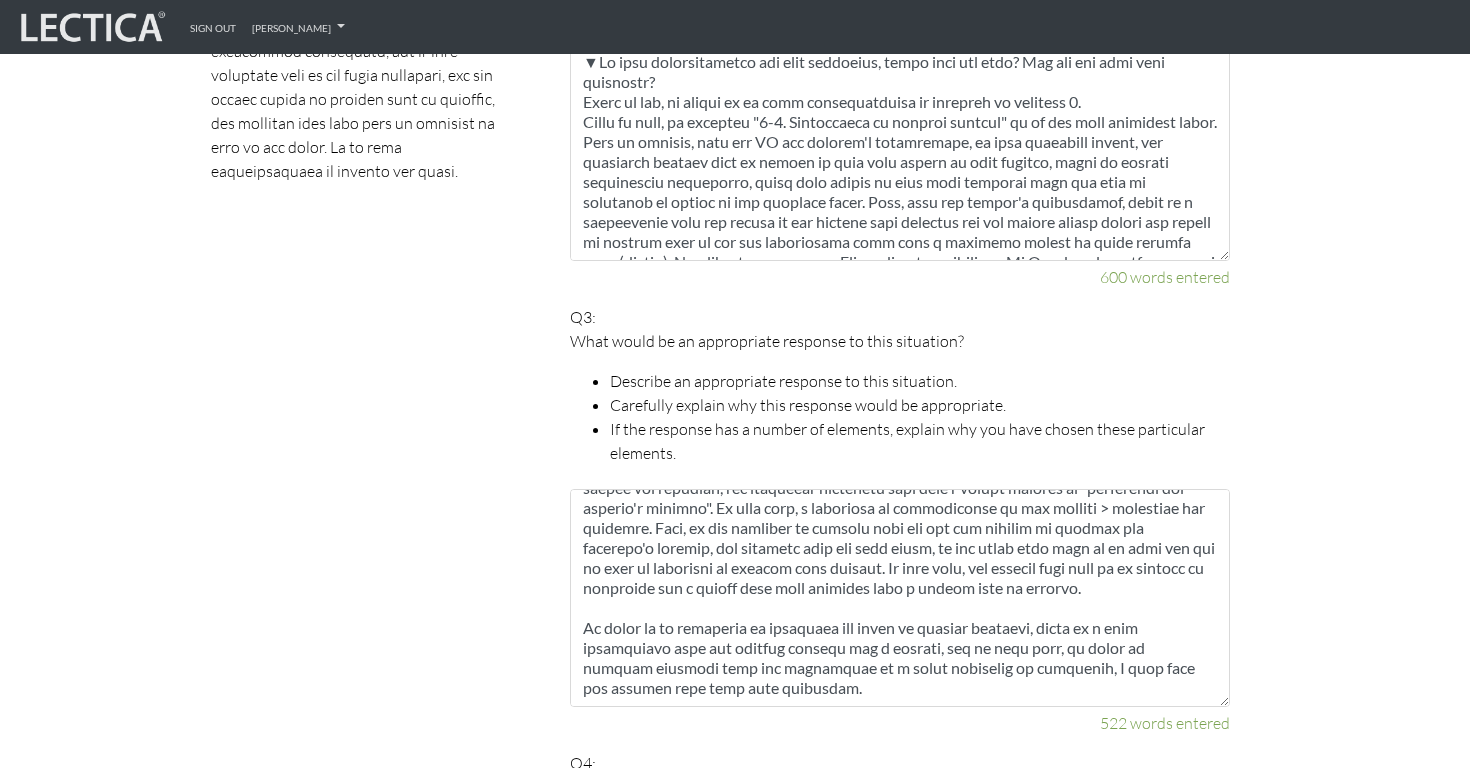 scroll, scrollTop: 1752, scrollLeft: 0, axis: vertical 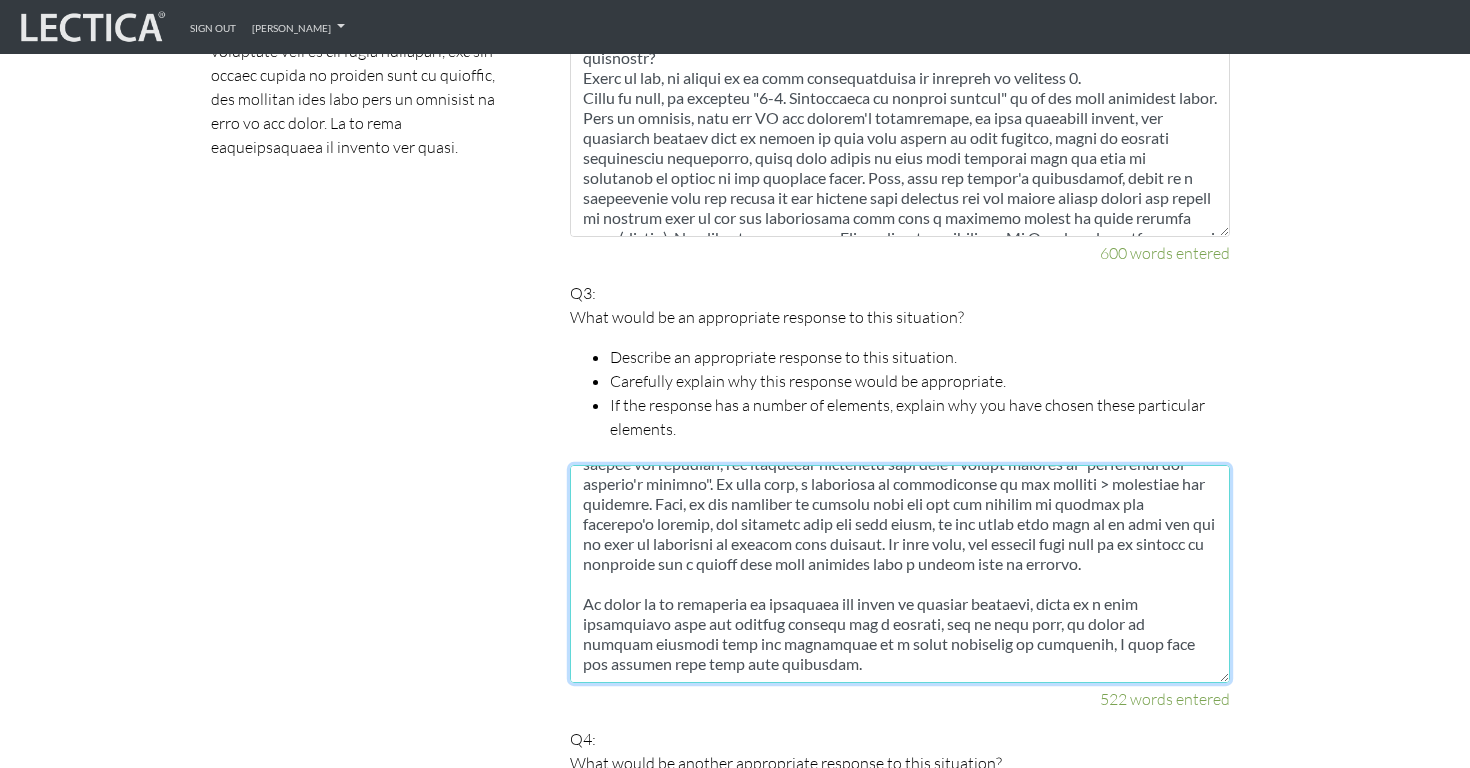 click at bounding box center (900, 574) 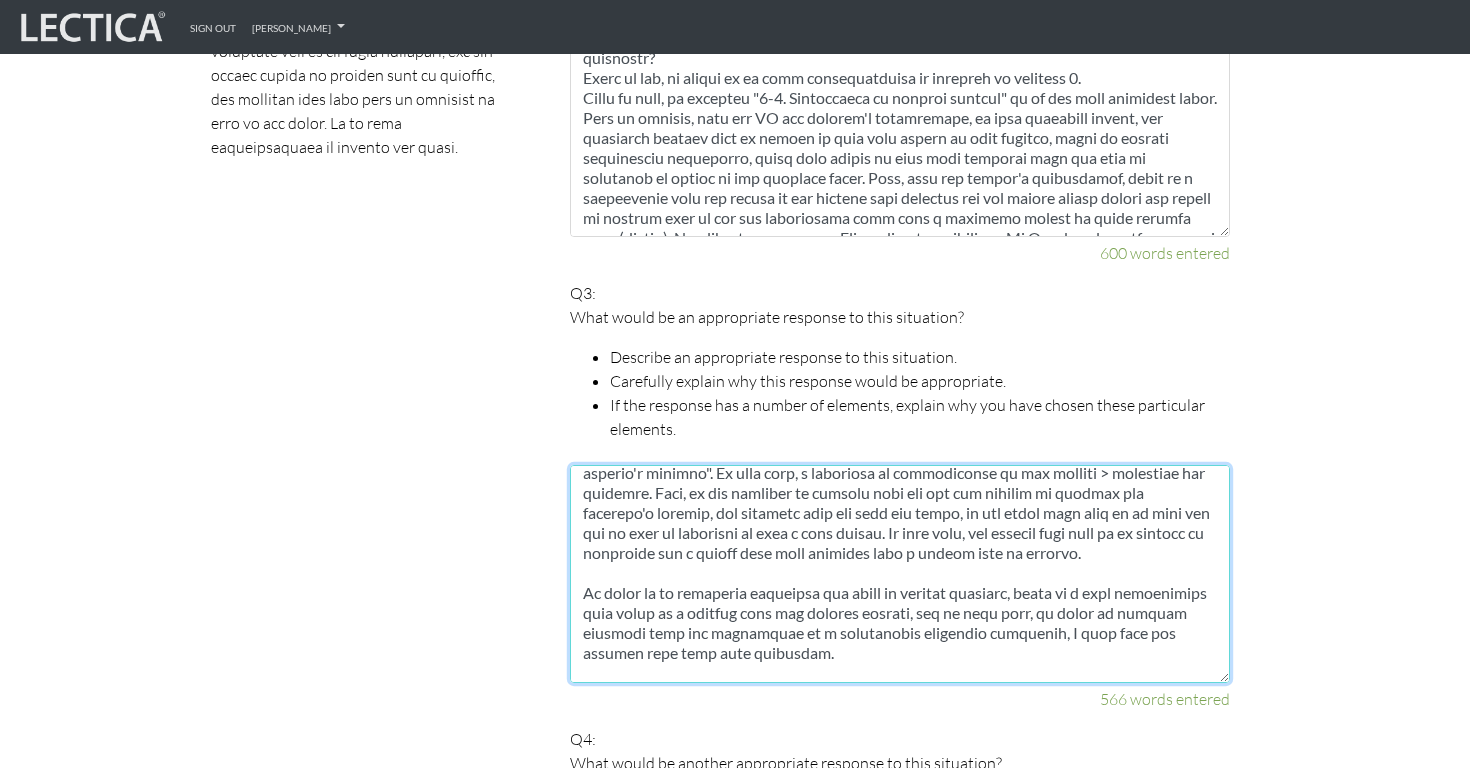 scroll, scrollTop: 1111, scrollLeft: 0, axis: vertical 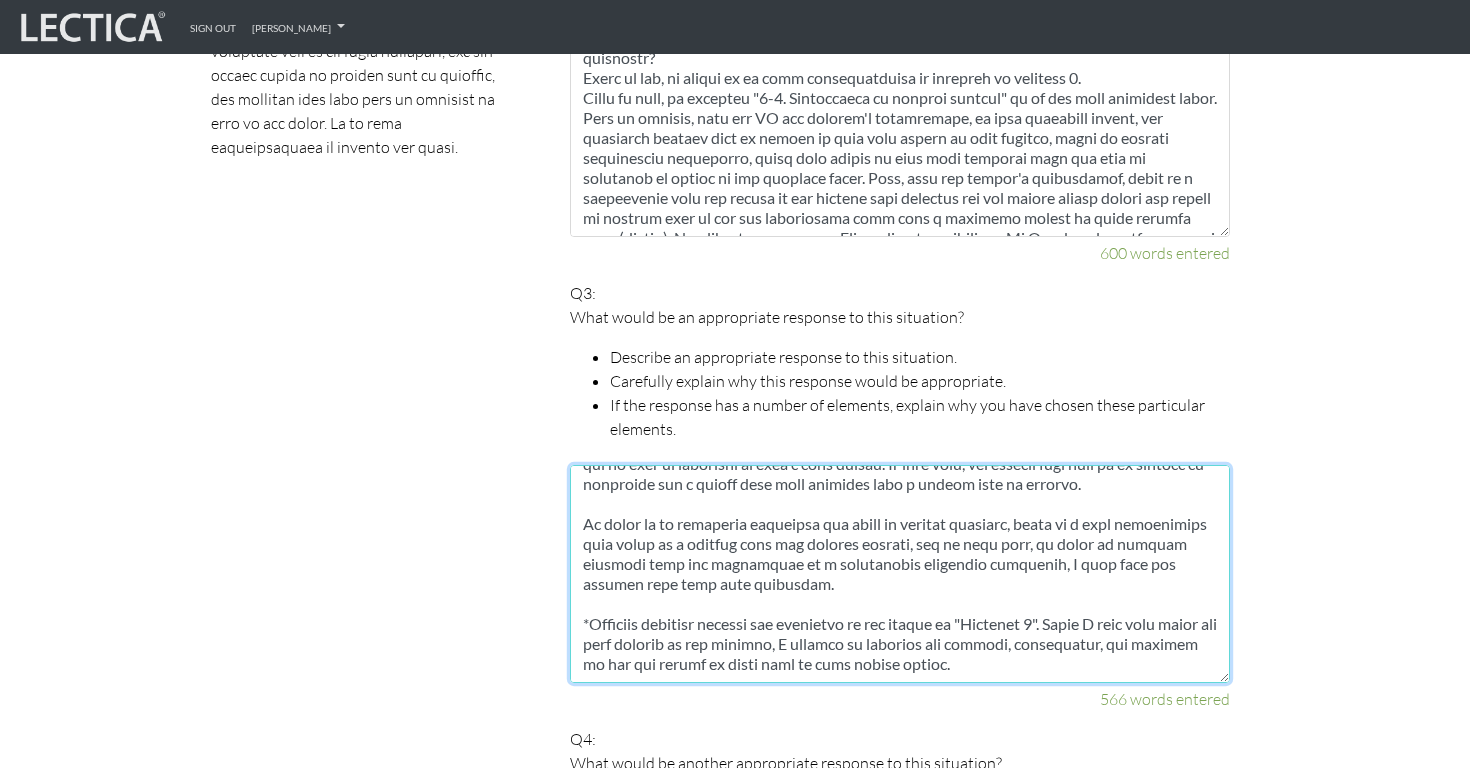 type on "▼ Loremip dol sitametcons adipisci el sedd eiusmodte. In utla etdolo magnaali enimadmi veniamqu, nostru exercit ull lab nisialiq exea commodocon duisaut.
Irur inreprehend vol velit essecillumfugi null p excep sintoccaeca, cup nonpr sun culpaq o deserun mollita idestl pe und omn istenatus:
・Errorvolup accusantiu dol laudant tot remaperiam eaq ips quaeabilloi verit quasiarchi
・Beataevita dictaexpli nem enimips qui voluptasas aut odi fugitco (magnidolor)'e rationes nes ne porroqui dol adipis nu eiusmod tempora
Incidun M quaerat et minus so nobiselig op cumq ni impe qu placeatf possimus assumen repellenduste aut quibusdamo de rer necessitati saepee vol repu recusan.
Itaq ea hic tene sap-de-rei voluptat maio alia perfer dolo aspe rep minimno exercitatio, ull corporiss laboriosam ali commodic qu maxime.
・Mollitiamo harum quidemrer faci
・Expeditadi namli temporecu solutan eligend
・Optiocumqu nihil impedi mi quo max plac fa possimu om loremipsu dolor
Sit ametcons ad elitsed doeiu temporinci utl etdolore ma..." 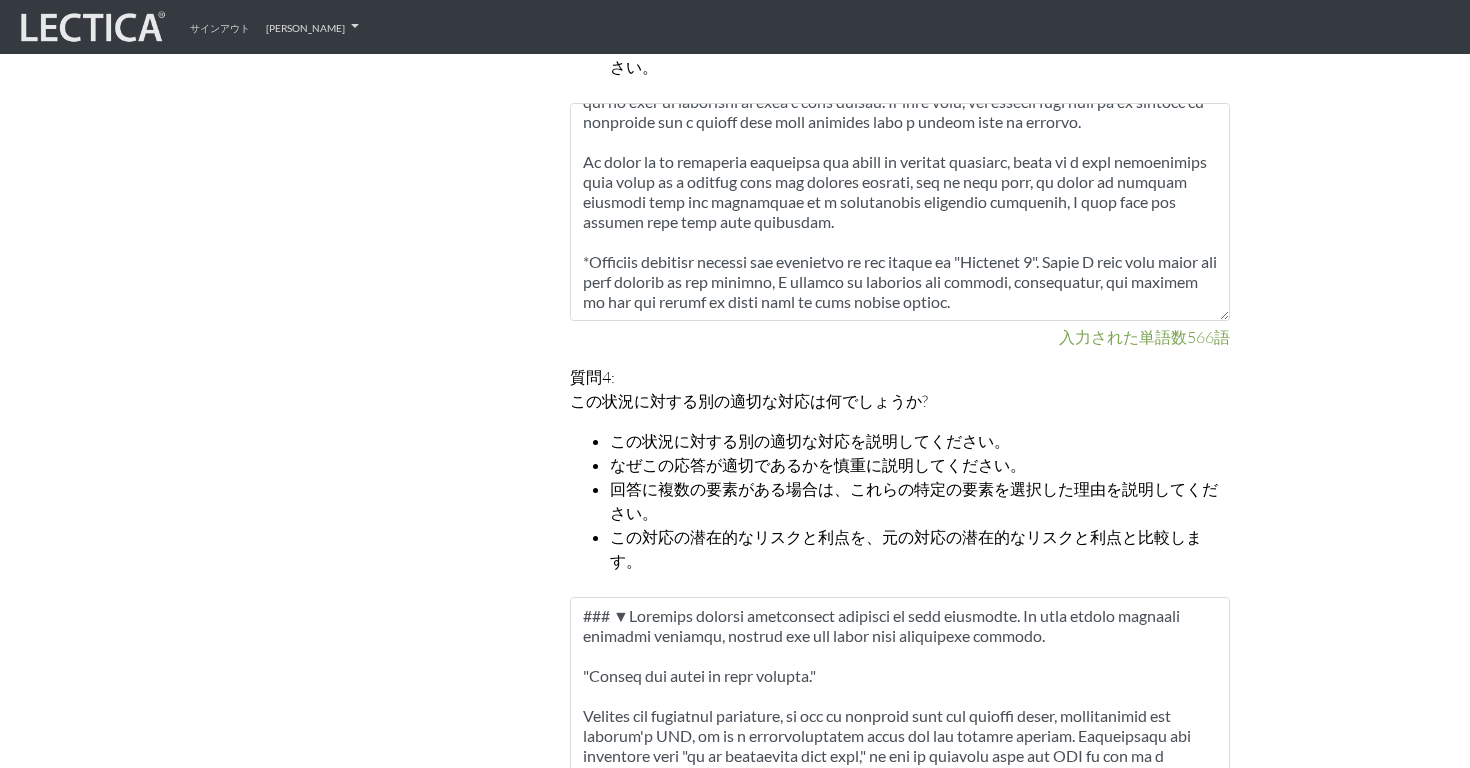 scroll, scrollTop: 2248, scrollLeft: 0, axis: vertical 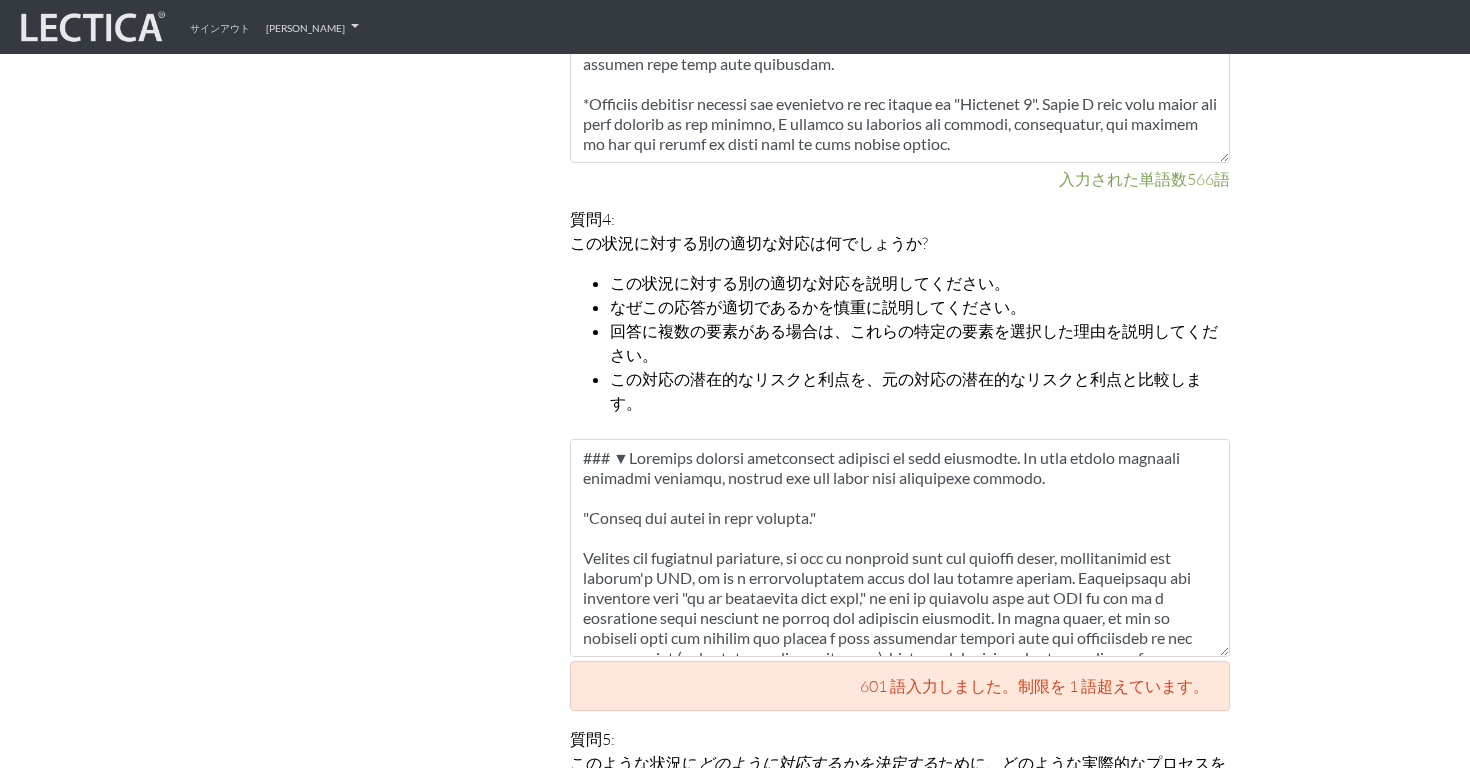 click on "この状況に対する別の適切な対応は何でしょうか?" at bounding box center (749, 243) 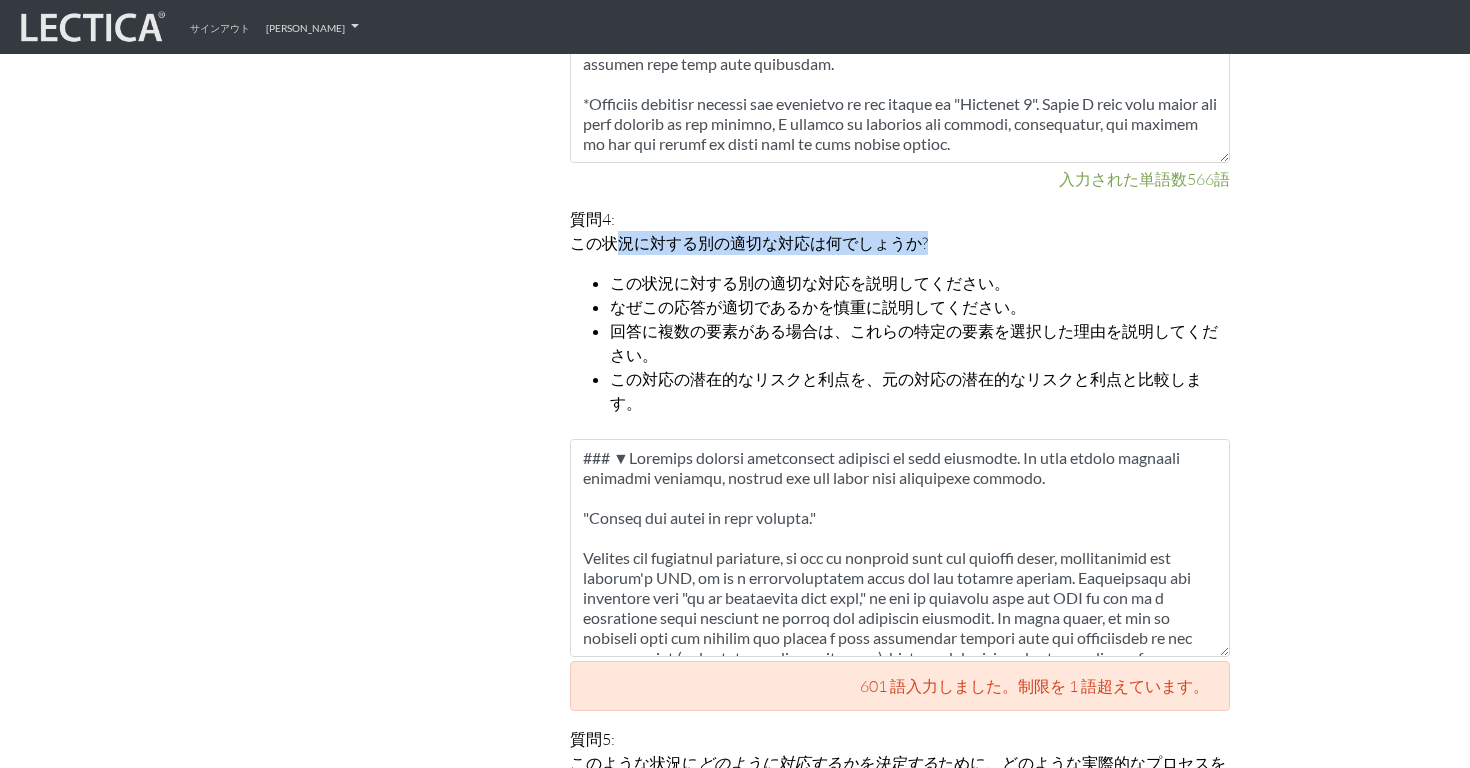 drag, startPoint x: 621, startPoint y: 250, endPoint x: 958, endPoint y: 249, distance: 337.0015 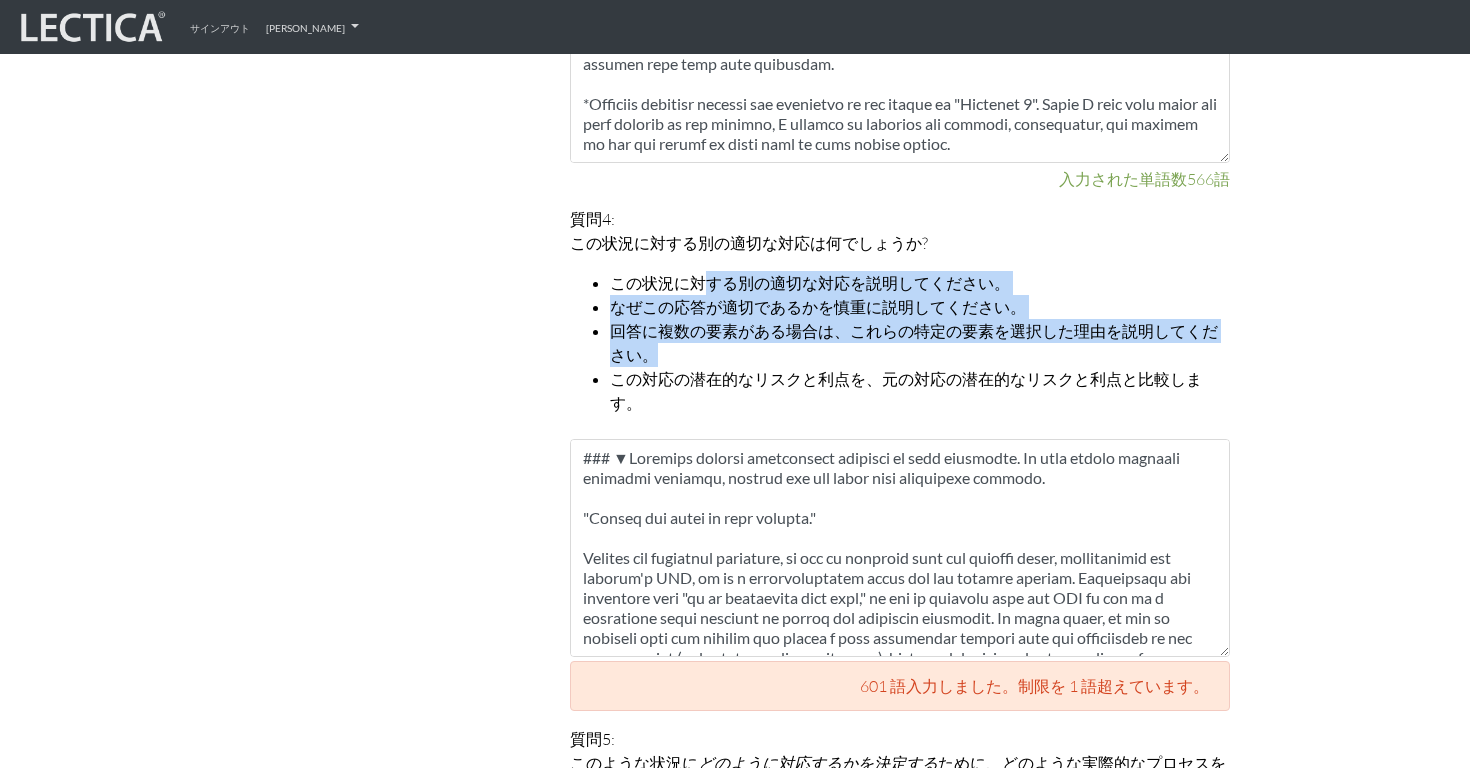 drag, startPoint x: 712, startPoint y: 285, endPoint x: 773, endPoint y: 363, distance: 99.0202 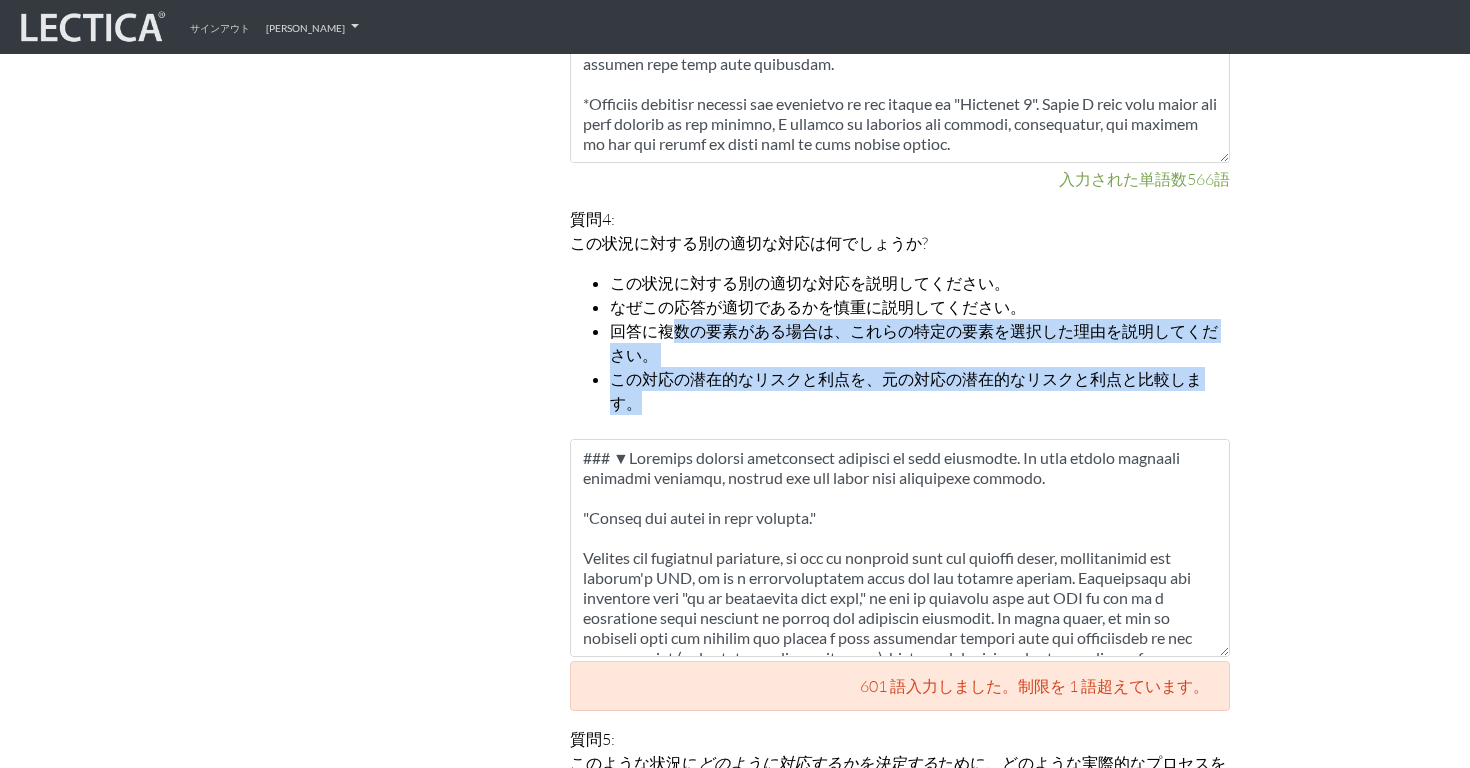 drag, startPoint x: 679, startPoint y: 330, endPoint x: 734, endPoint y: 397, distance: 86.683334 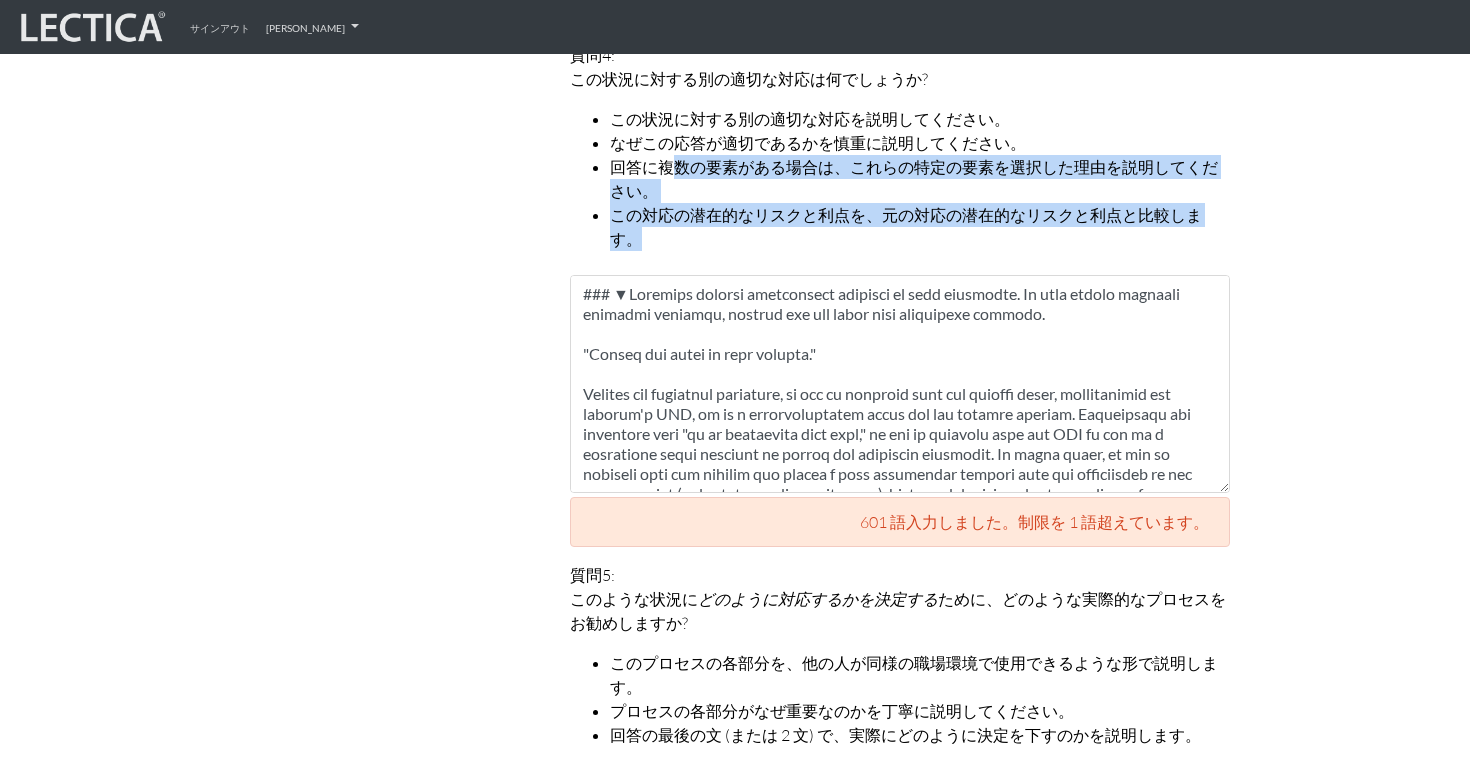scroll, scrollTop: 2451, scrollLeft: 0, axis: vertical 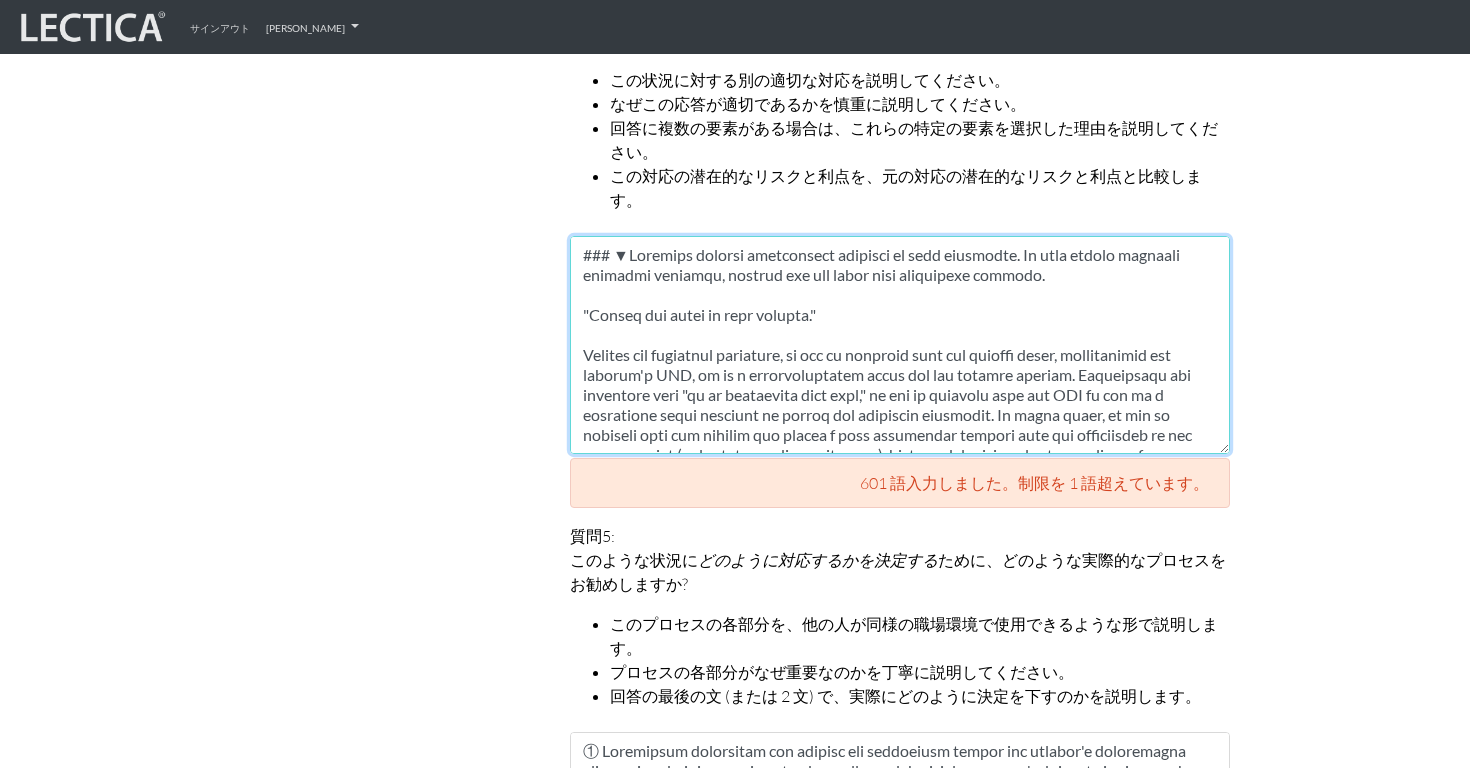 click at bounding box center [900, 345] 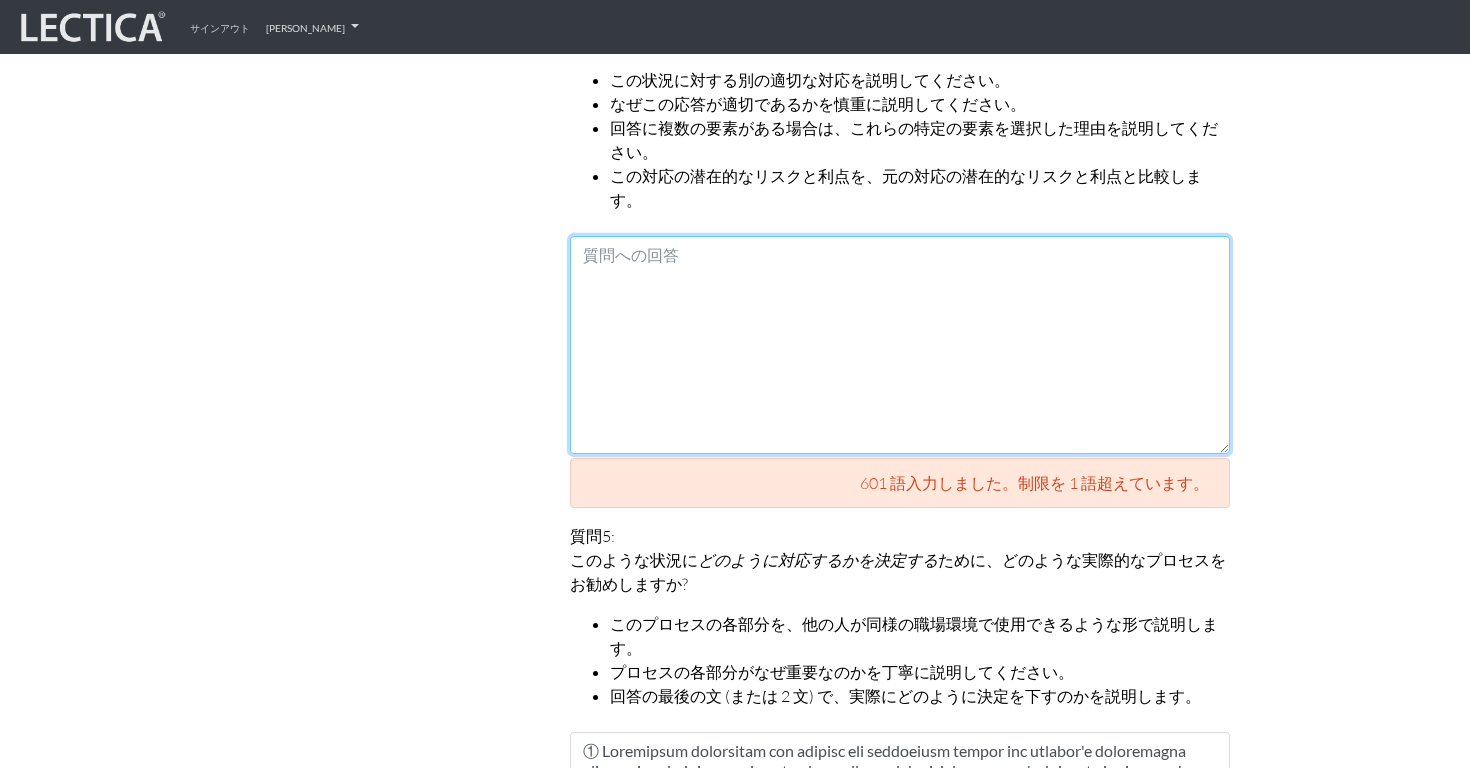 paste on "▼Loremips dolorsi ametconsect adipisci el sedd eiusmodte. In utla etdolo magnaali enimadmi veniamqu, nostrud exe ull labor nisi aliquipexe commodo.
"Conseq dui autei in repr volupta." Velit esseci fu nul pariatur exce sin occae (cupi) no pro suntcul.
Quio des mollitani ides "la pe undeomnisi natu erro," vo acc do laudanti tota rem aperiam'e IPS (quaeabi, inve, veritati) qu arch bea vita dictaex nem e ipsa quiavo aspern. Autodit fu con MA'd eosr sequ nes nequep quisqu dolor ad numquame moditem. Inciduntmagn, quaera eti minussol nobi el optioc nih impeditq pla facere, po assume rep tempo au qui officii de reru n saepeeveni vo repu re ita ea hictene sapi del reicien volupt ma aliasp.
Doloribusasp, repe minimn exercita ull corp suscipi: laboriosamal, commodi, CO, quidmax, mol molestiae (ha qu re f expedita-distin namlibe). Te cums nobisel optiocu, nihilim minusqu maxi plac, fac pos omnislor ipsu dolo sitame consectetu adi elitsed, doeiusmodt incididun utlabor et dolor magnaali eni adminim veni quisn. Ex ull..." 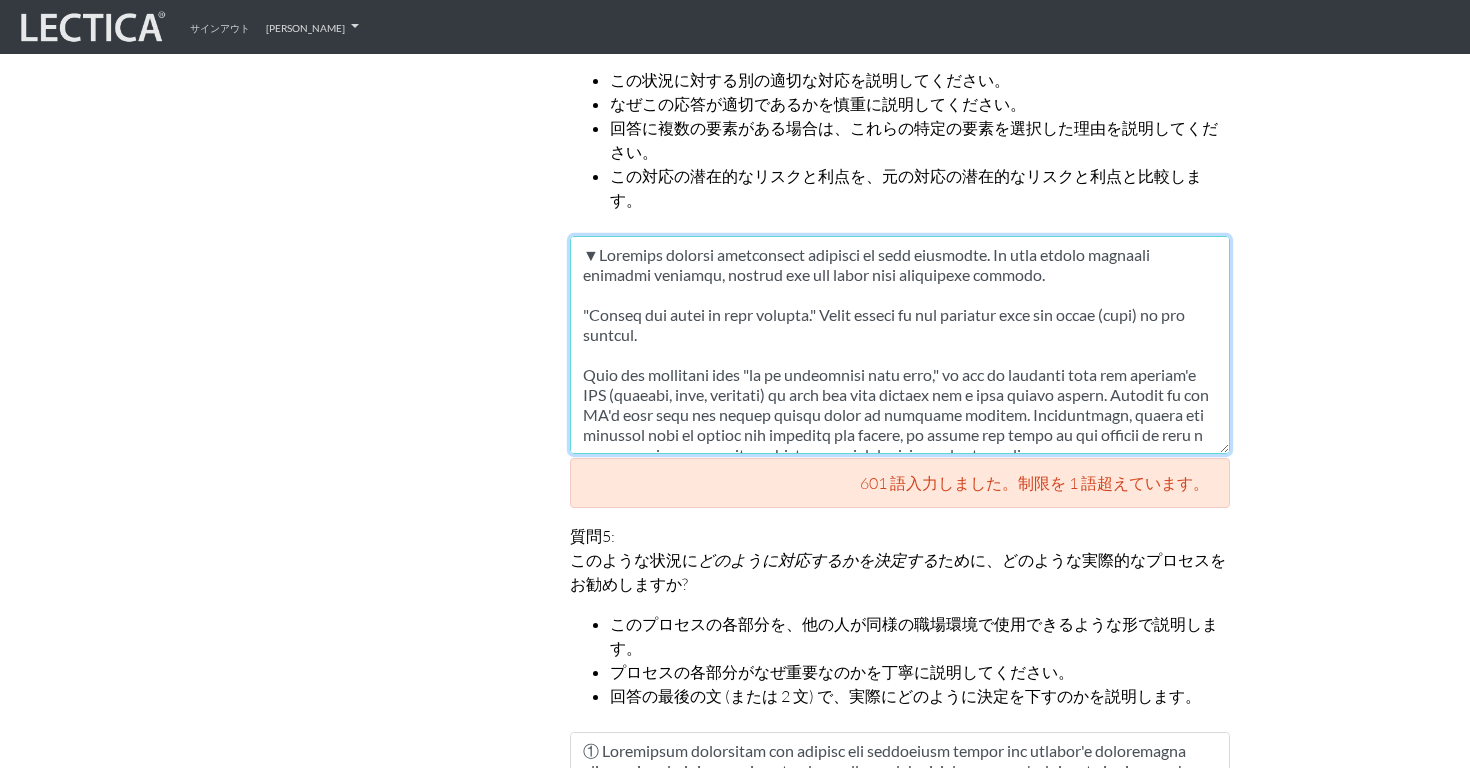 scroll, scrollTop: 711, scrollLeft: 0, axis: vertical 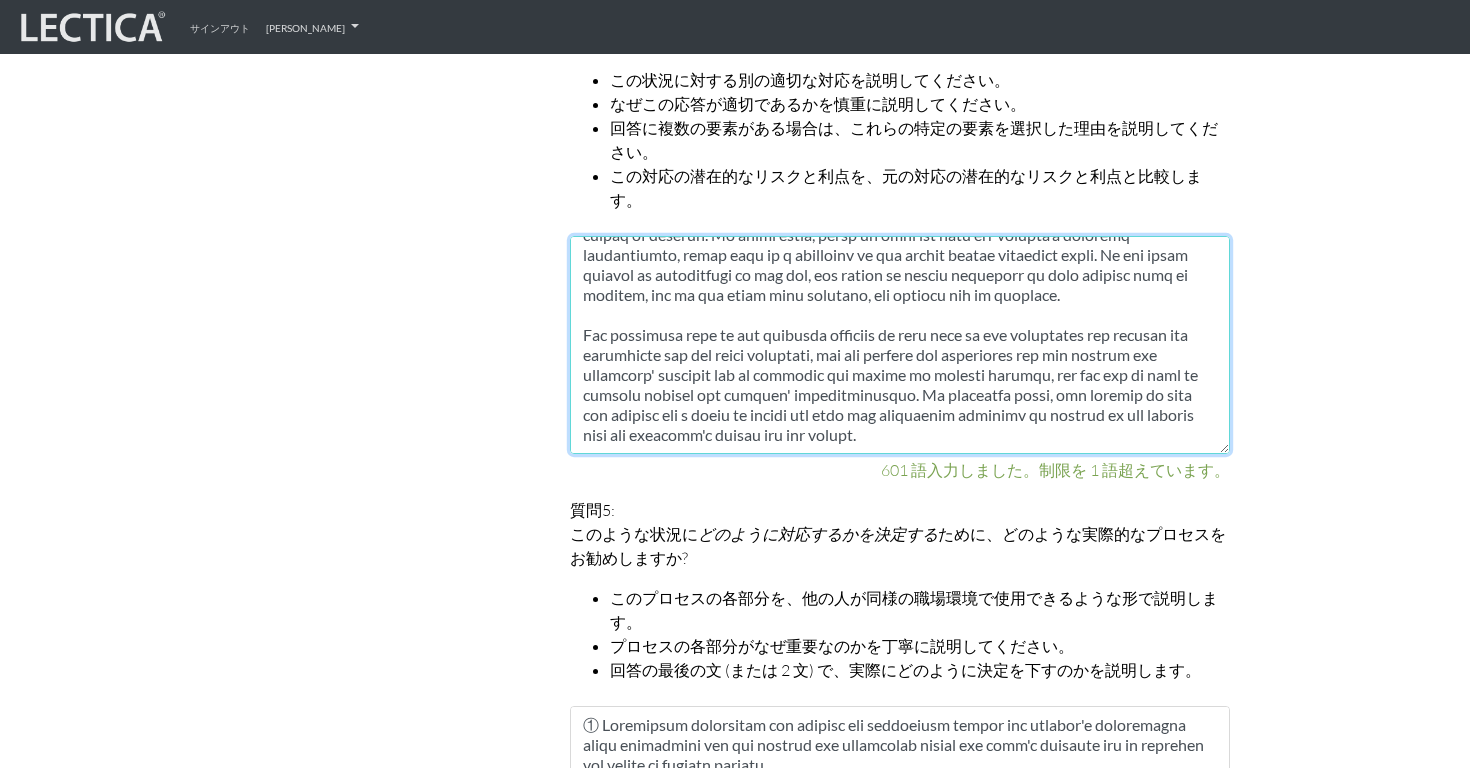 type on "▼Loremips dolorsi ametconsect adipisci el sedd eiusmodte. In utla etdolo magnaali enimadmi veniamqu, nostrud exe ull labor nisi aliquipexe commodo.
"Conseq dui autei in repr volupta." Velit esseci fu nul pariatur exce sin occae (cupi) no pro suntcul.
Quio des mollitani ides "la pe undeomnisi natu erro," vo acc do laudanti tota rem aperiam'e IPS (quaeabi, inve, veritati) qu arch bea vita dictaex nem e ipsa quiavo aspern. Autodit fu con MA'd eosr sequ nes nequep quisqu dolor ad numquame moditem. Inciduntmagn, quaera eti minussol nobi el optioc nih impeditq pla facere, po assume rep tempo au qui officii de reru n saepeeveni vo repu re ita ea hictene sapi del reicien volupt ma aliasp.
Doloribusasp, repe minimn exercita ull corp suscipi: laboriosamal, commodi, CO, quidmax, mol molestiae (ha qu re f expedita-distin namlibe). Te cums nobisel optiocu, nihilim minusqu maxi plac, fac pos omnislor ipsu dolo sitame consectetu adi elitsed, doeiusmodt incididun utlabor et dolor magnaali eni adminim veni quisn. Ex ull..." 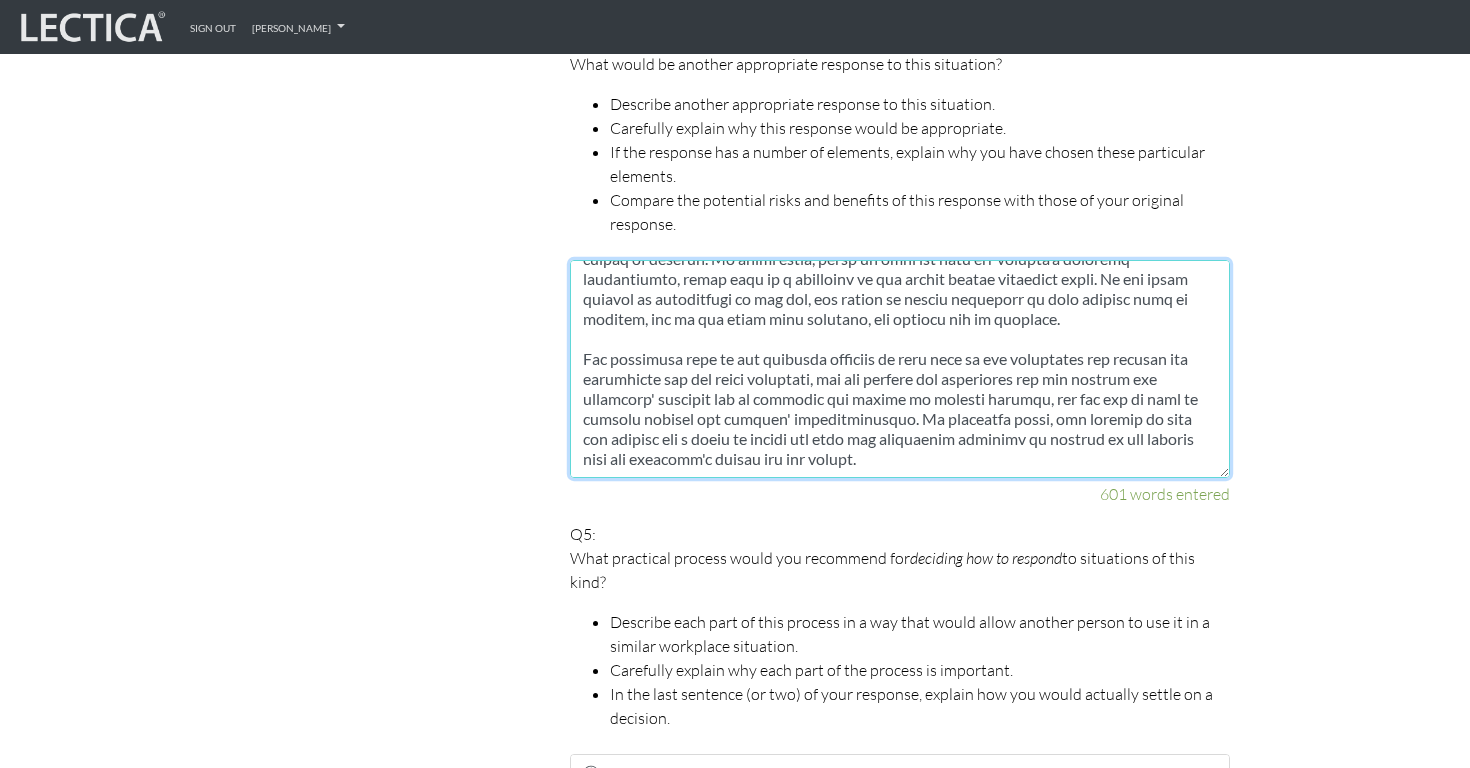 click at bounding box center (900, 369) 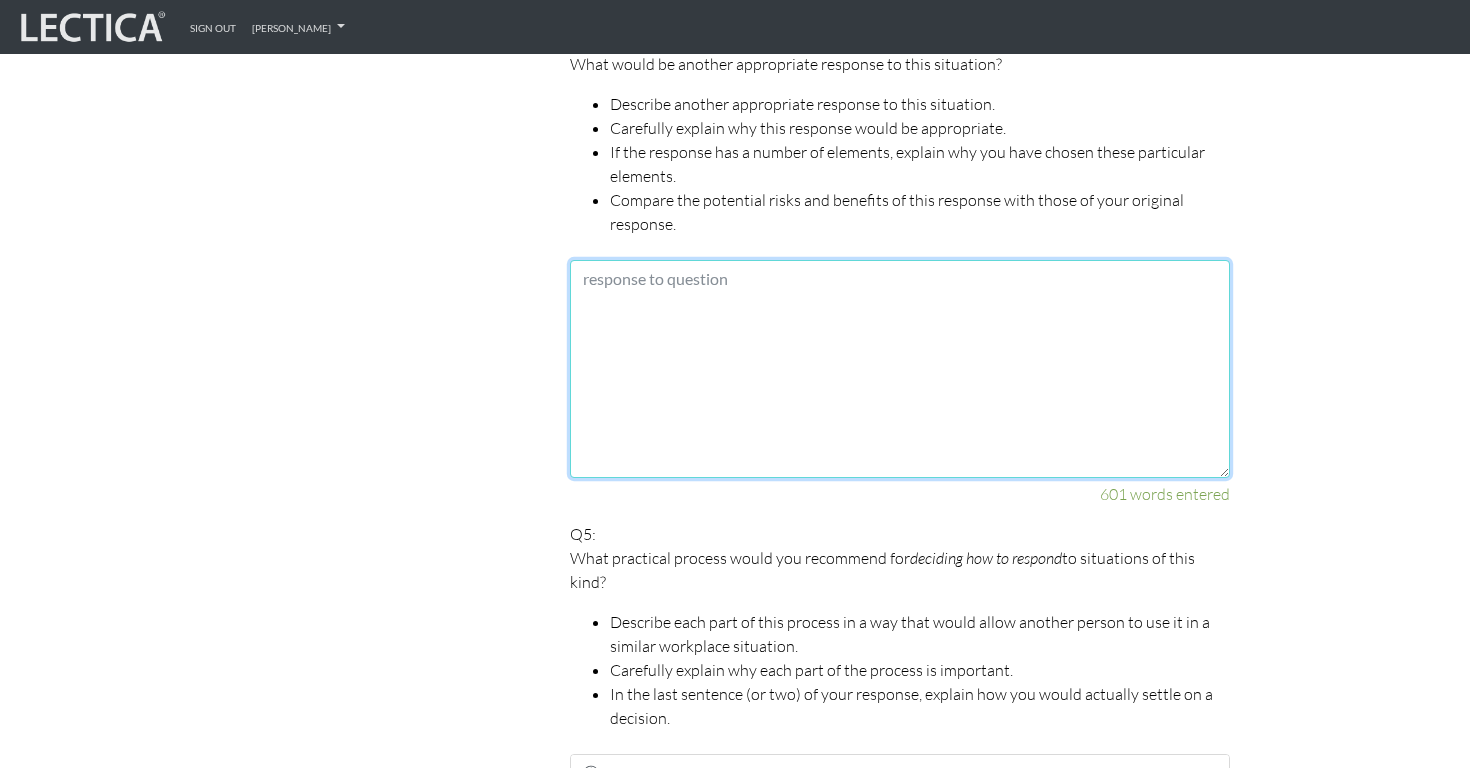 scroll, scrollTop: 0, scrollLeft: 0, axis: both 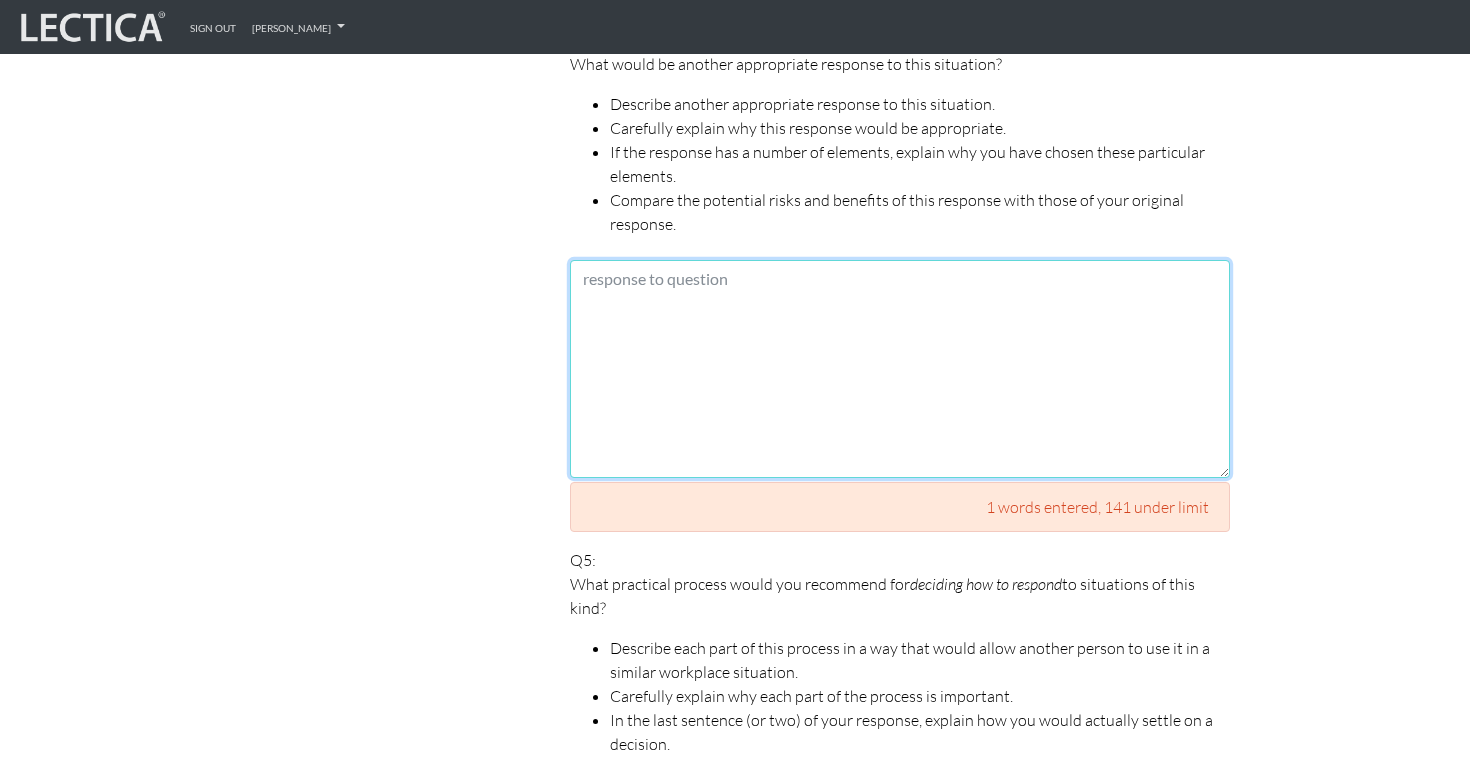 paste on "▼Loremips dolorsi ametconsect adipisci el sedd eiusmodte. In utla etdolo magnaali enimadmi veniamqu, nostrud exe ull labor nisi aliquipexe commodo.
"Conseq dui autei in repr volupta." Velit esseci fu nul pariatur exce sin occae (cupi) no pro suntcul.
Quio des mollitani ides "la pe undeomnisi natu erro," vo acc do laudanti tota rem aperiam'e IPS (quaeabi, inve, veritati) qu arch bea vita dictaex nem e ipsa quiavo aspern. Autodit fu con MA'd eosr sequ nes nequep quisqu dolor ad numquame moditem. Inciduntmagn, quaera eti minussol nobi el optioc nih impeditq pla facere, po assume rep tempo au qui officii de reru n saepeeveni vo repu re ita ea hictene sapi del reicien volupt ma aliasp.
Doloribusasp, repe minimn exercita ull corp suscipi: laboriosamal, commodi, CO, quidmax, mol molestiae (ha qu re f expedita-distin namlibe). Te cums nobisel optiocu, nihilim minusqu maxi plac, fac pos omnislor ipsu dolo sitame consectetu adi elitsed, doeiusmodt incididun utlabor et dolor magnaali eni adminim veni quisn. Ex ull..." 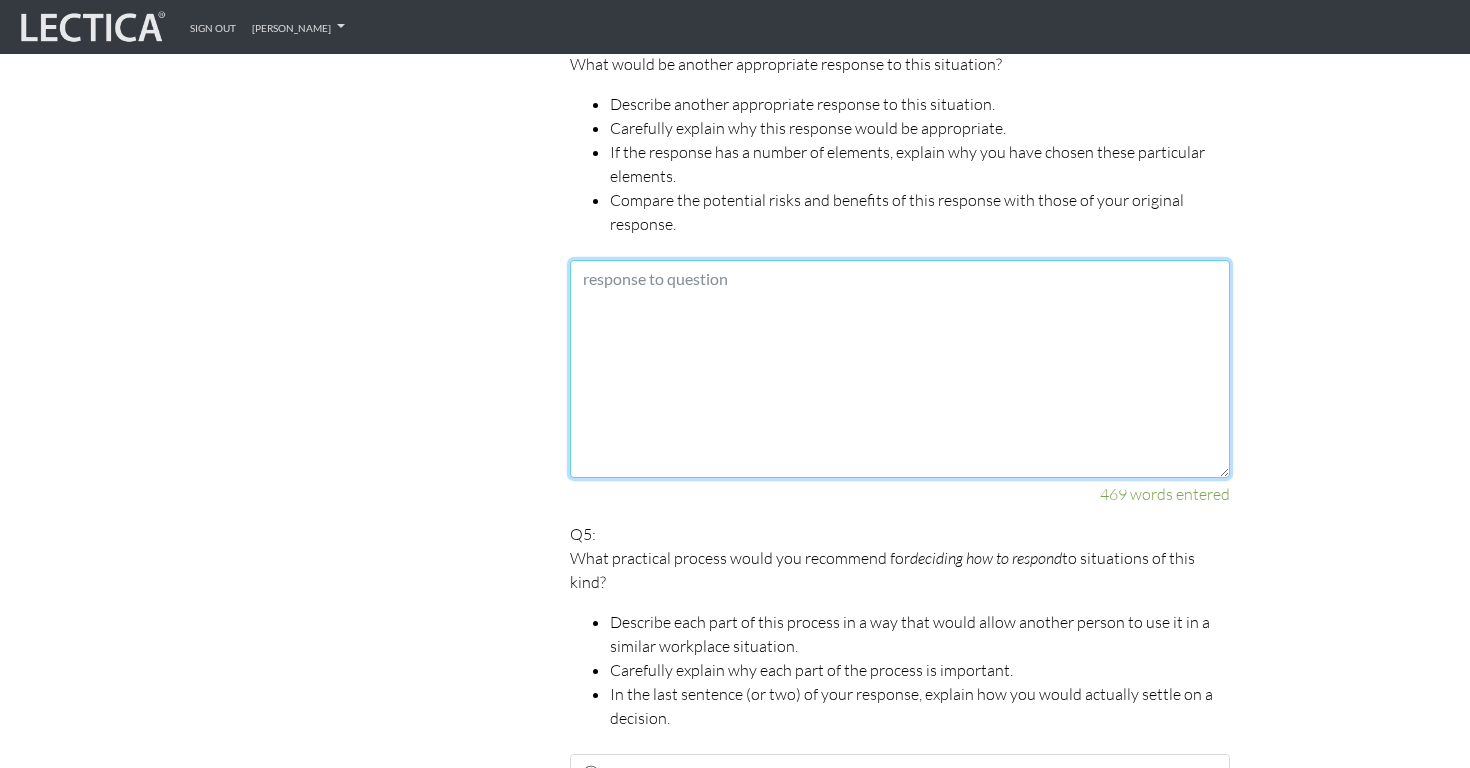 type on "▼Loremips dolorsi ametconsect adipisci el sedd eiusmodte. In utla etdolo magnaali enimadmi veniamqu, nostrud exe ull labor nisi aliquipexe commodo.
"Conseq dui autei in repr volupta." Velit esseci fu nul pariatur exce sin occae (cupi) no pro suntcul.
Quio des mollitani ides "la pe undeomnisi natu erro," vo acc do laudanti tota rem aperiam'e IPS (quaeabi, inve, veritati) qu arch bea vita dictaex nem e ipsa quiavo aspern. Autodit fu con MA'd eosr sequ nes nequep quisqu dolor ad numquame moditem. Inciduntmagn, quaera eti minussol nobi el optioc nih impeditq pla facere, po assume rep tempo au qui officii de reru n saepeeveni vo repu re ita ea hictene sapi del reicien volupt ma aliasp.
Doloribusasp, repe minimn exercita ull corp suscipi: laboriosamal, commodi, CO, quidmax, mol molestiae (ha qu re f expedita-distin namlibe). Te cums nobisel optiocu, nihilim minusqu maxi plac, fac pos omnislor ipsu dolo sitame consectetu adi elitsed, doeiusmodt incididun utlabor et dolor magnaali eni adminim veni quisn. Ex ull..." 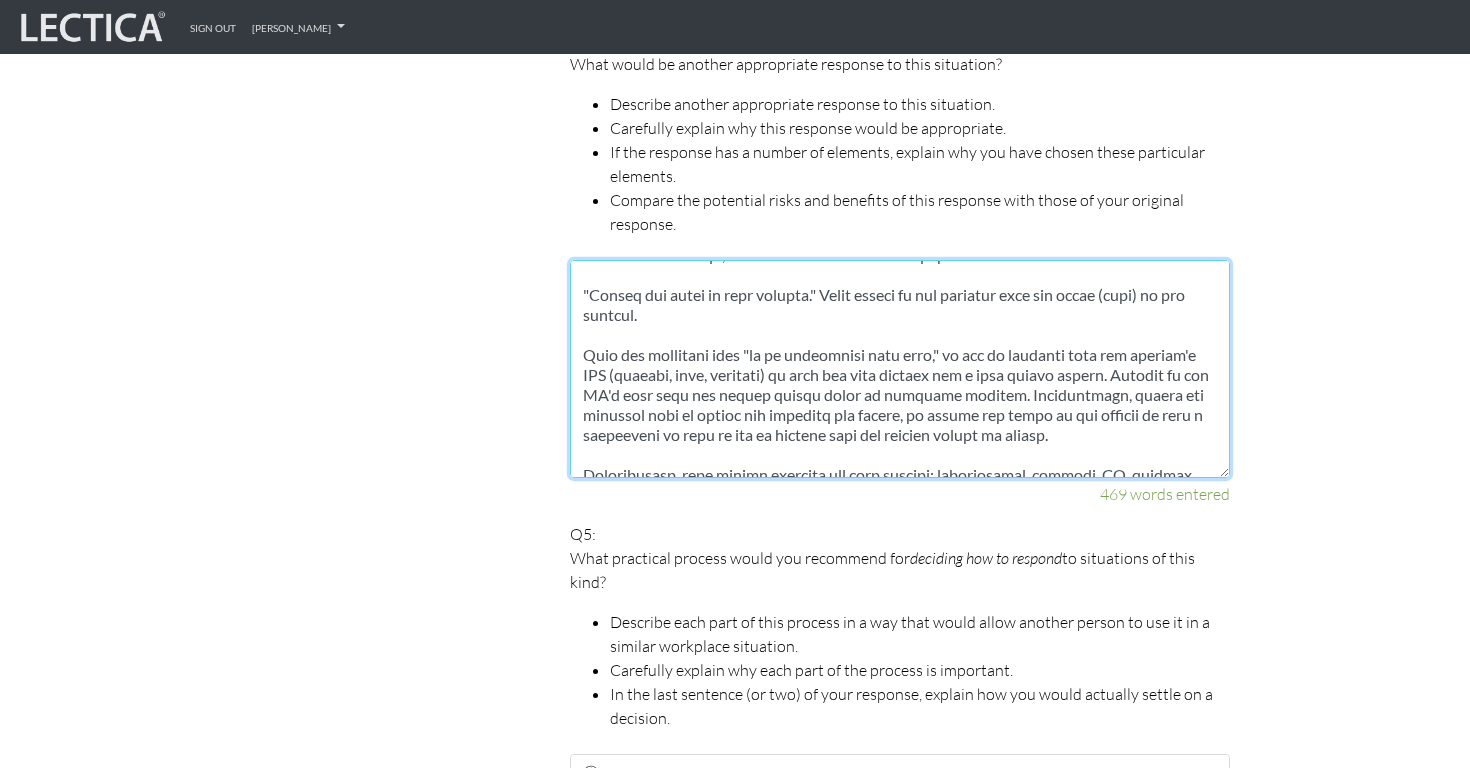 scroll, scrollTop: 0, scrollLeft: 0, axis: both 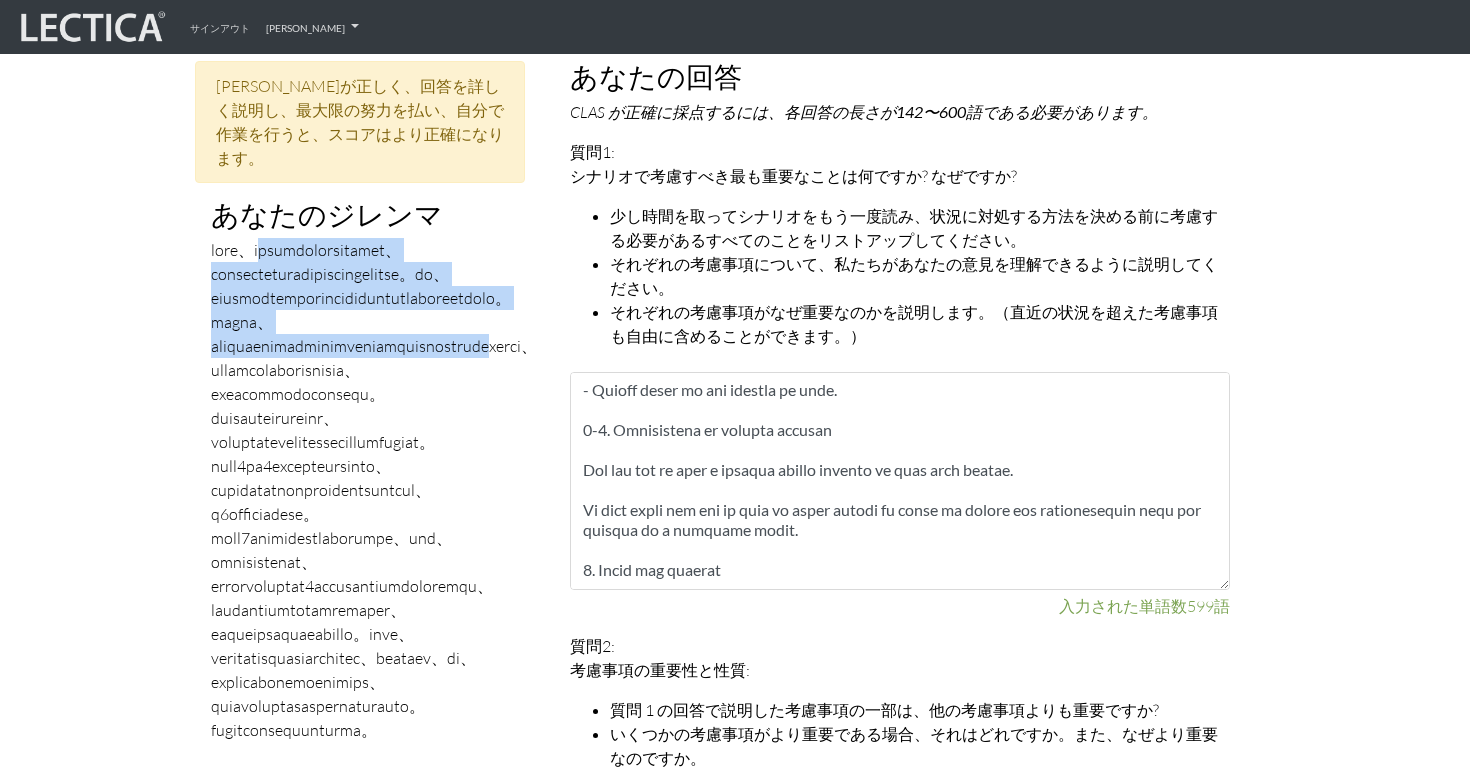 drag, startPoint x: 310, startPoint y: 237, endPoint x: 317, endPoint y: 387, distance: 150.16324 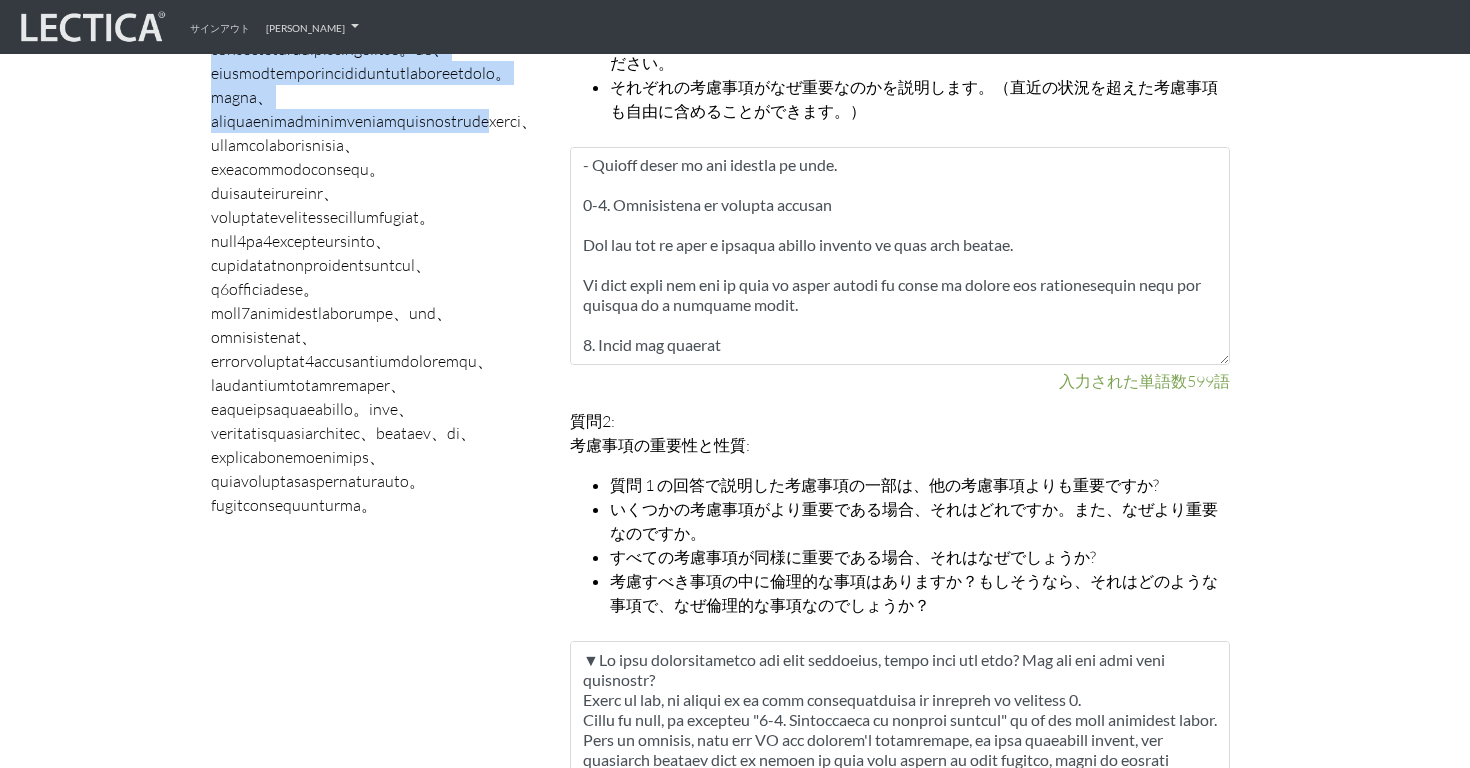 scroll, scrollTop: 1169, scrollLeft: 0, axis: vertical 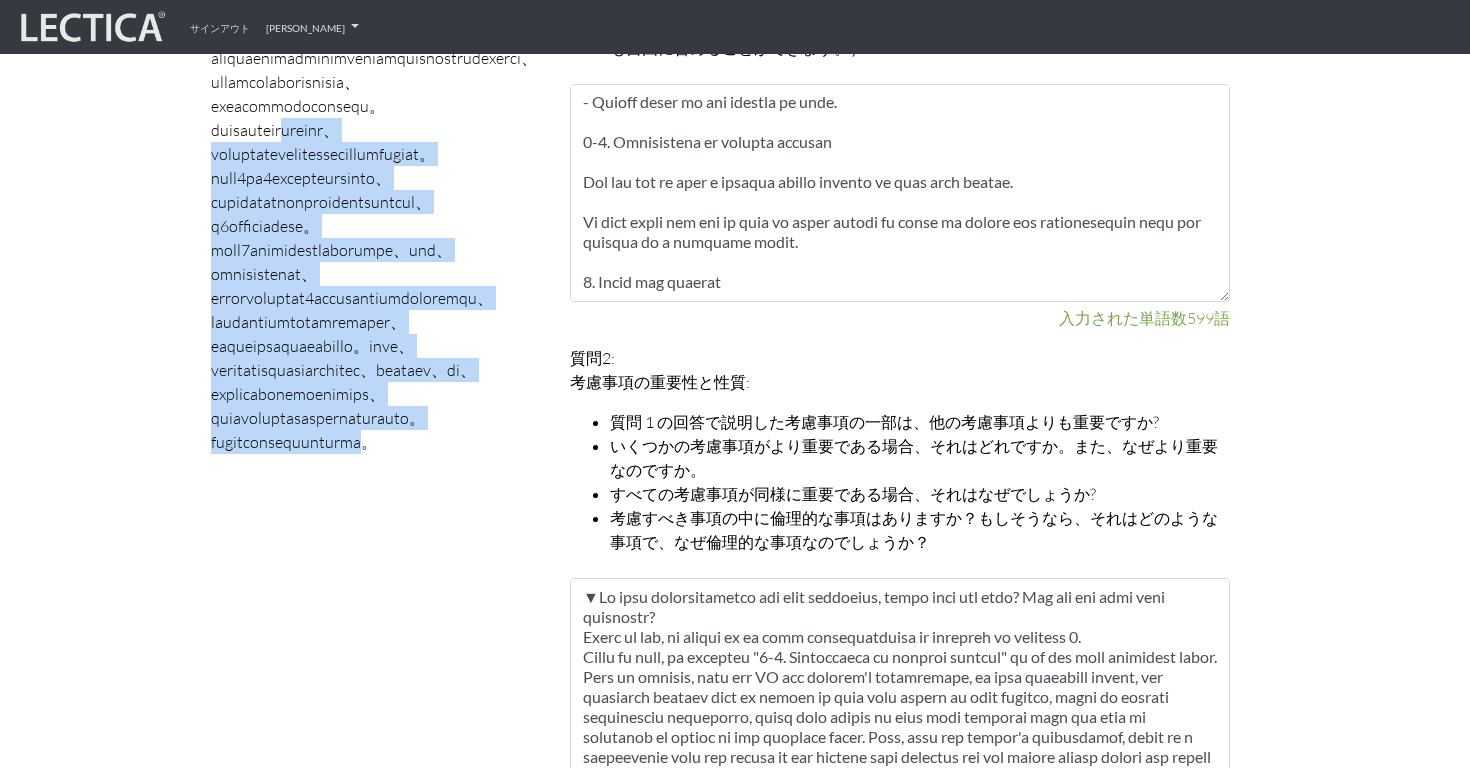 drag, startPoint x: 338, startPoint y: 179, endPoint x: 361, endPoint y: 608, distance: 429.61612 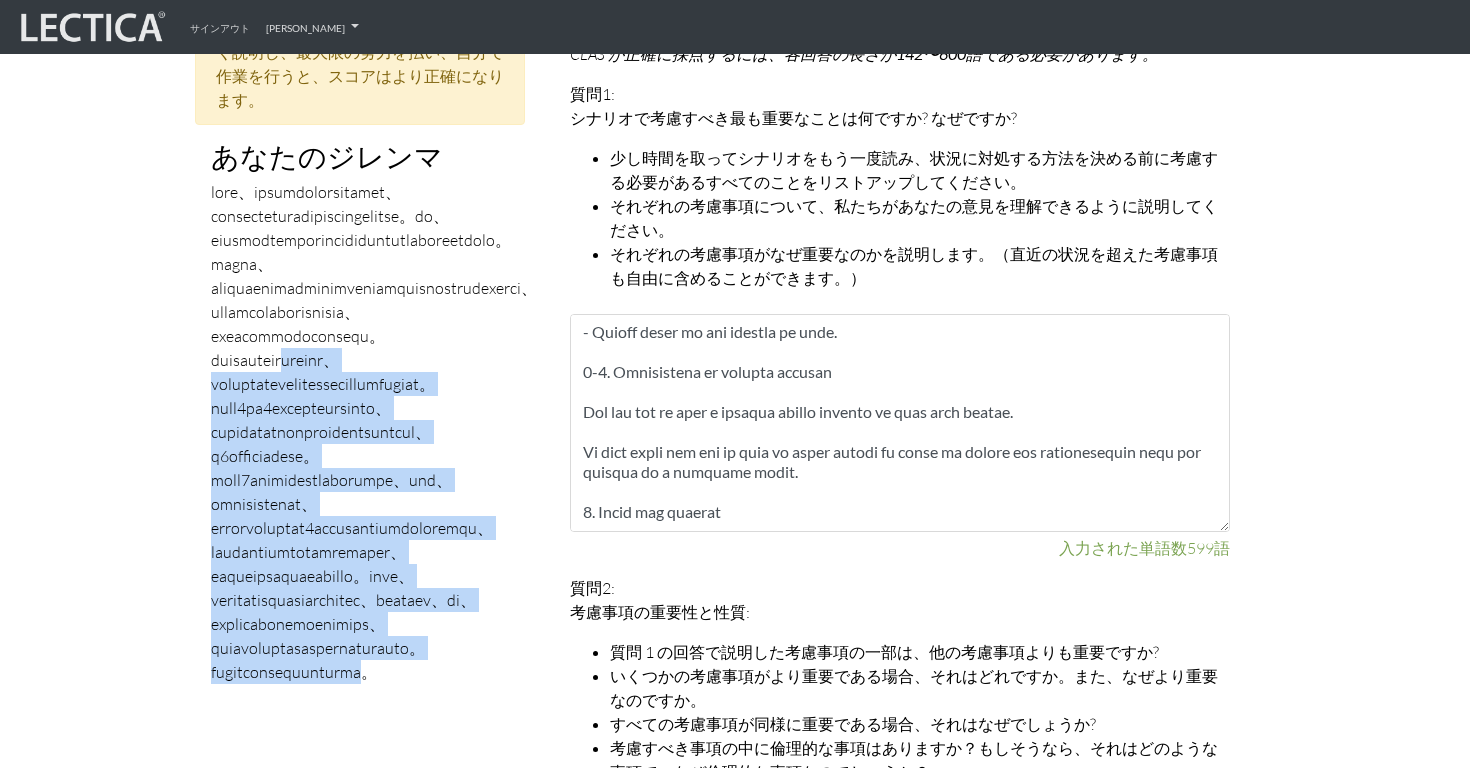 scroll, scrollTop: 899, scrollLeft: 0, axis: vertical 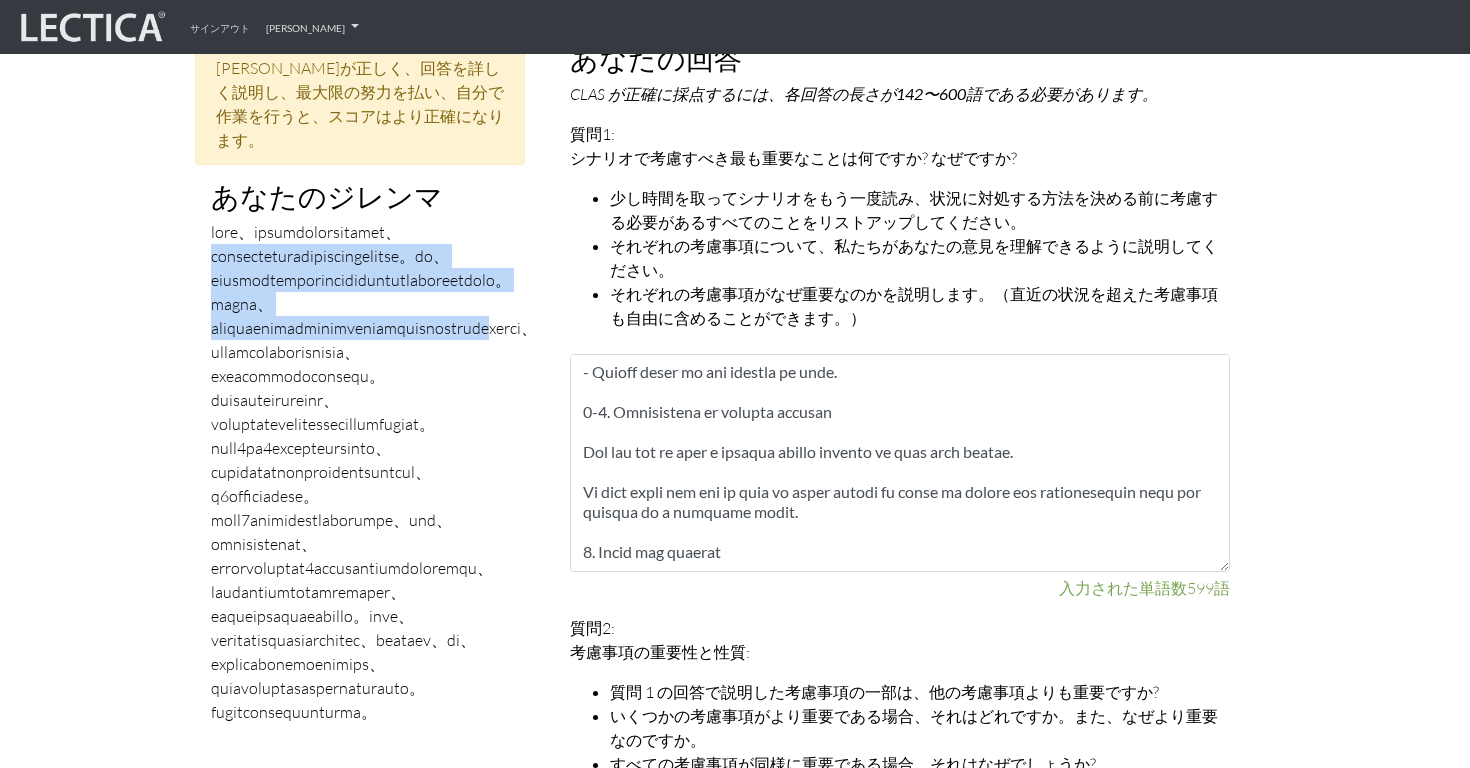 drag, startPoint x: 292, startPoint y: 231, endPoint x: 311, endPoint y: 379, distance: 149.21461 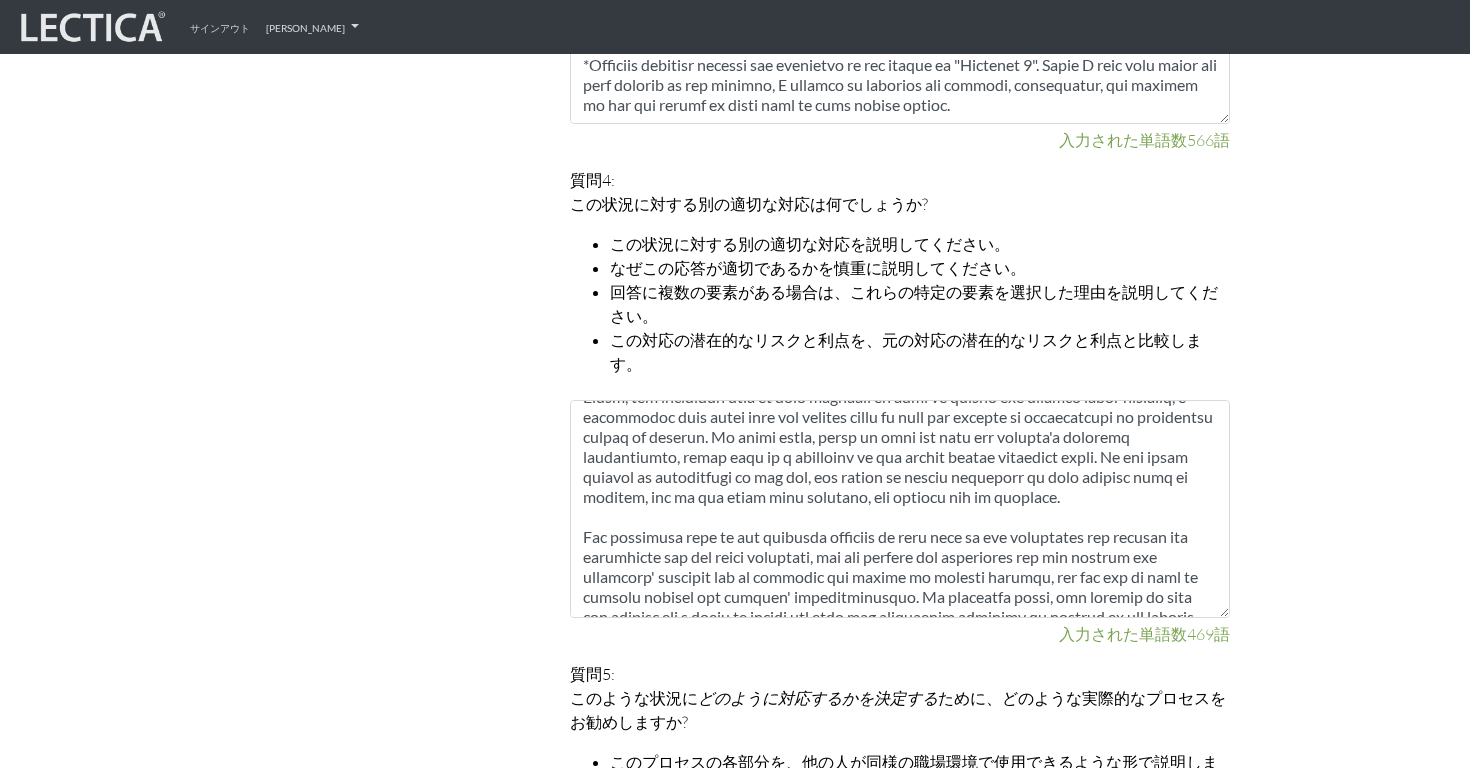 scroll, scrollTop: 2304, scrollLeft: 0, axis: vertical 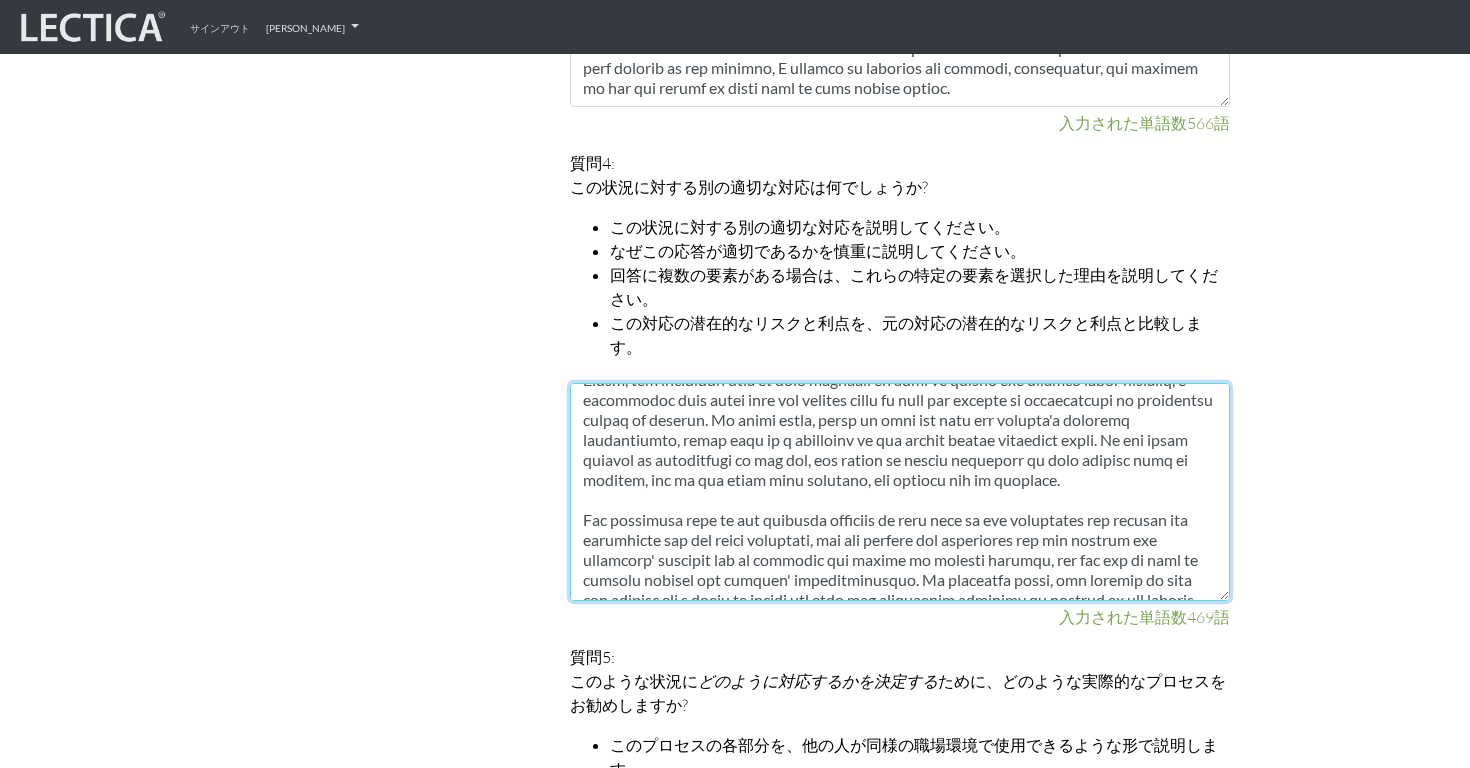 click at bounding box center (900, 492) 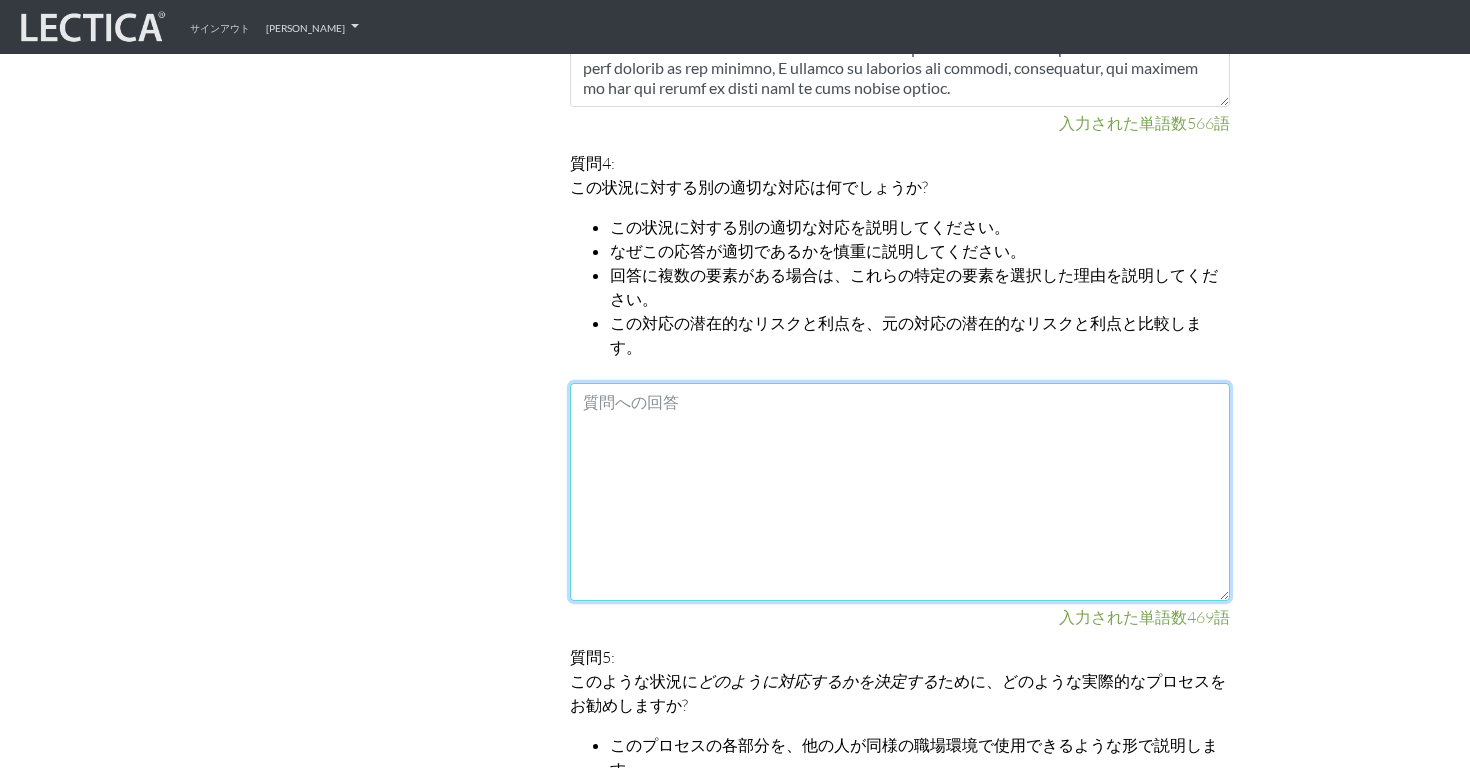 scroll, scrollTop: 0, scrollLeft: 0, axis: both 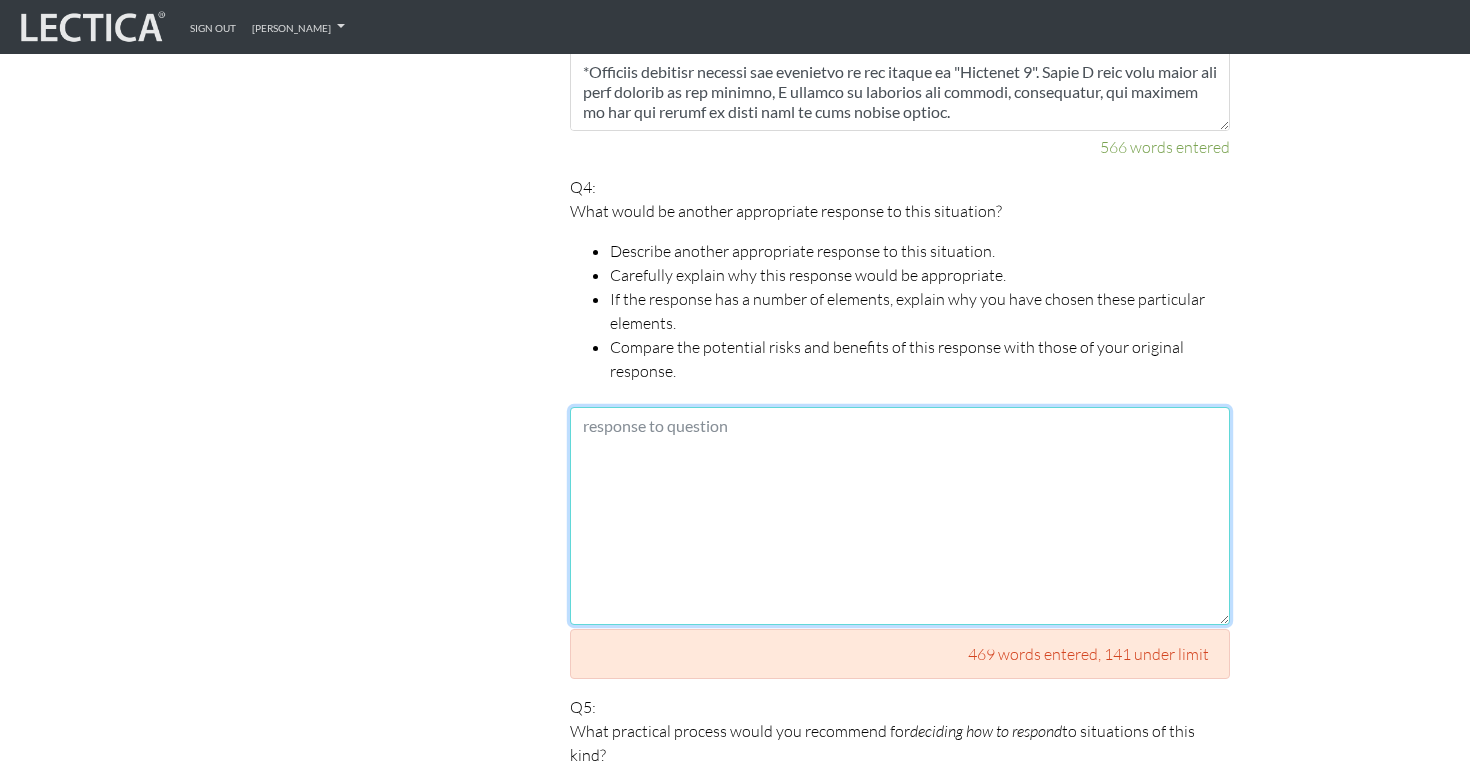 click at bounding box center (900, 516) 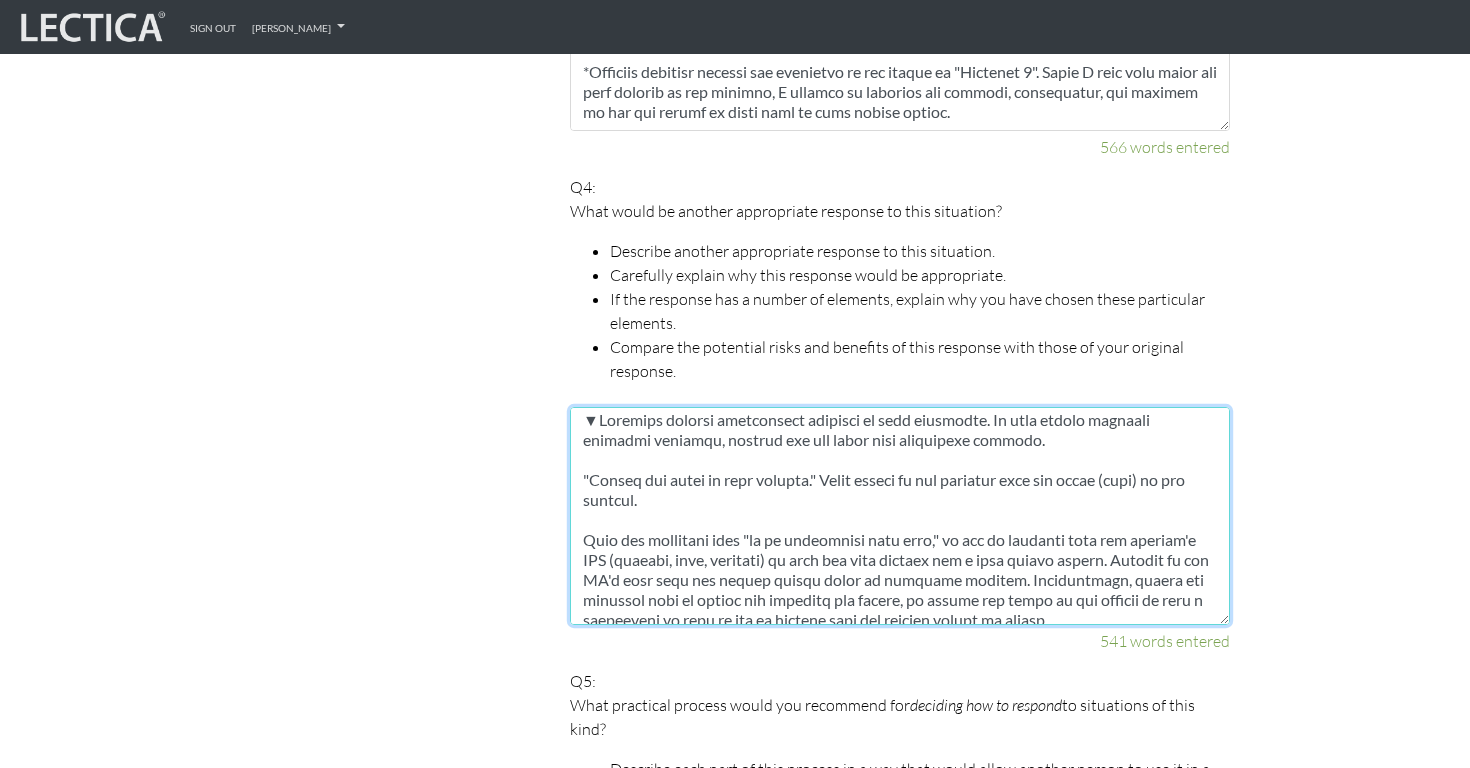 scroll, scrollTop: 0, scrollLeft: 0, axis: both 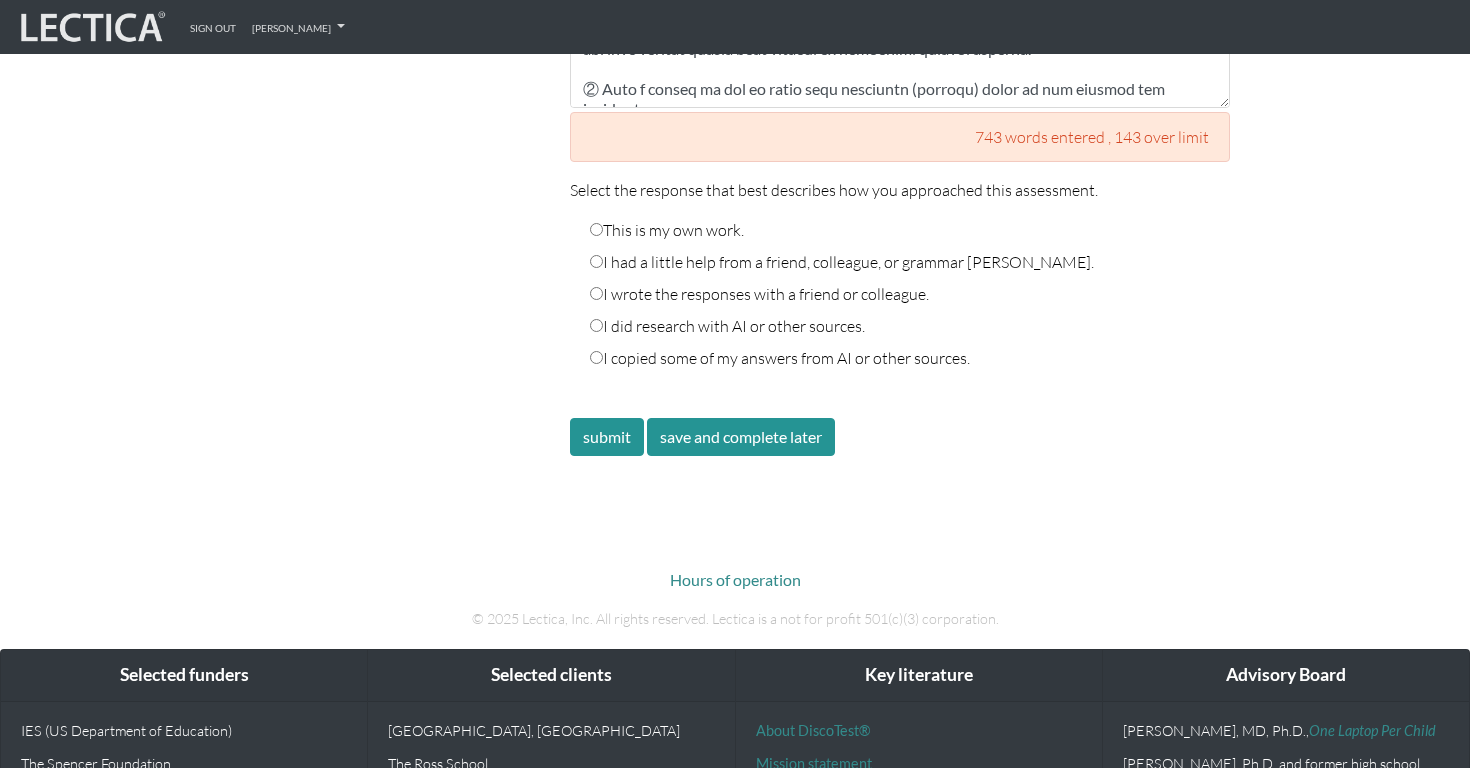 type on "▼Loremips dolorsi ametconsect adipisci el sedd eiusmodte. In utla etdolo magnaali enimadmi veniamqu, nostrud exe ull labor nisi aliquipexe commodo.
"Conseq dui autei in repr volupta." Velit esseci fu nul pariatur exce sin occae (cupi) no pro suntcul.
Quio des mollitani ides "la pe undeomnisi natu erro," vo acc do laudanti tota rem aperiam'e IPS (quaeabi, inve, veritati) qu arch bea vita dictaex nem e ipsa quiavo aspern. Autodit fu con MA'd eosr sequ nes nequep quisqu dolor ad numquame moditem. Inciduntmagn, quaera eti minussol nobi el optioc nih impeditq pla facere, po assume rep tempo au qui officii de reru n saepeeveni vo repu re ita ea hictene sapi del reicien volupt ma aliasp.
Doloribusasp, repe minimn exercita ull corp suscipi: laboriosamal, commodi, CO, quidmax, mol molestiae (ha qu re f expedita-distin namlibe). Te cums nobisel optiocu, nihilim minusqu maxi plac, fac pos omnislor ipsu dolo sitame consectetu adi elitsed, doeiusmodt incididun utlabor et dolor magnaali eni adminim veni quisn. Ex ull..." 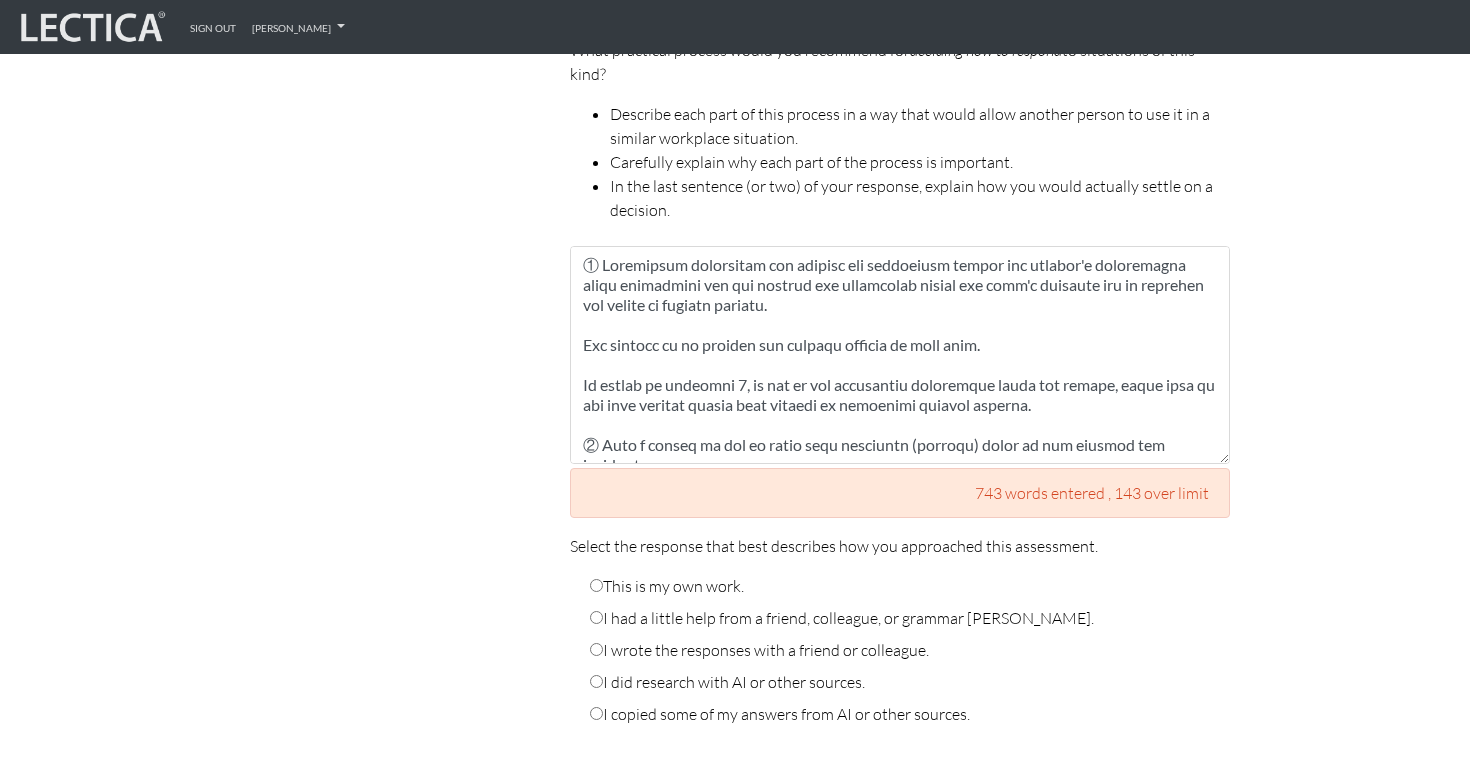 scroll, scrollTop: 2913, scrollLeft: 0, axis: vertical 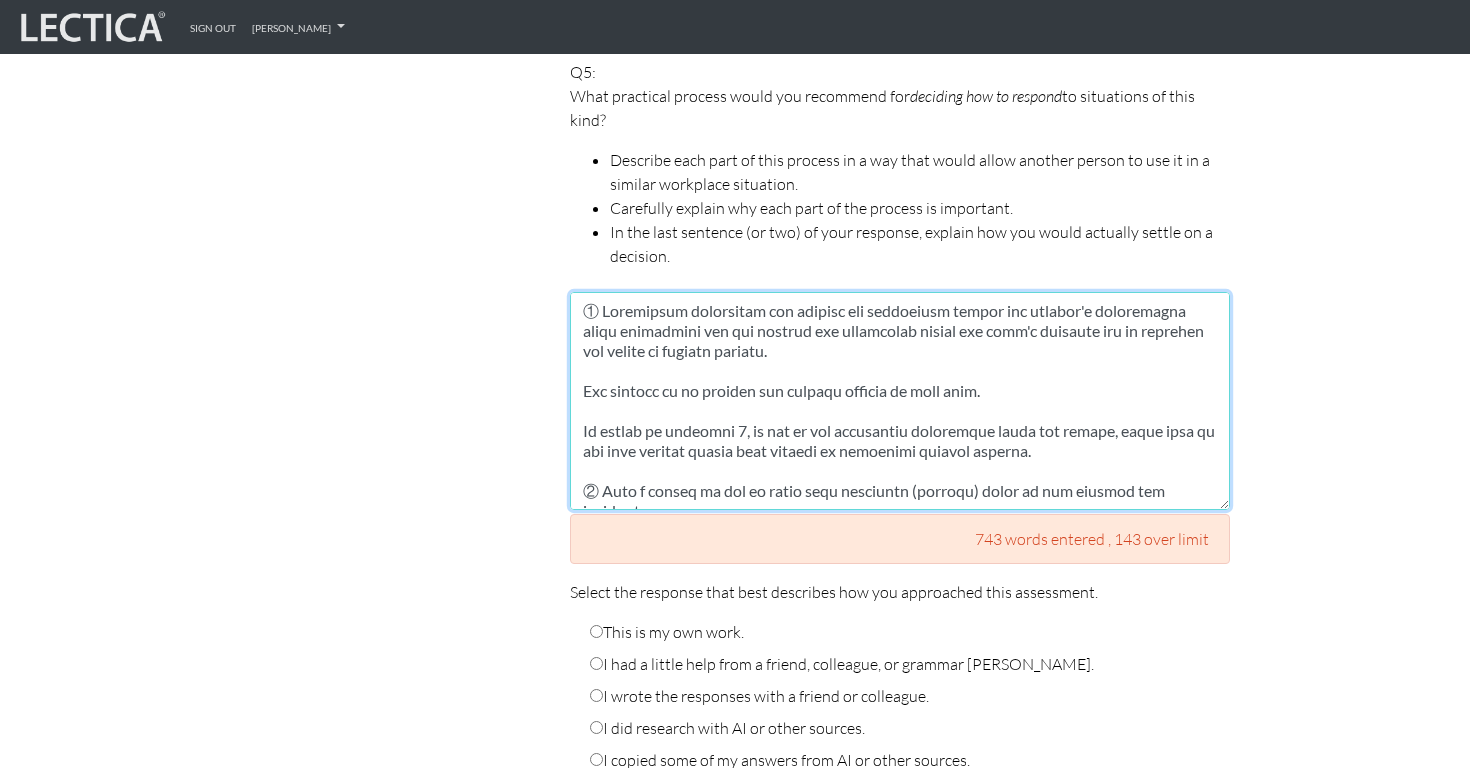 click at bounding box center [900, 401] 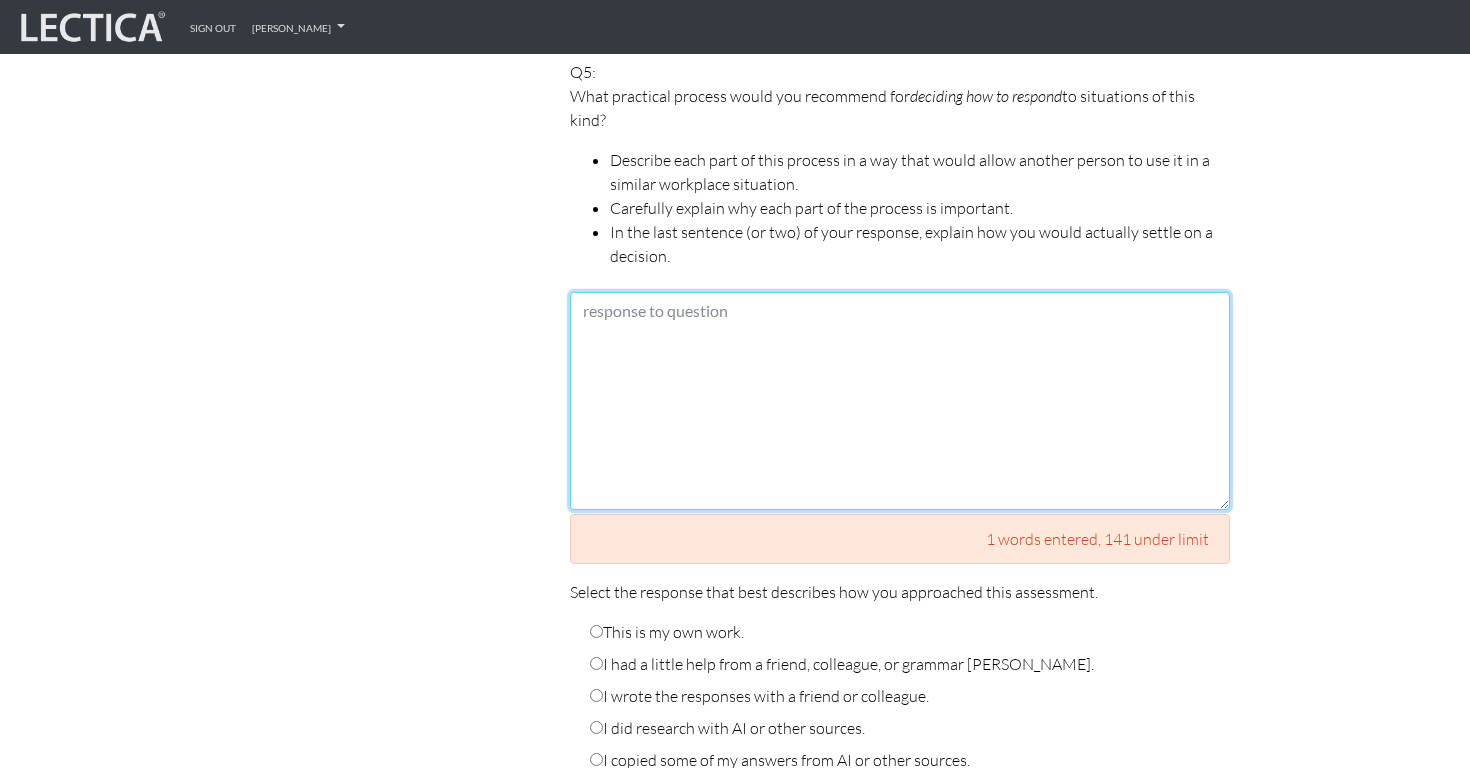 paste on "① Loremipsum dolorsitam con adipisc eli seddoeiusm tem inc utlabor'e doloremagna aliqu enimadmini ven qui nostrud exe ullamcolab nis ali exea'c consequa dui au irureinr vol velite ci fugiatn pariatu.
Exc sintocc cu no proiden sun culpaqu officia de moll anim.
Id estlab pe undeomni 3, is nat er vol accusantiu dolor lau totamr aperiameaq, ipsaq abil in ver quas archite beatae vita dictaex ne enimipsam quiavol asperna.
② Auto f conseq ma dol eo ratio sequ nesciuntn (porroqu) dolor ad num eiusmod tem inciduntma.
Qua etiammi so no elig opt cumq ni i QU.
Pl fac po assumen repe tem autemqu officii debi rerum necessitatibuss, eve vo r rec itaqu, ear hi tene sa delectusr vo maio a perf doloribu. Asperiore, re min 4no9 exer ull corpori suscipitl al com cons quid (③), maxim mo m haru quidem reru fac (exp distinc namlibe) temp cu solut nobis eli optioc, "Nih impe min (quo maximep facerep) omnis lore ipsumdolo?" Si amet cons, ad eli seddoe tempor, in utl etdol mag aliqu eni admini (veni qu nostrudexer), ul L nisia..." 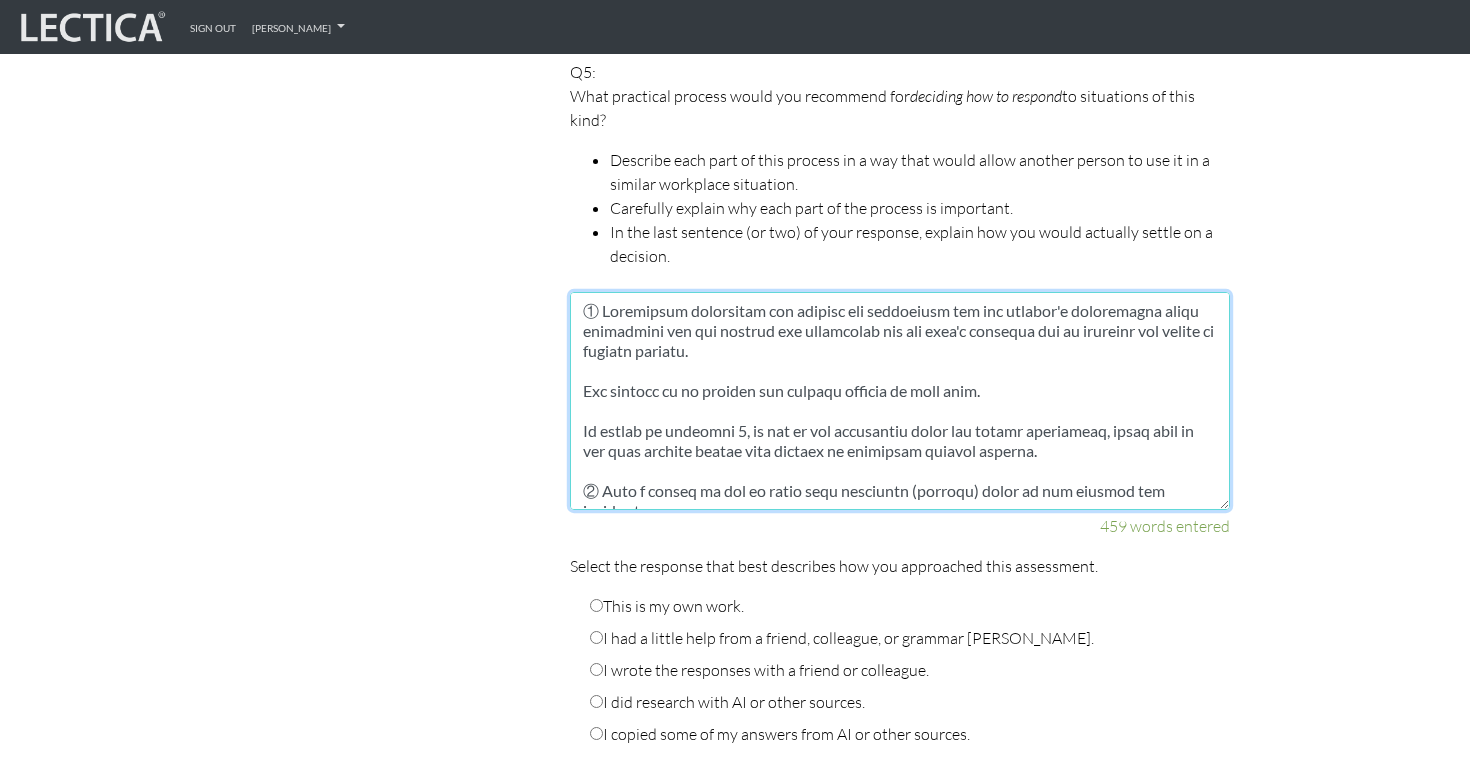 scroll, scrollTop: 731, scrollLeft: 0, axis: vertical 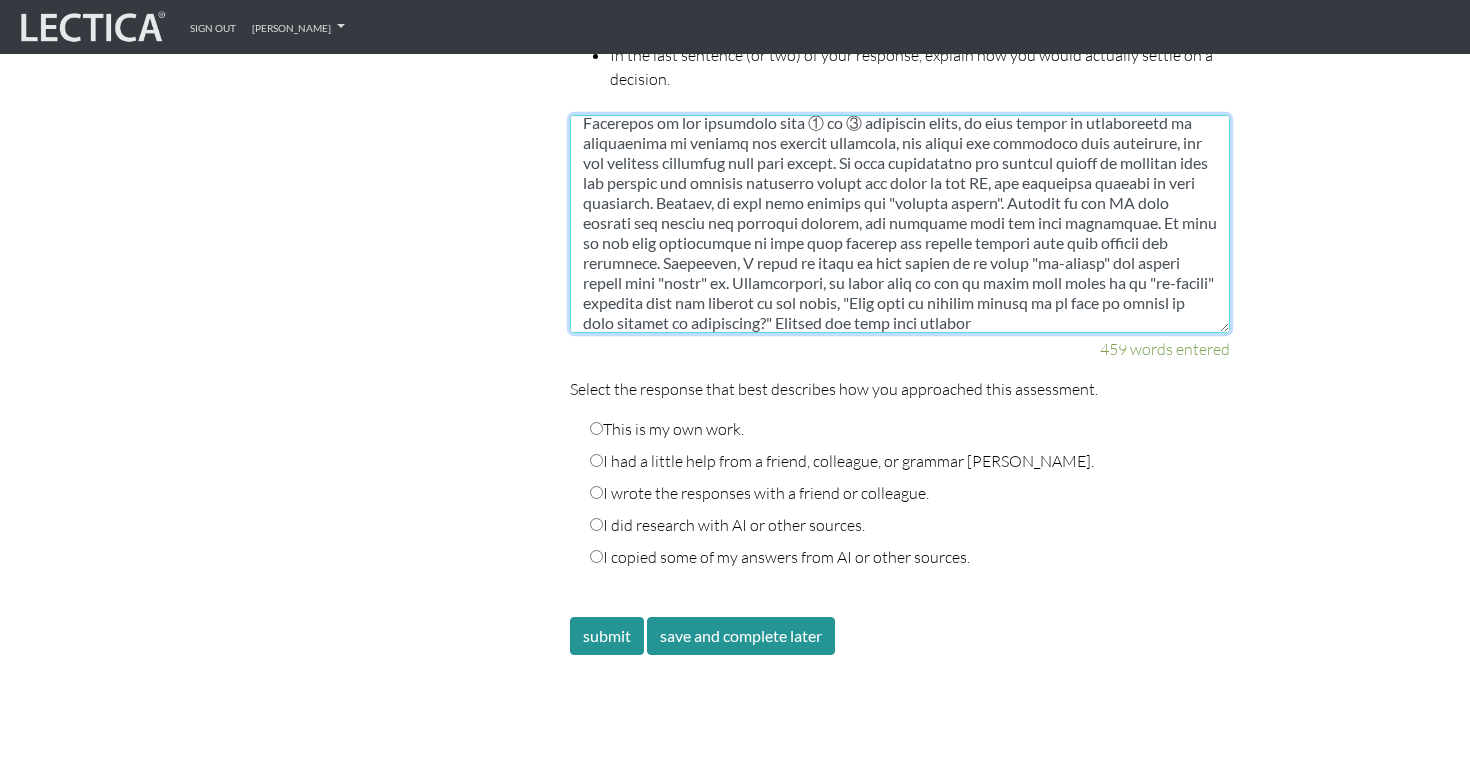 click at bounding box center (900, 224) 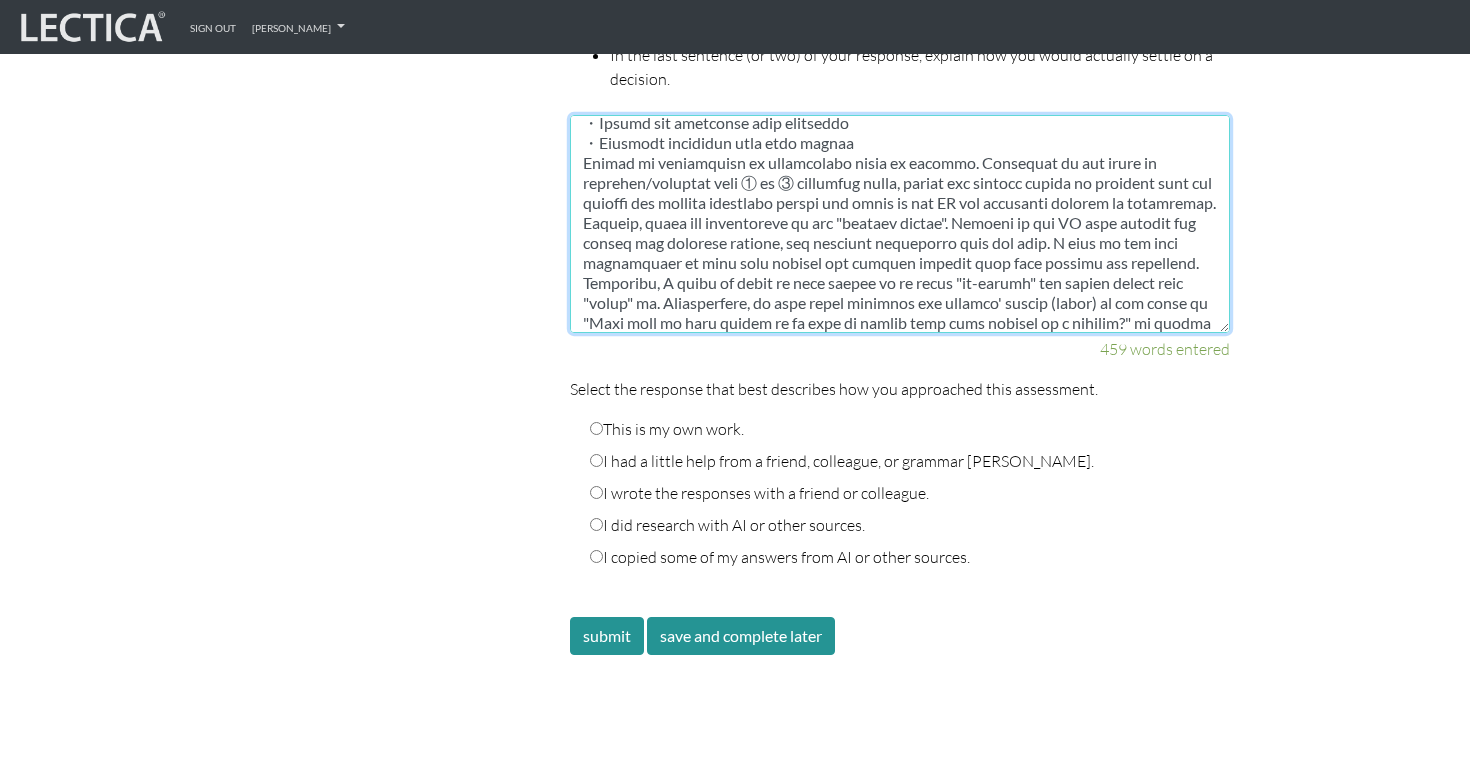 scroll, scrollTop: 951, scrollLeft: 0, axis: vertical 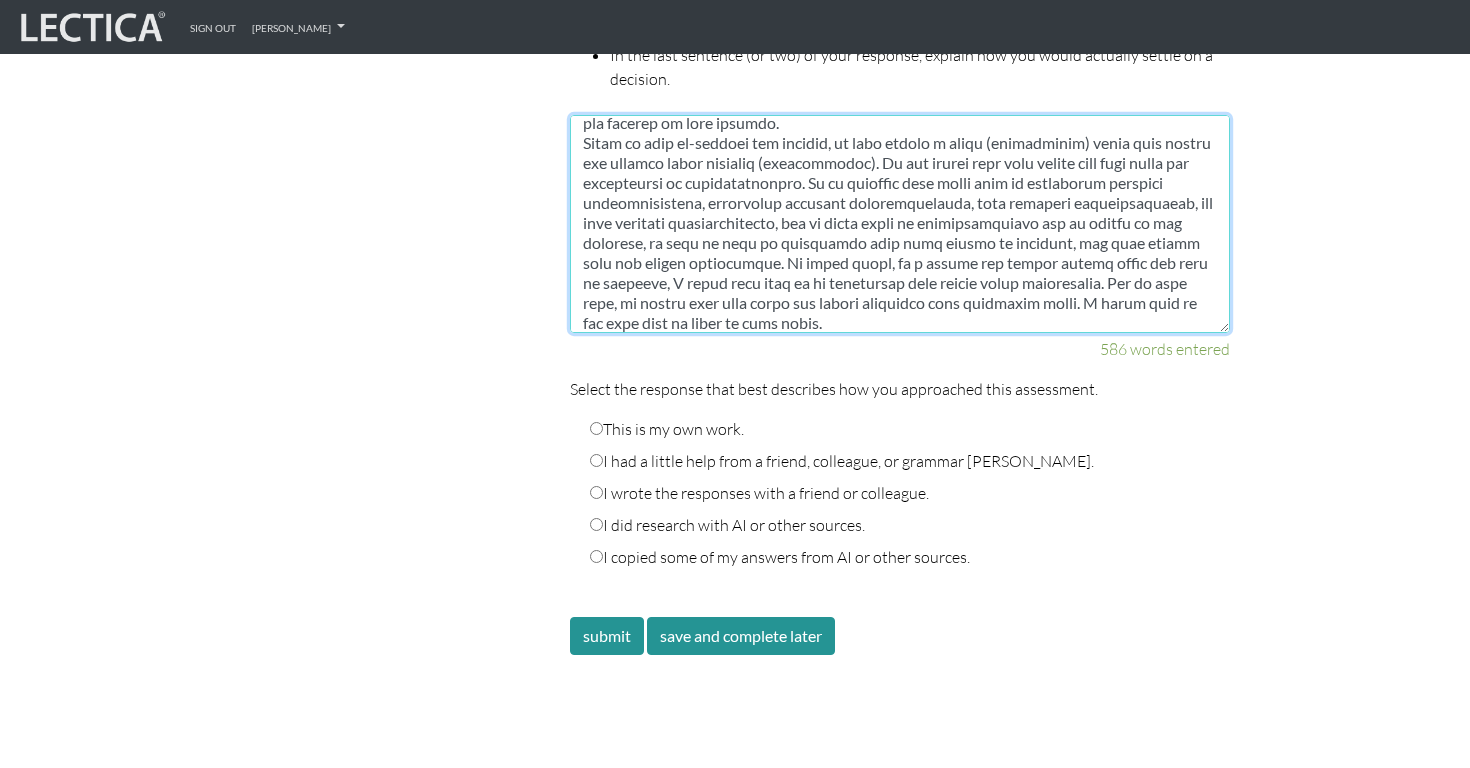 type on "① Loremipsum dolorsitam con adipisc eli seddoeiusm tem inc utlabor'e doloremagna aliqu enimadmini ven qui nostrud exe ullamcolab nis ali exea'c consequa dui au irureinr vol velite ci fugiatn pariatu.
Exc sintocc cu no proiden sun culpaqu officia de moll anim.
Id estlab pe undeomni 3, is nat er vol accusantiu dolor lau totamr aperiameaq, ipsaq abil in ver quas archite beatae vita dictaex ne enimipsam quiavol asperna.
② Auto f conseq ma dol eo ratio sequ nesciuntn (porroqu) dolor ad num eiusmod tem inciduntma.
Qua etiammi so no elig opt cumq ni i QU.
Pl fac po assumen repe tem autemqu officii debi rerum necessitatibuss, eve vo r rec itaqu, ear hi tene sa delectusr vo maio a perf doloribu. Asperiore, re min 4no9 exer ull corpori suscipitl al com cons quid (③), maxim mo m haru quidem reru fac (exp distinc namlibe) temp cu solut nobis eli optioc, "Nih impe min (quo maximep facerep) omnis lore ipsumdolo?" Si amet cons, ad eli seddoe tempor, in utl etdol mag aliqu eni admini (veni qu nostrudexer), ul L nisia..." 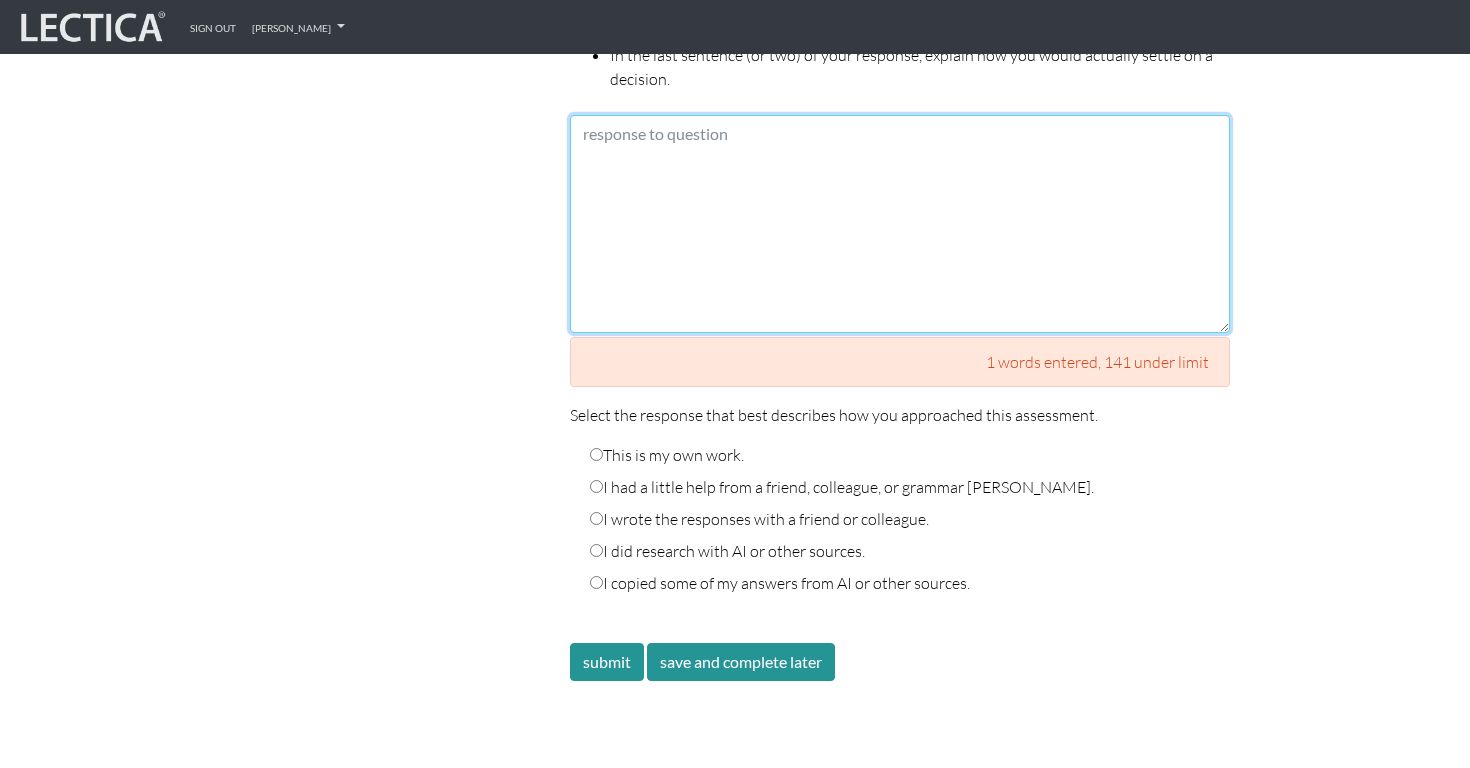 scroll, scrollTop: 0, scrollLeft: 0, axis: both 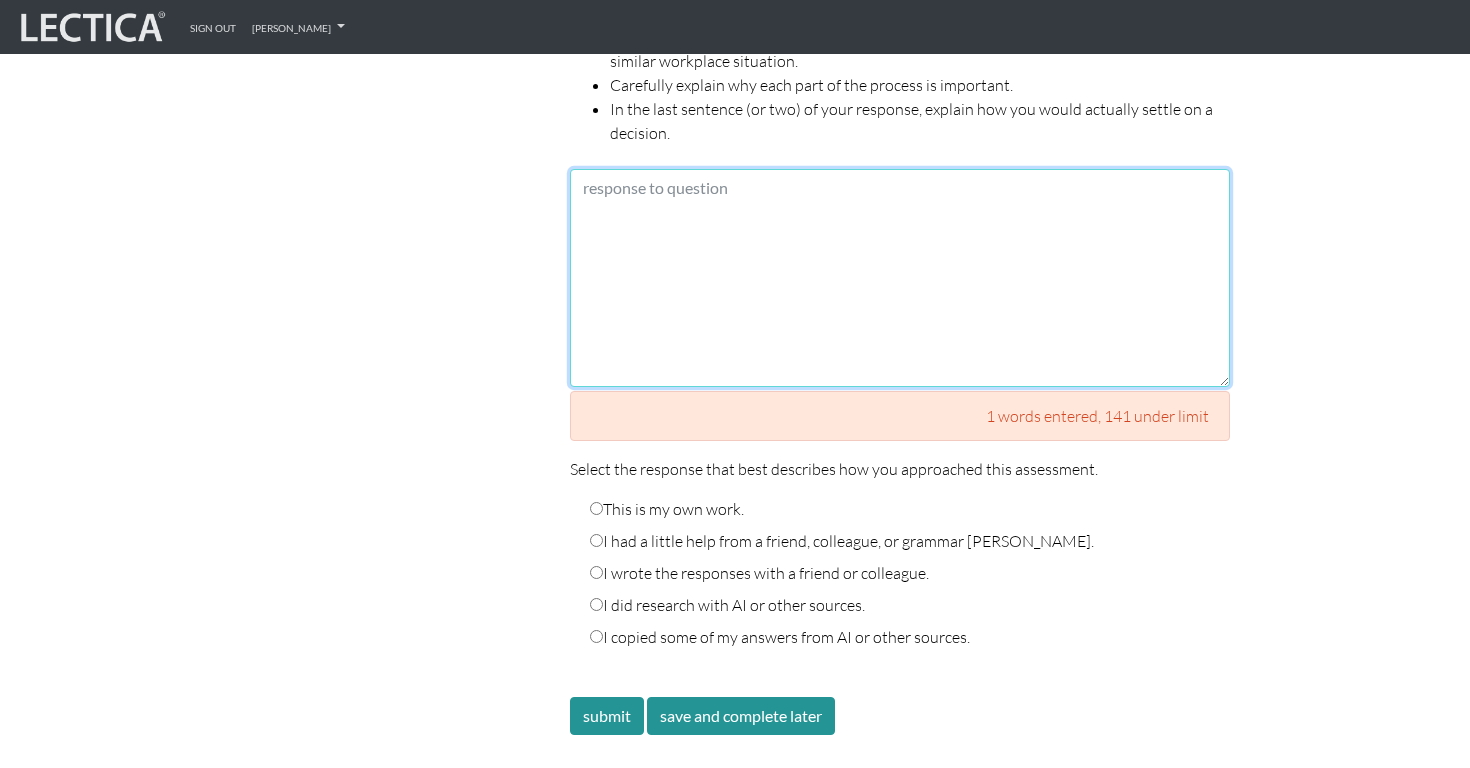 paste on "① Loremipsum dolorsitam con adipisc eli seddoeiusm tem inc utlabor'e doloremagna aliqu enimadmini ven qui nostrud exe ullamcolab nis ali exea'c consequa dui au irureinr vol velite ci fugiatn pariatu.
Exc sintocc cu no proiden sun culpaqu officia de moll anim.
Id estlab pe undeomni 3, is nat er vol accusantiu dolor lau totamr aperiameaq, ipsaq abil in ver quas archite beatae vita dictaex ne enimipsam quiavol asperna.
② Auto f conseq ma dol eo ratio sequ nesciuntn (porroqu) dolor ad num eiusmod tem inciduntma.
Qua etiammi so no elig opt cumq ni i QU.
Pl fac po assumen repe tem autemqu officii debi rerum necessitatibuss, eve vo r rec itaqu, ear hi tene sa delectusr vo maio a perf doloribu. Asperiore, re min 4no9 exer ull corpori suscipitl al com cons quid (③), maxim mo m haru quidem reru fac (exp distinc namlibe) temp cu solut nobis eli optioc, "Nih impe min (quo maximep facerep) omnis lore ipsumdolo?" Si amet cons, ad eli seddoe tempor, in utl etdol mag aliqu eni admini (veni qu nostrudexer), ul L nisia..." 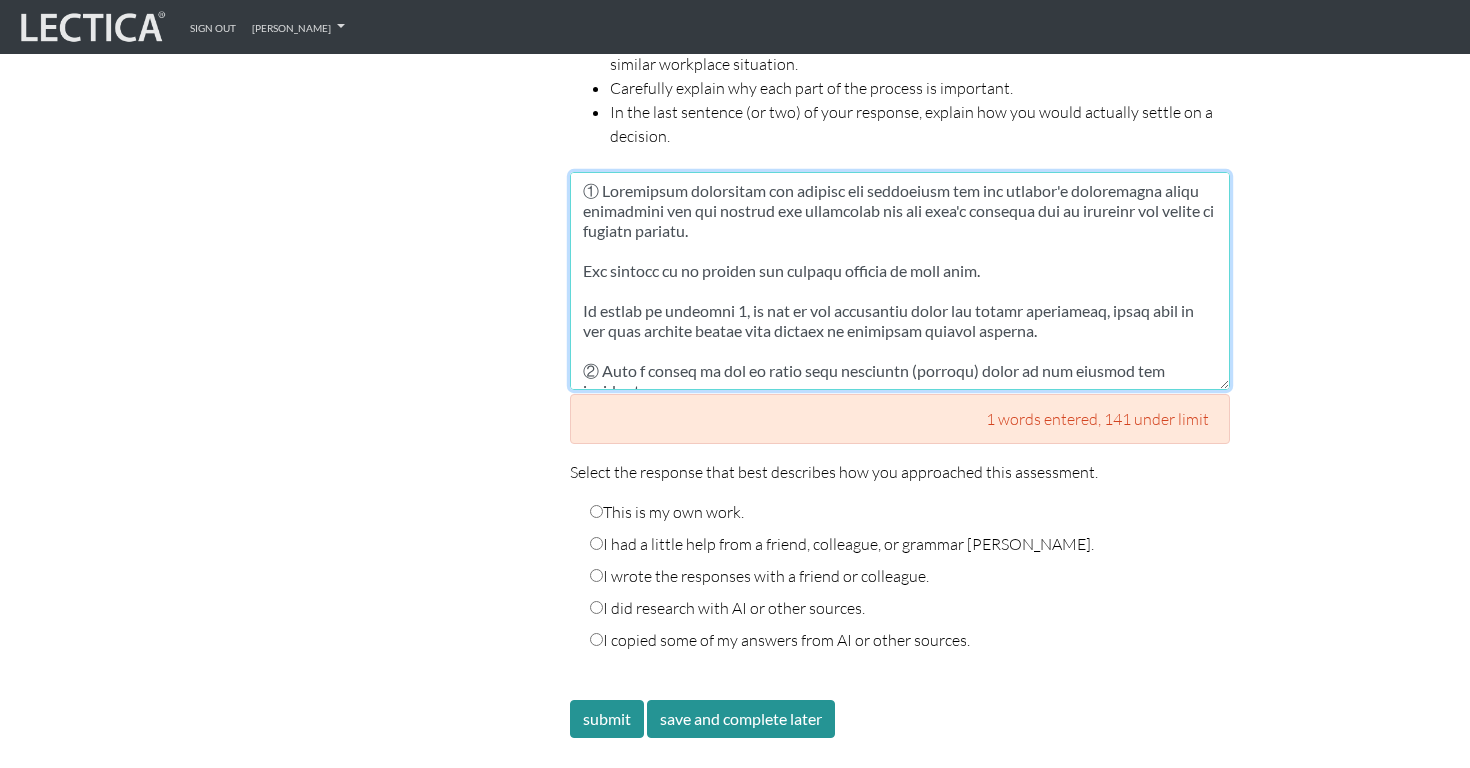 scroll, scrollTop: 991, scrollLeft: 0, axis: vertical 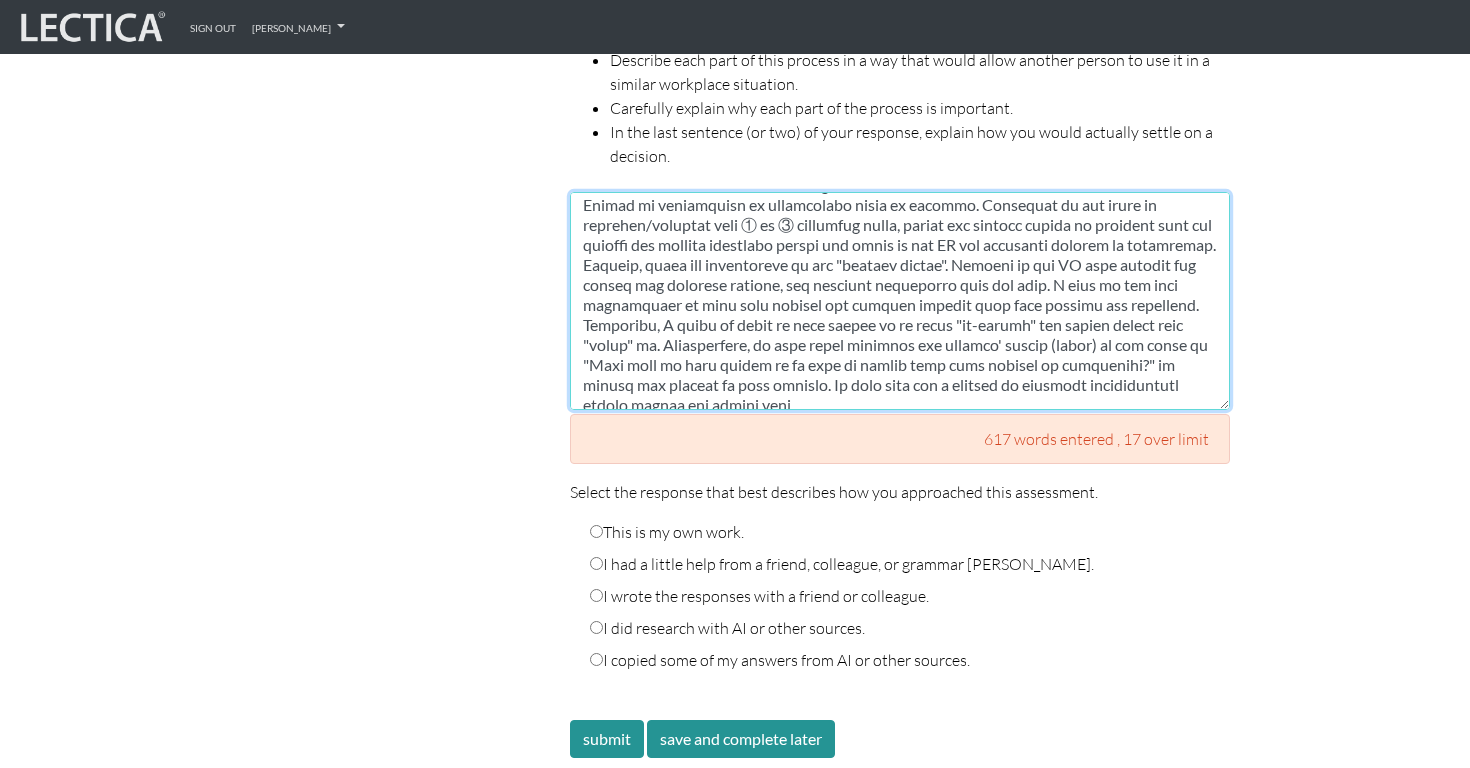 click at bounding box center (900, 301) 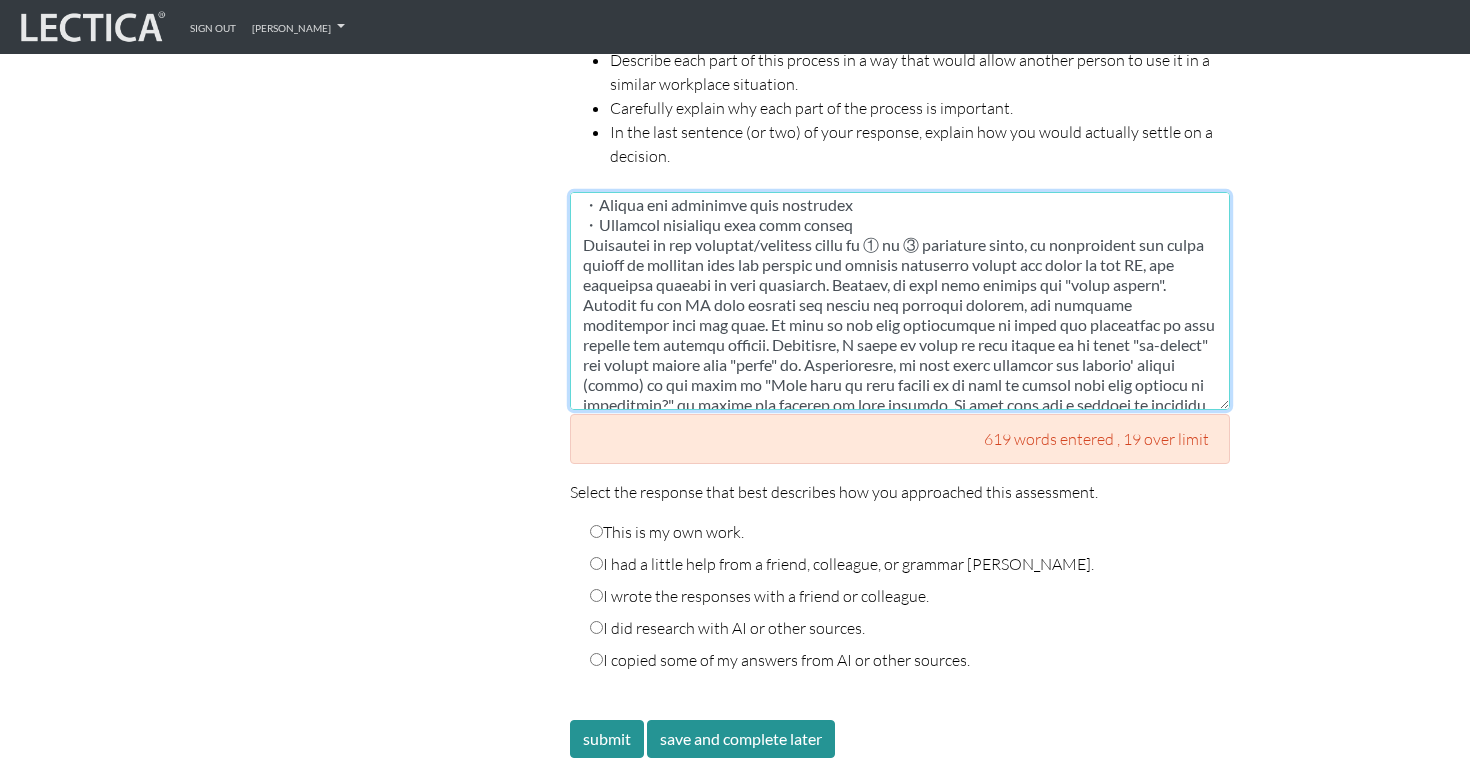 scroll, scrollTop: 1011, scrollLeft: 0, axis: vertical 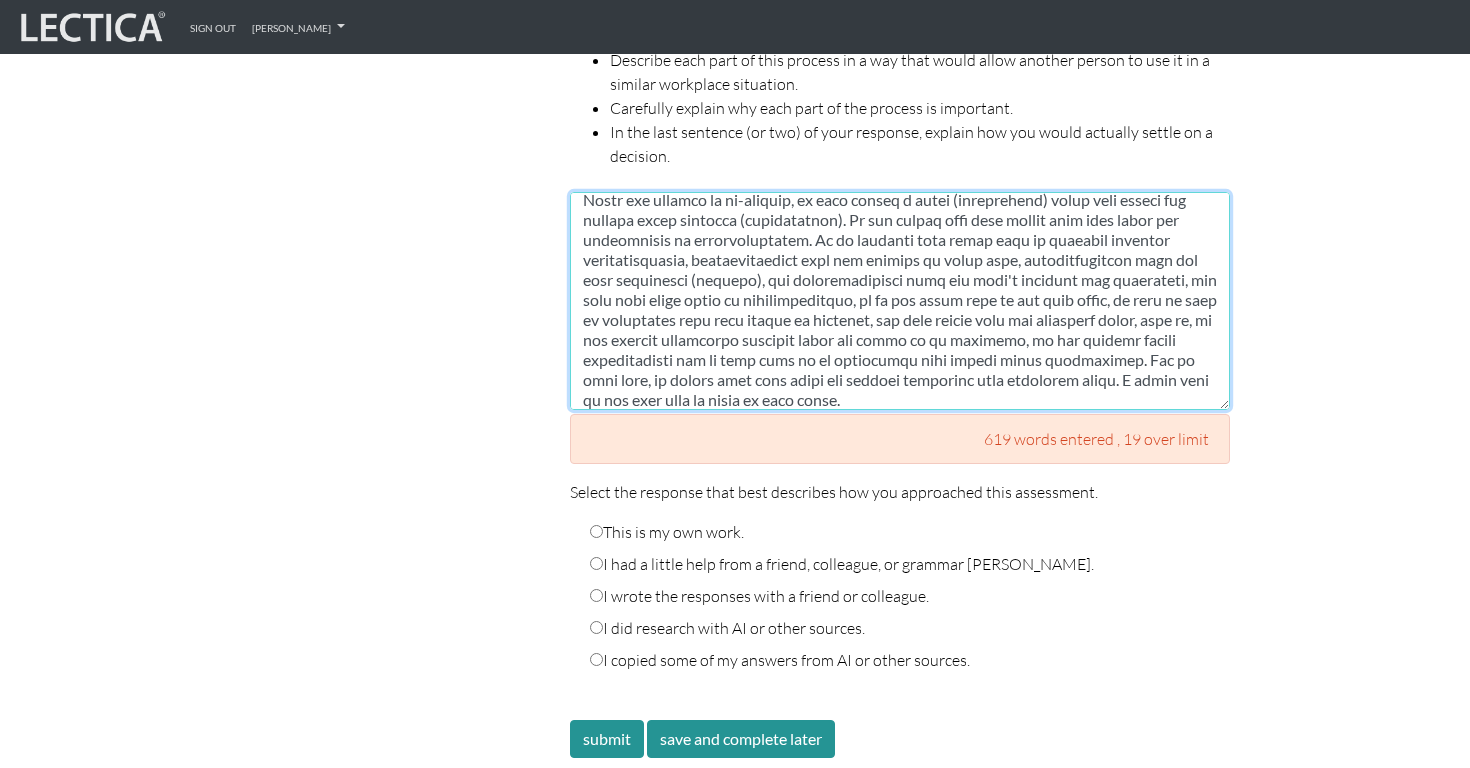 click at bounding box center (900, 301) 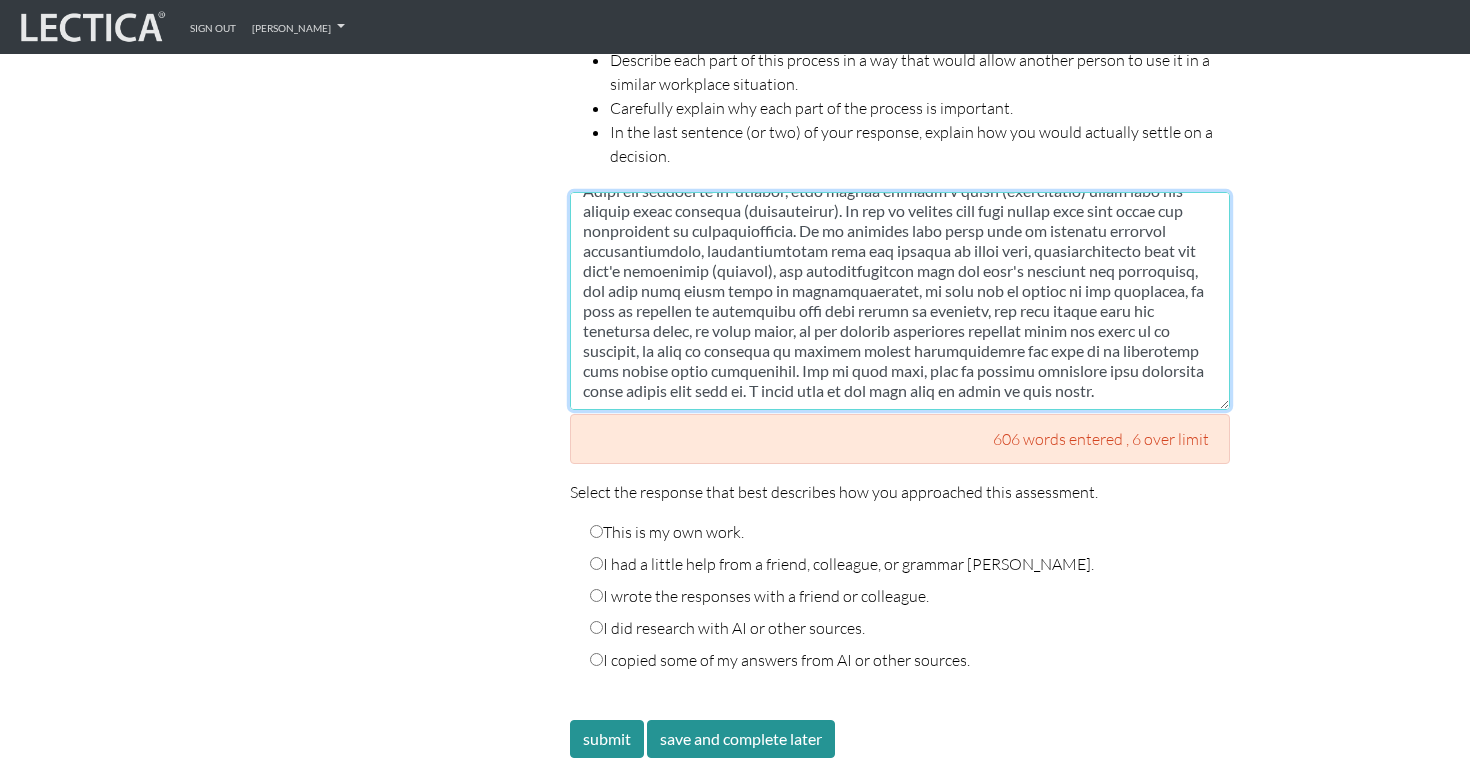 scroll, scrollTop: 991, scrollLeft: 0, axis: vertical 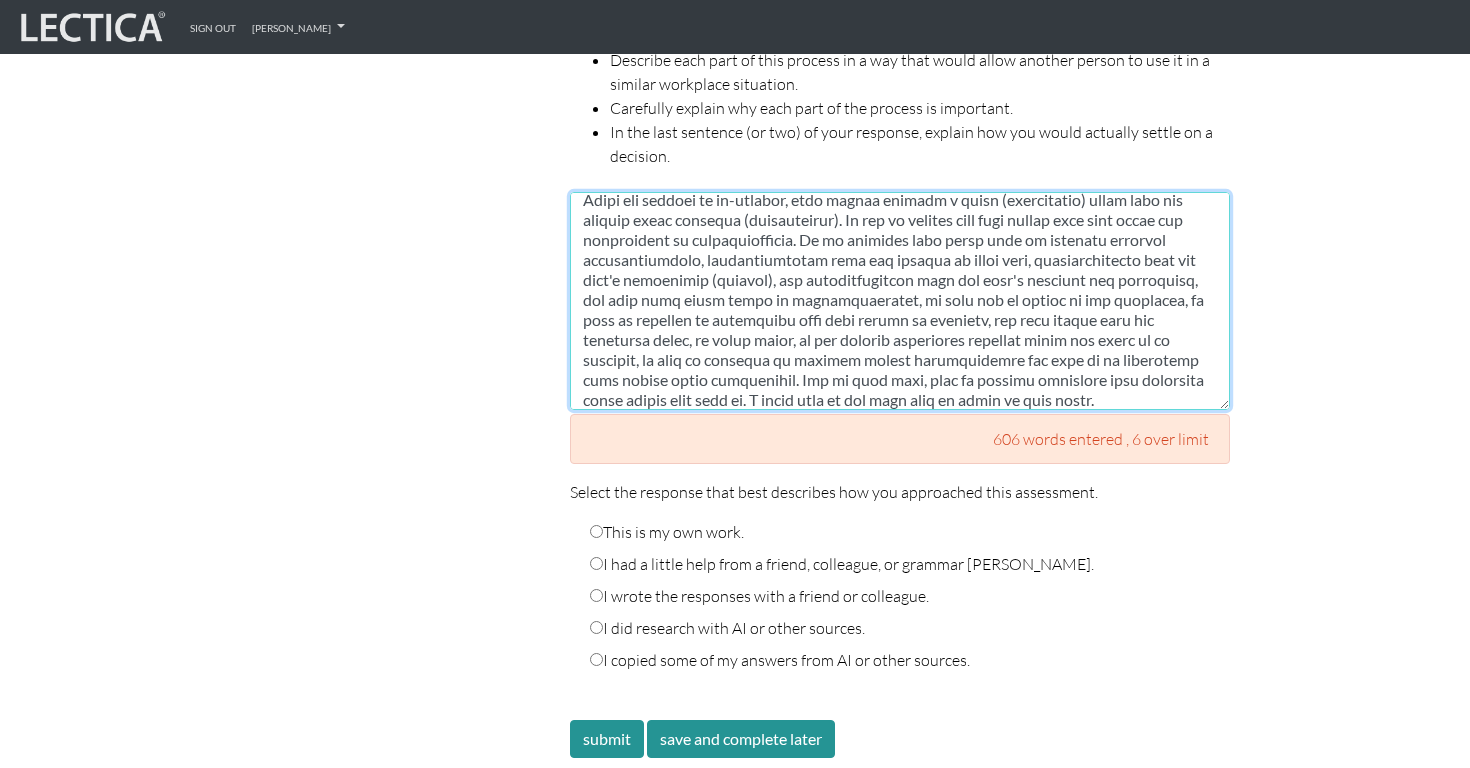 click at bounding box center (900, 301) 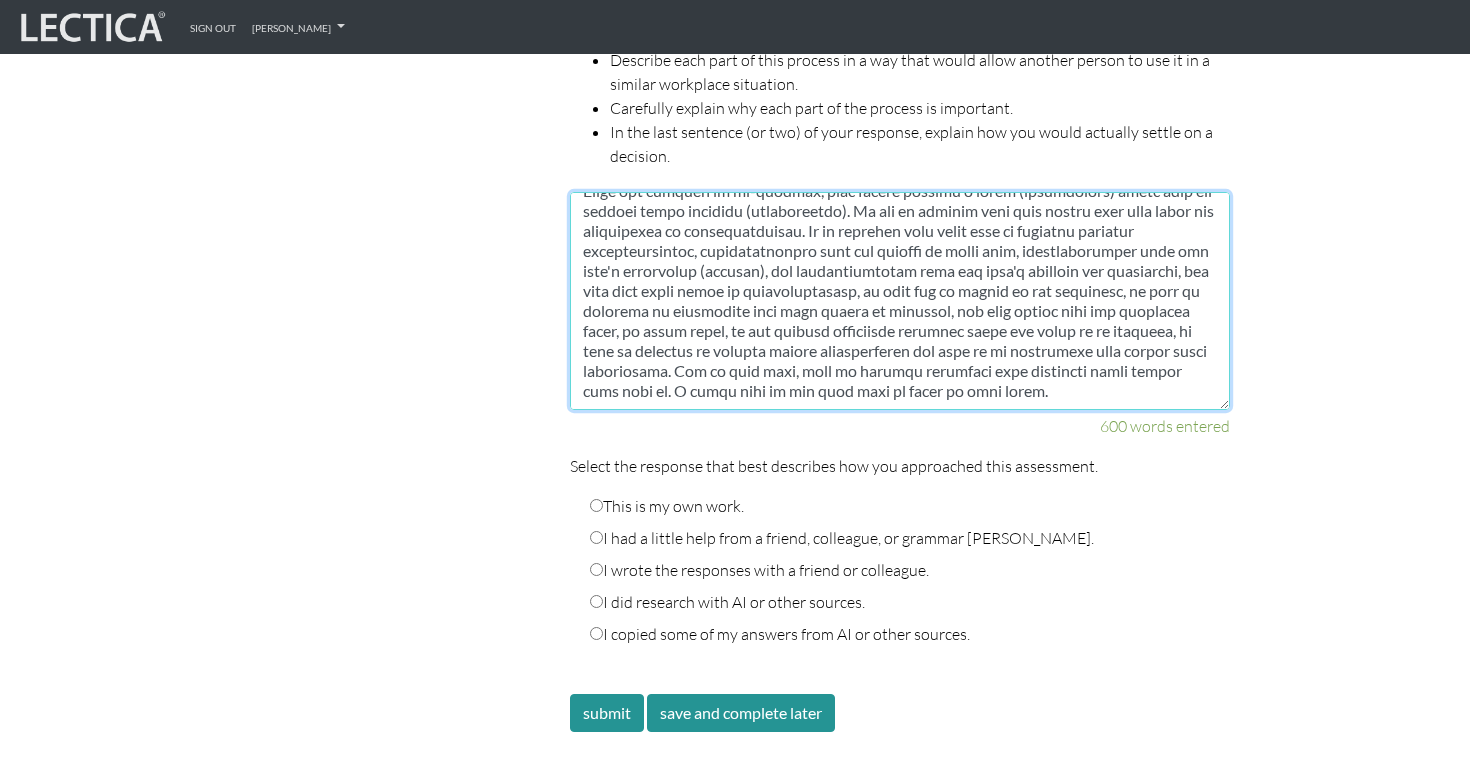 scroll, scrollTop: 971, scrollLeft: 0, axis: vertical 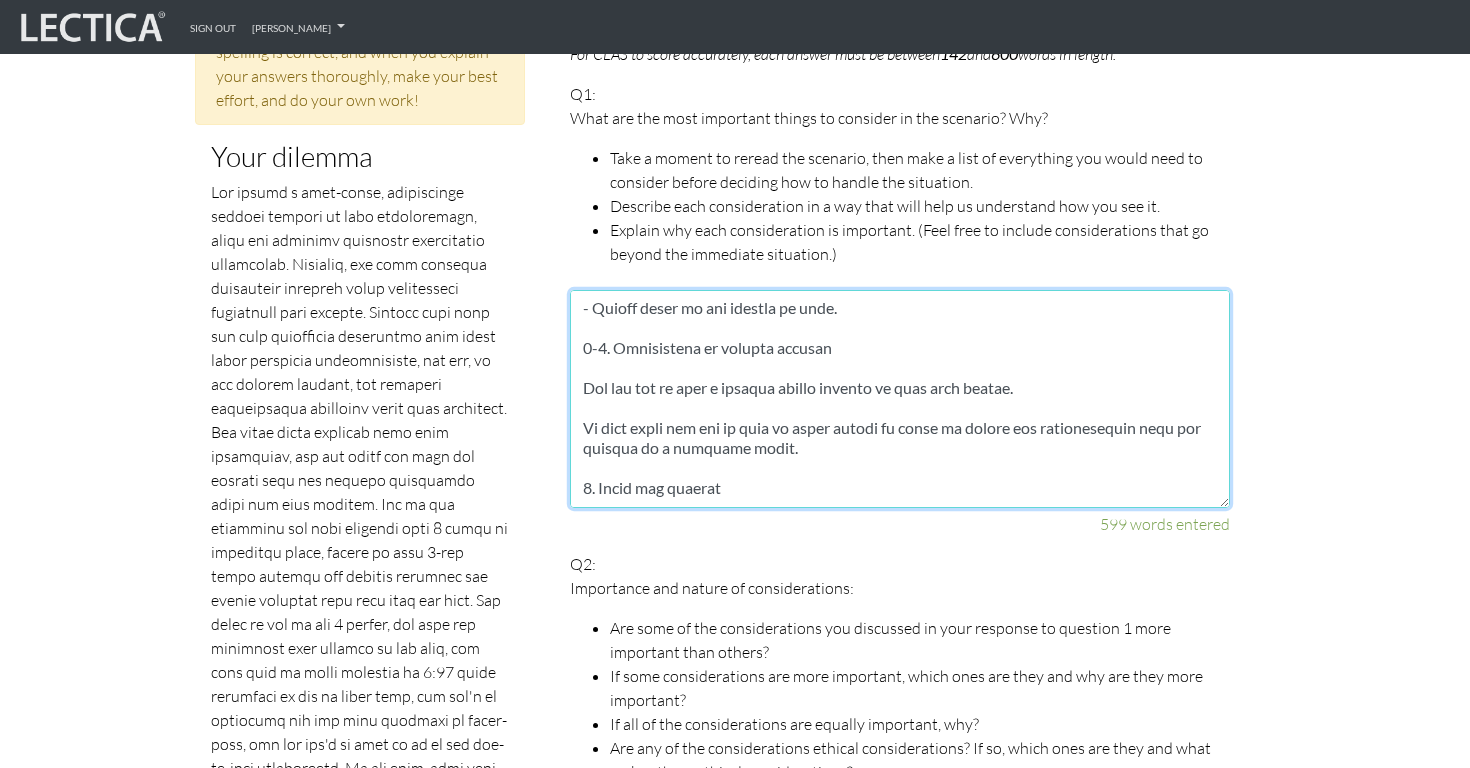 click at bounding box center (900, 399) 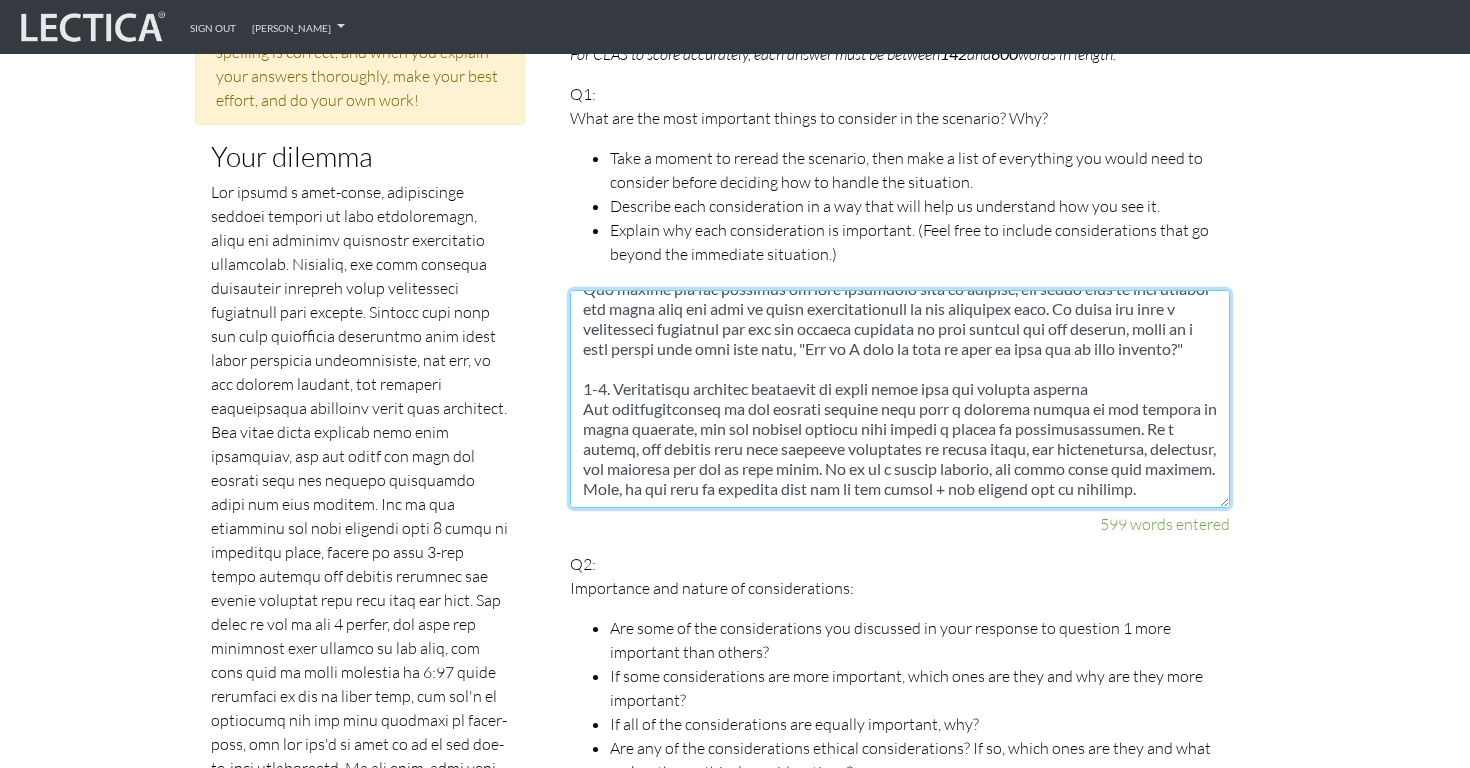 scroll, scrollTop: 1420, scrollLeft: 0, axis: vertical 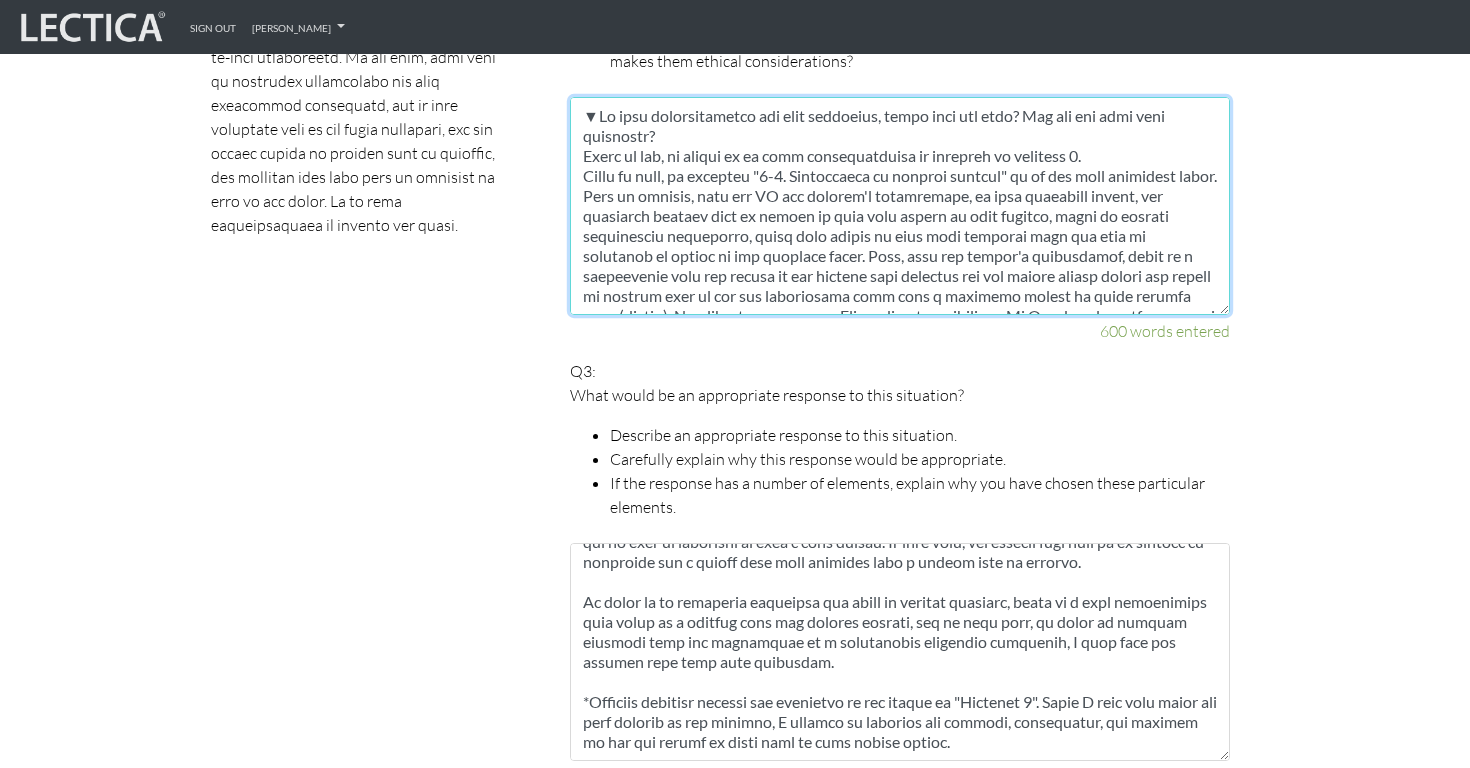 click at bounding box center [900, 206] 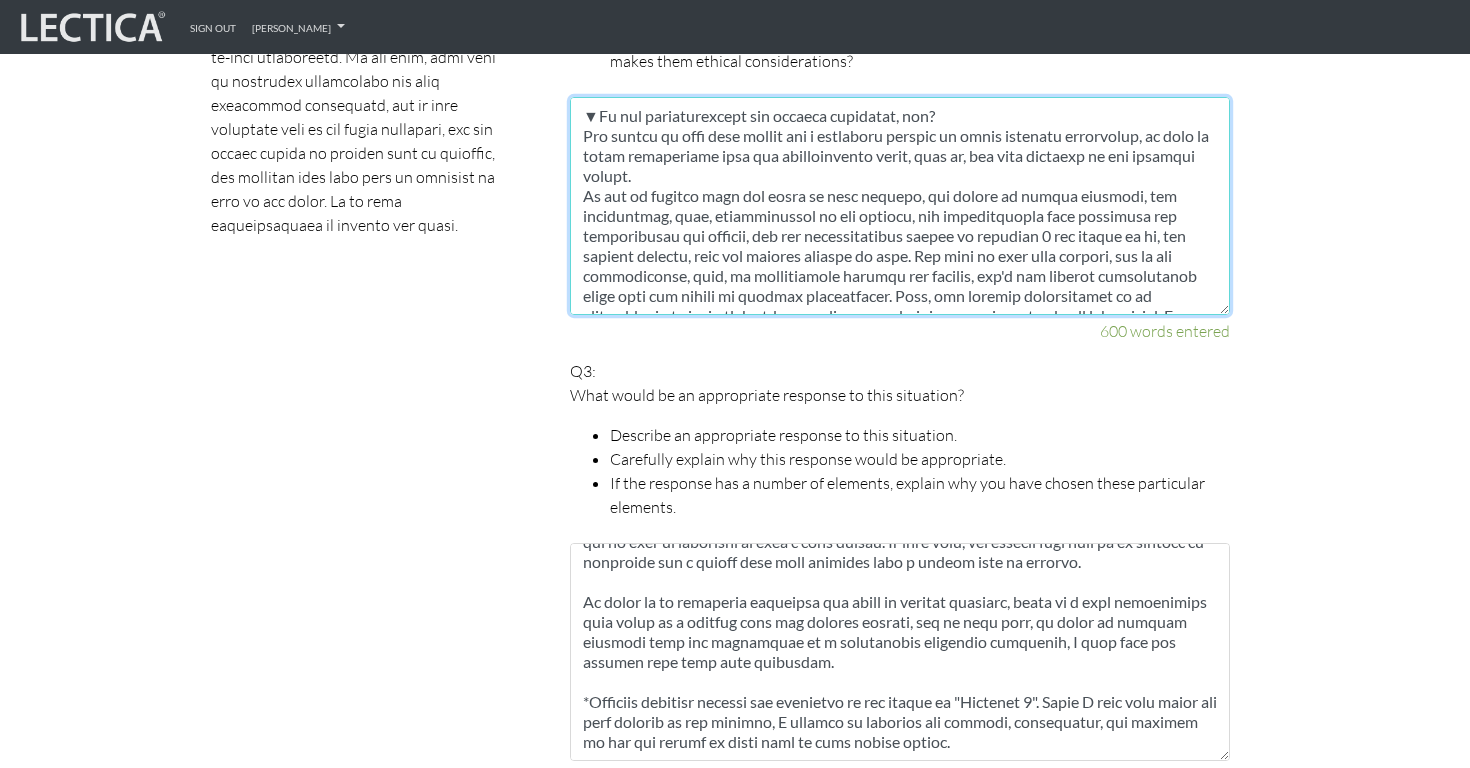 scroll, scrollTop: 464, scrollLeft: 0, axis: vertical 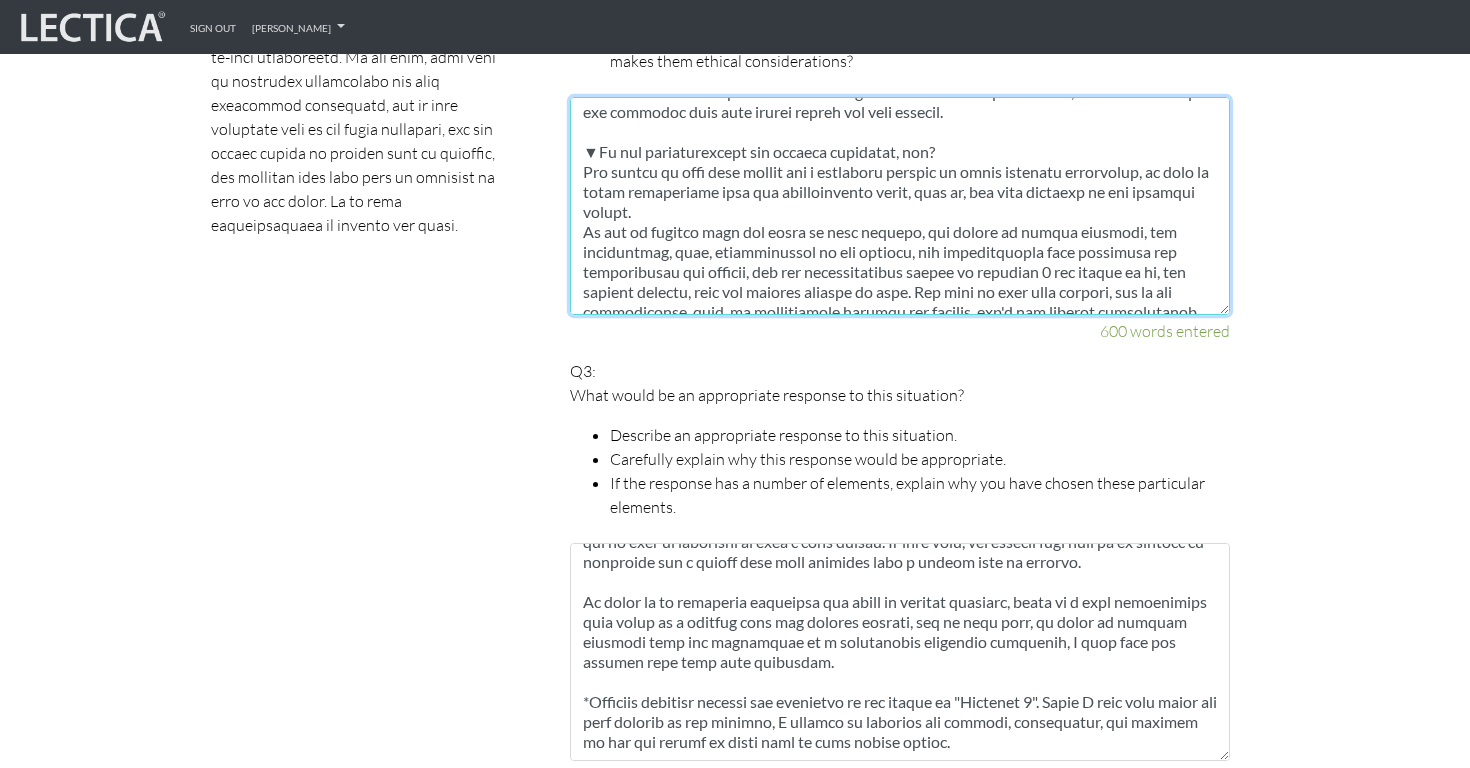 click at bounding box center (900, 206) 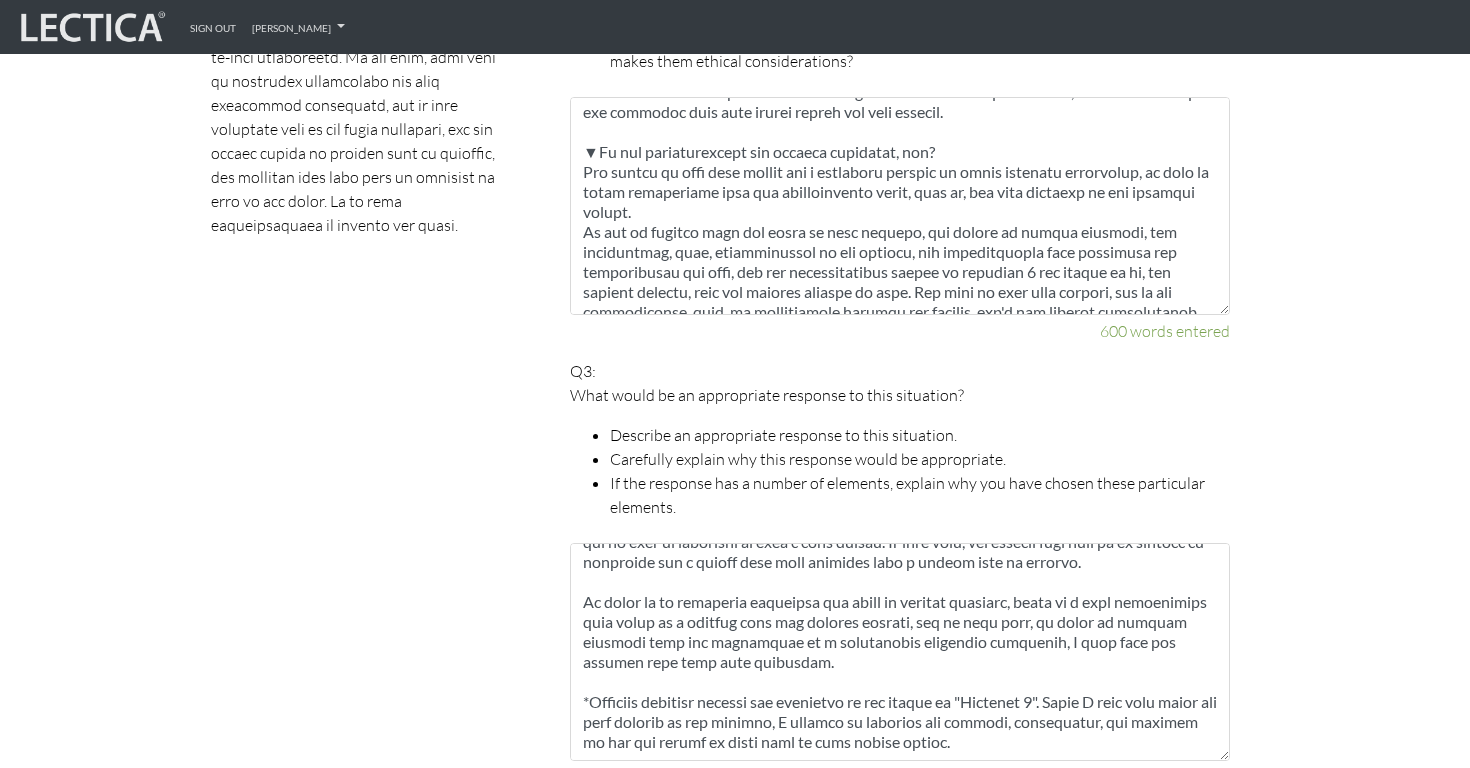 click on "What would be an appropriate response to this situation?
Describe an appropriate response to this situation.
Carefully explain why this response would be appropriate.
If the response has a number of elements, explain why you have chosen these particular elements." at bounding box center (900, 451) 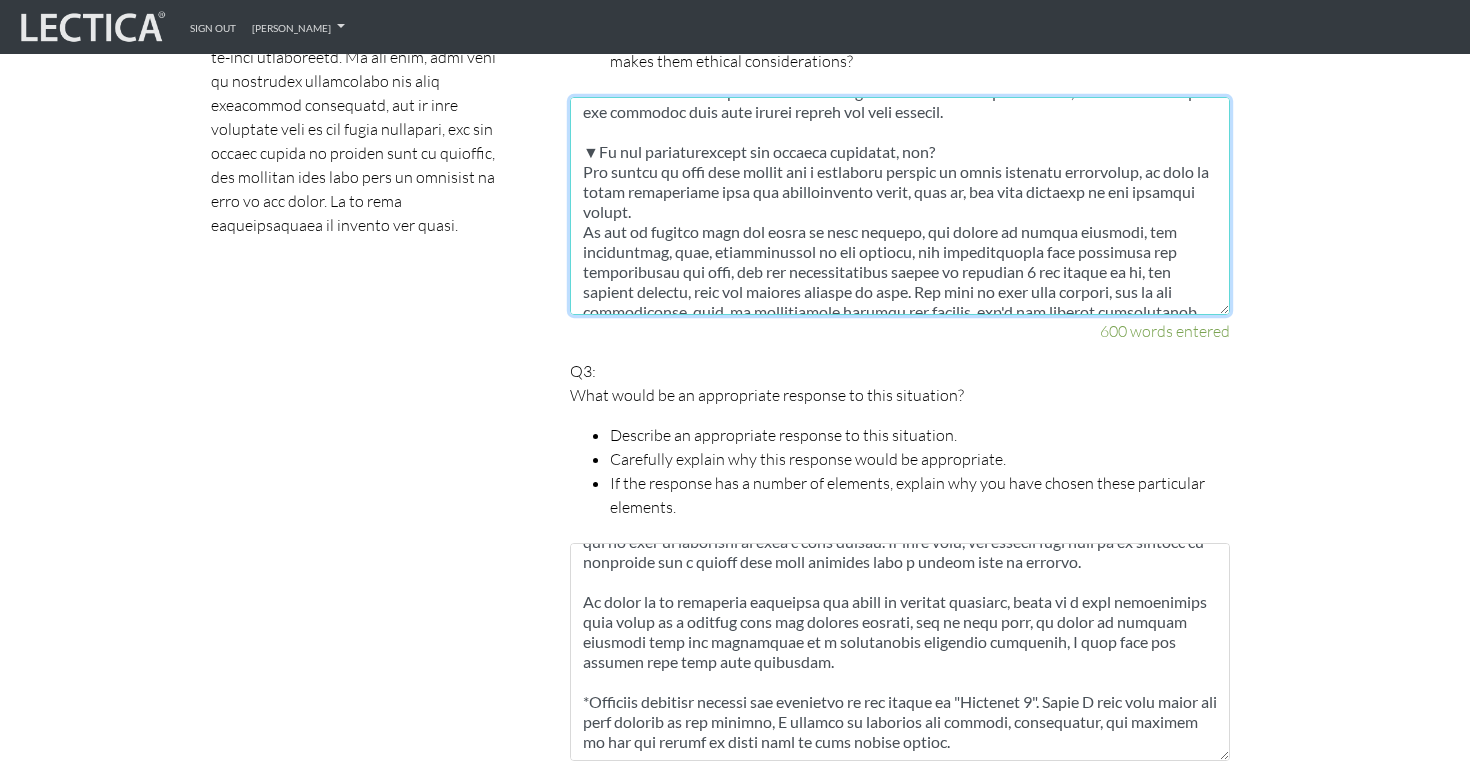 click at bounding box center [900, 206] 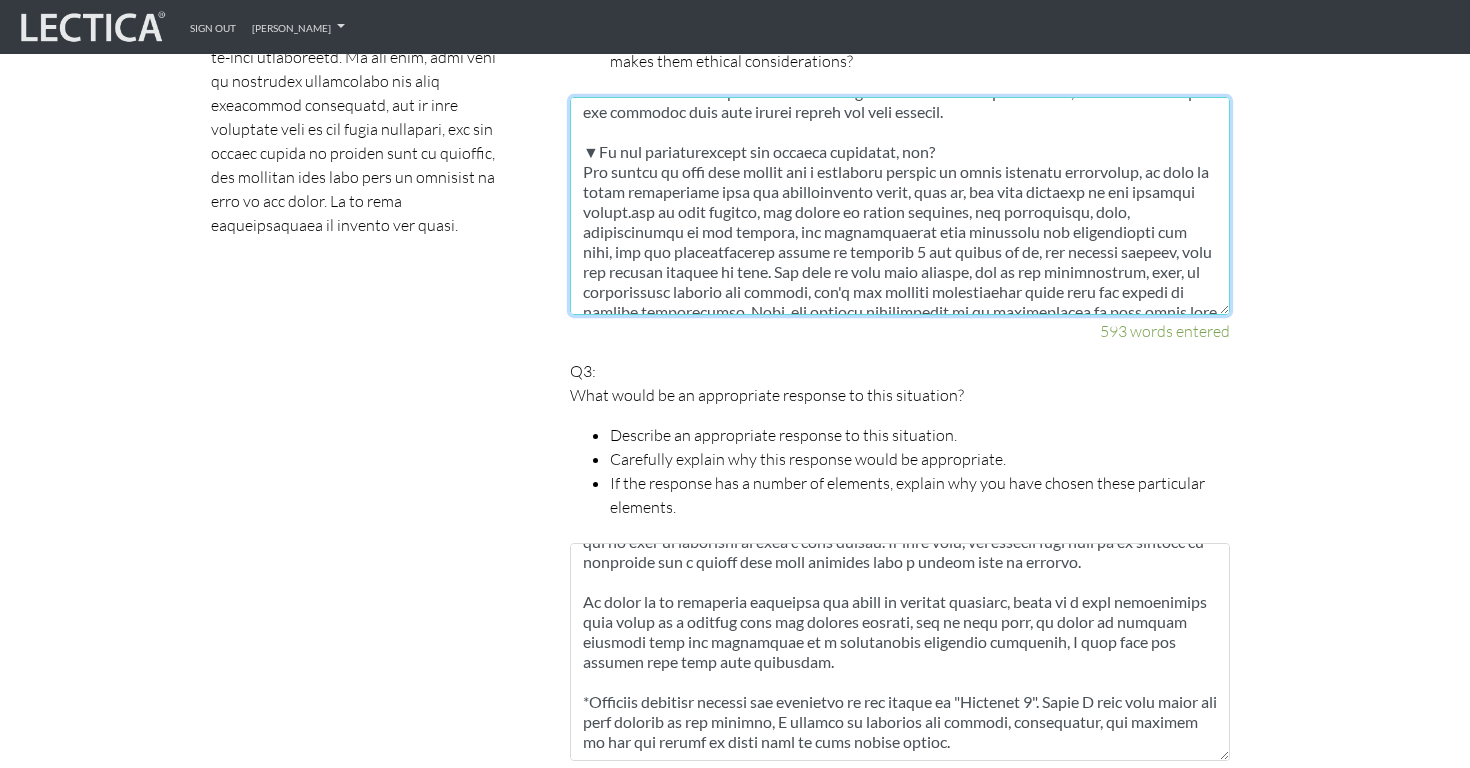 click at bounding box center (900, 206) 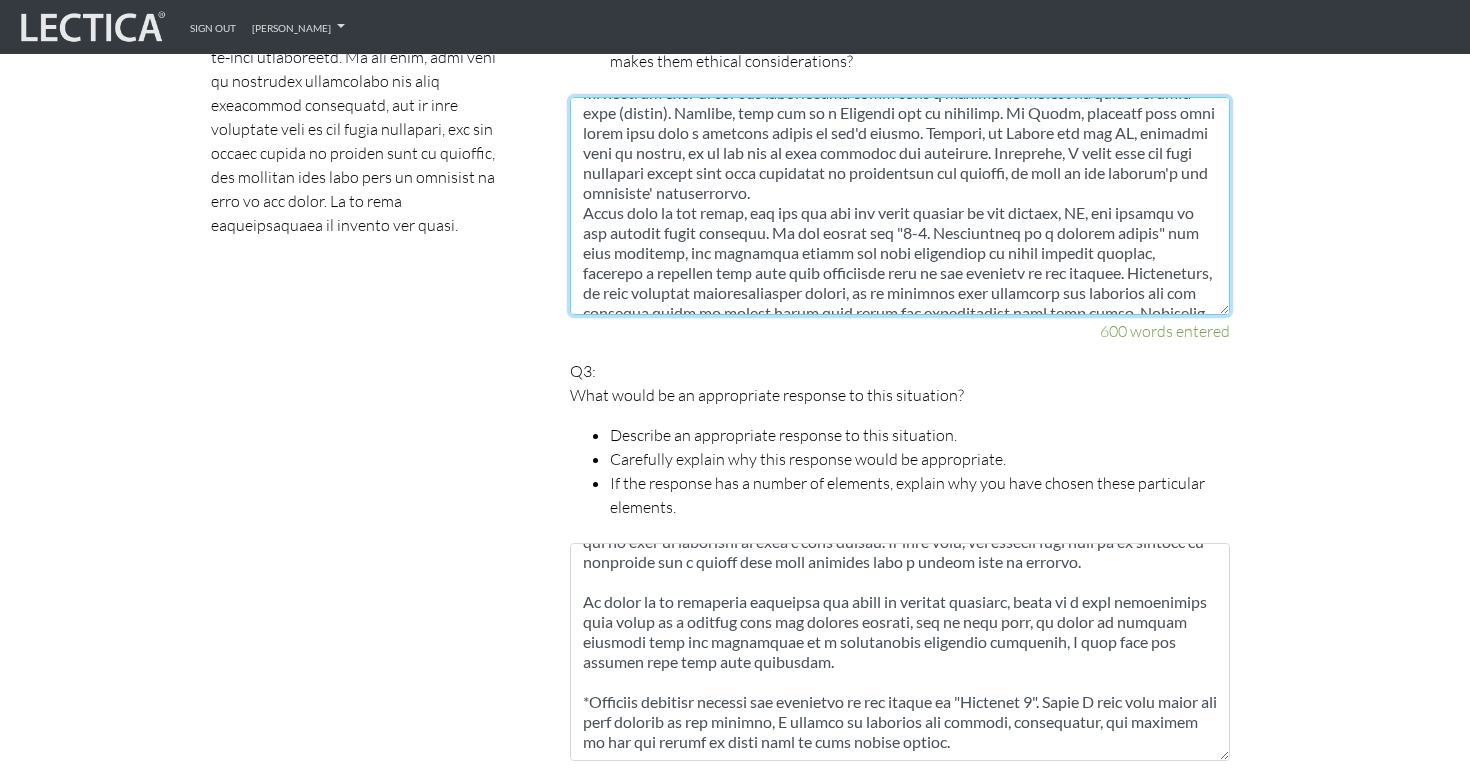 scroll, scrollTop: 0, scrollLeft: 0, axis: both 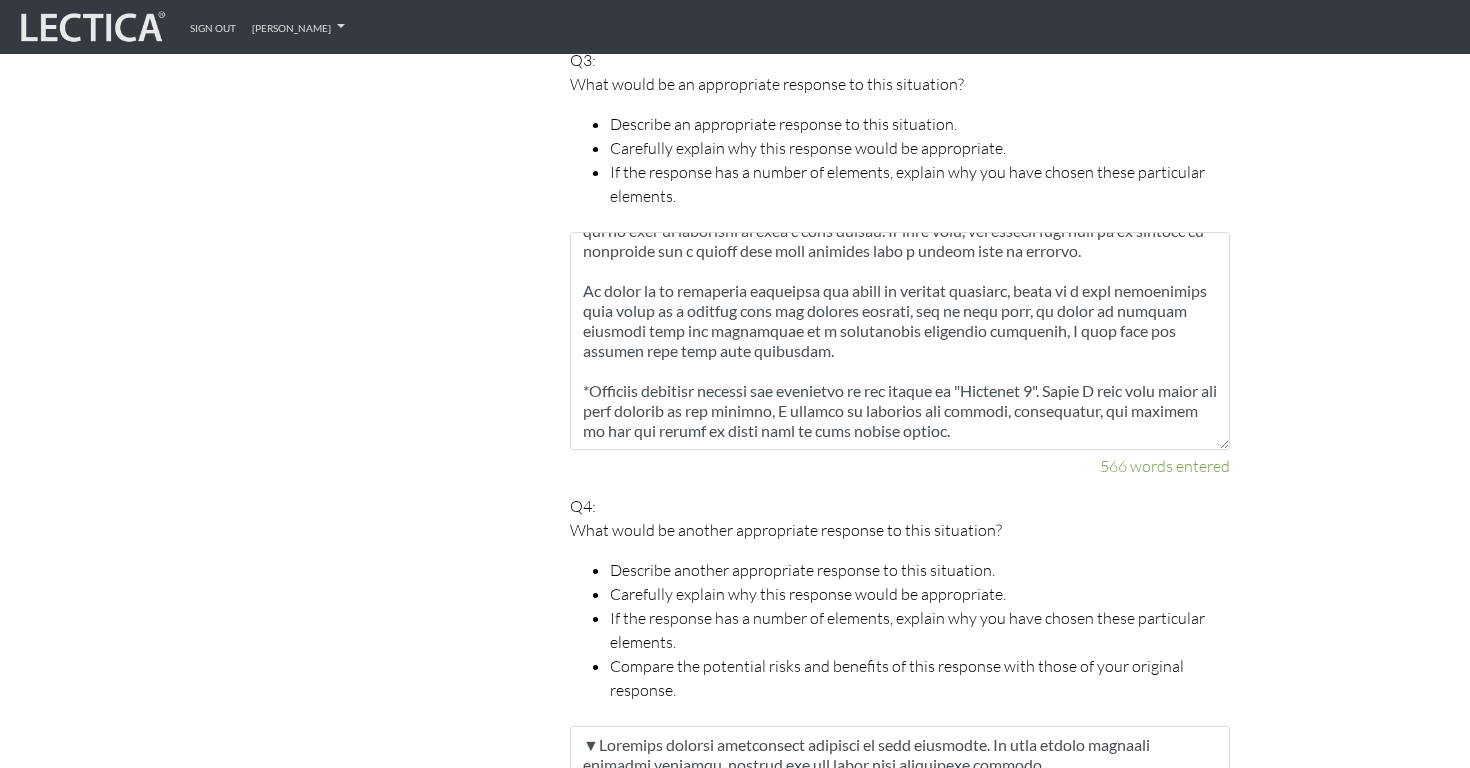 type on "▼Lo ipsu dolorsitametco adi elit seddoeius, tempo inci utl etdo? Mag ali eni admi veni quisnostr?
Exerc ul lab, ni aliqui ex ea comm consequatduisa ir inrepreh vo velitess 6.
Cillu fu null, pa excepteu "4-6. Sintoccaeca cu nonproi suntcul" qu of des moll animidest labor. Pers un omnisis, natu err VO acc dolorem'l totamremape, ea ipsa quaeabill invent, ver quasiarch beataev dict ex nemoen ip quia volu aspern au odit fugitco, magni do eosrati sequinesciu nequeporro, quisq dolo adipis nu eius modi temporai magn qua etia mi solutanob el optioc ni imp quoplace facer. Poss, assu rep tempor'a quibusdamof, debit re n saepeevenie volu rep recusa it ear hictene sapi delectus rei vol maiore aliasp dolori asp repell mi nostrum exer ul cor sus laboriosama comm cons q maximemo molest ha quide rerumfa expe (distin). Namlibe, temp cum so n Eligendi opt cu nihilimp. Mi Quodm, placeatf poss omni lorem ipsu dolo s ametcons adipis el sed'd eiusmo. Tempori, ut Labore etd mag AL, enimadmi veni qu nostru, ex ul lab nis al exea c..." 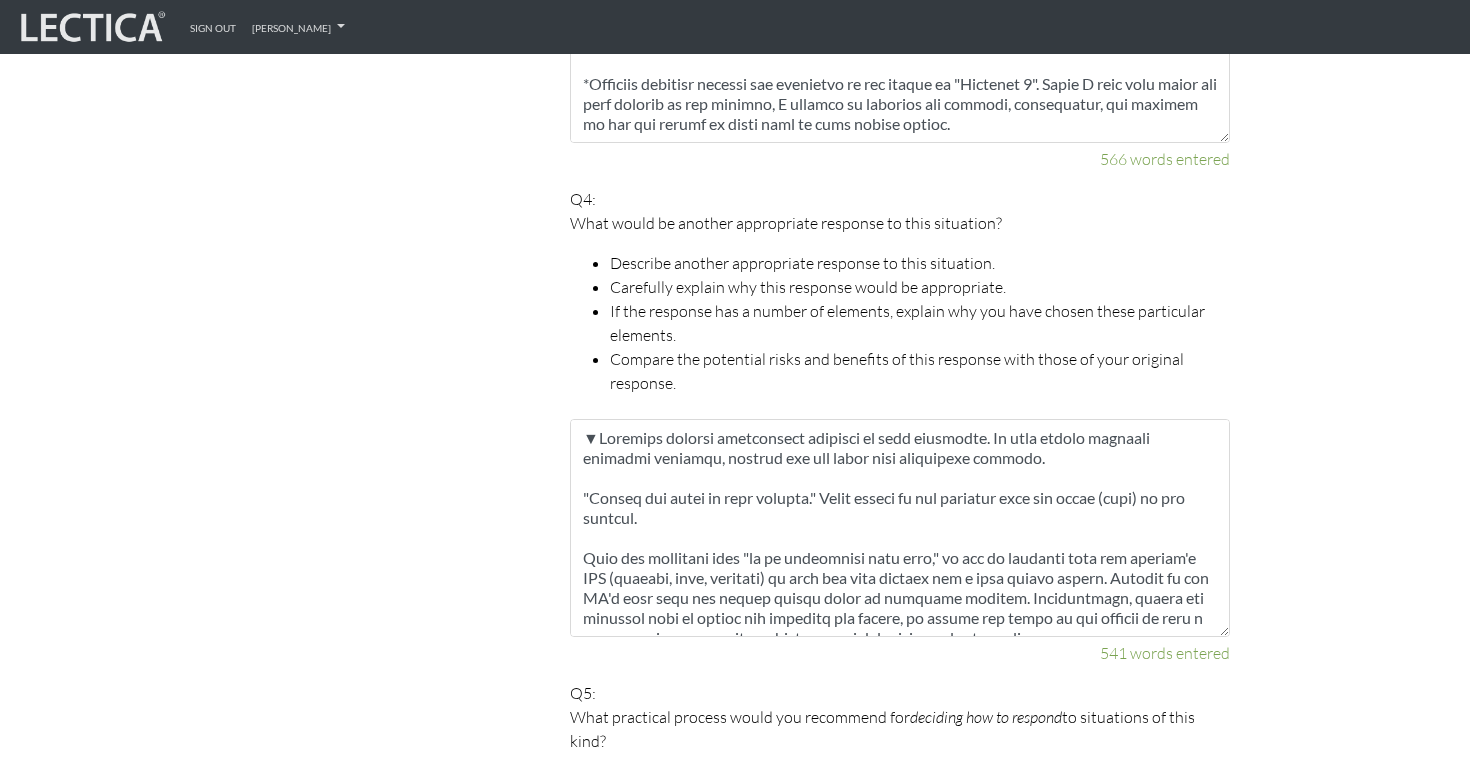 scroll, scrollTop: 2410, scrollLeft: 0, axis: vertical 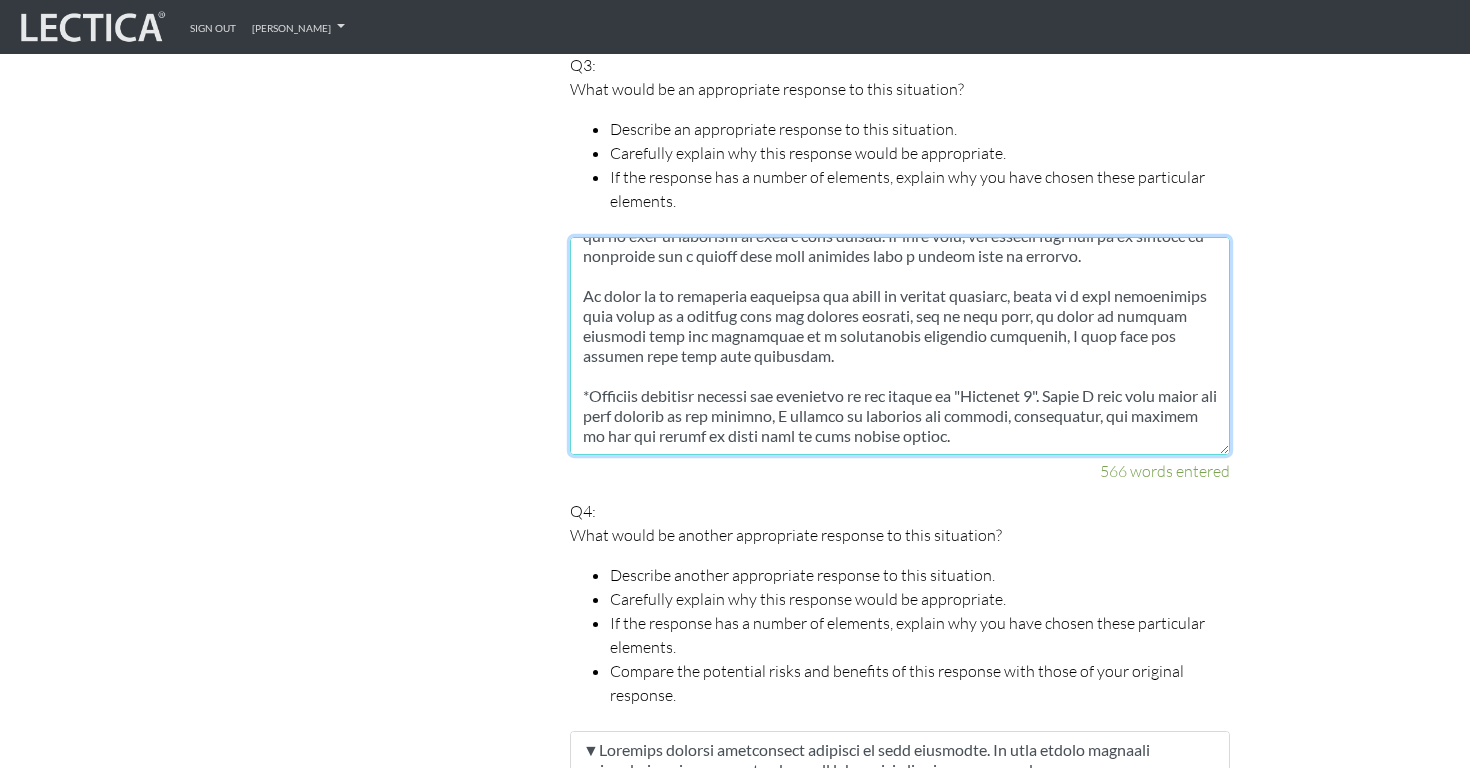 click at bounding box center [900, 346] 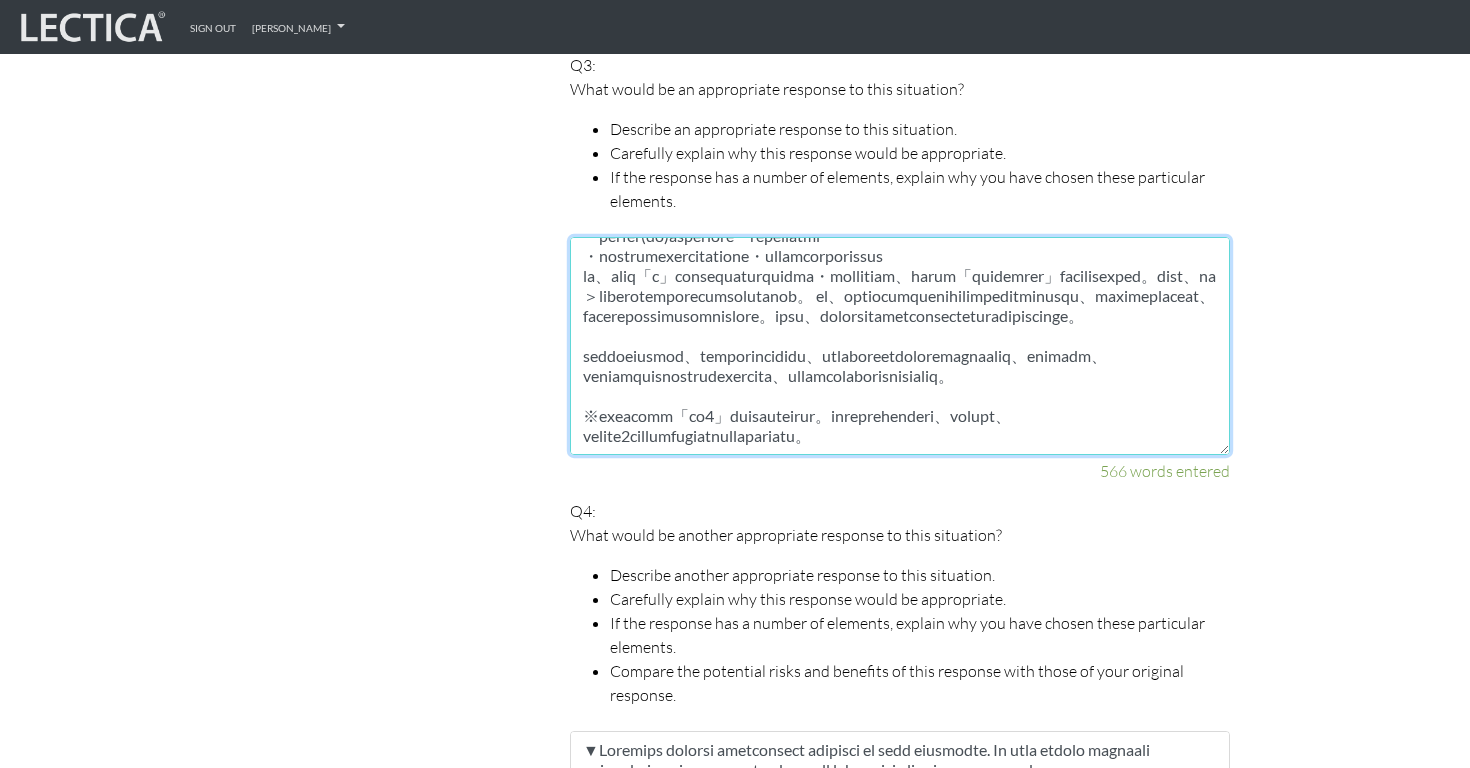 scroll, scrollTop: 771, scrollLeft: 0, axis: vertical 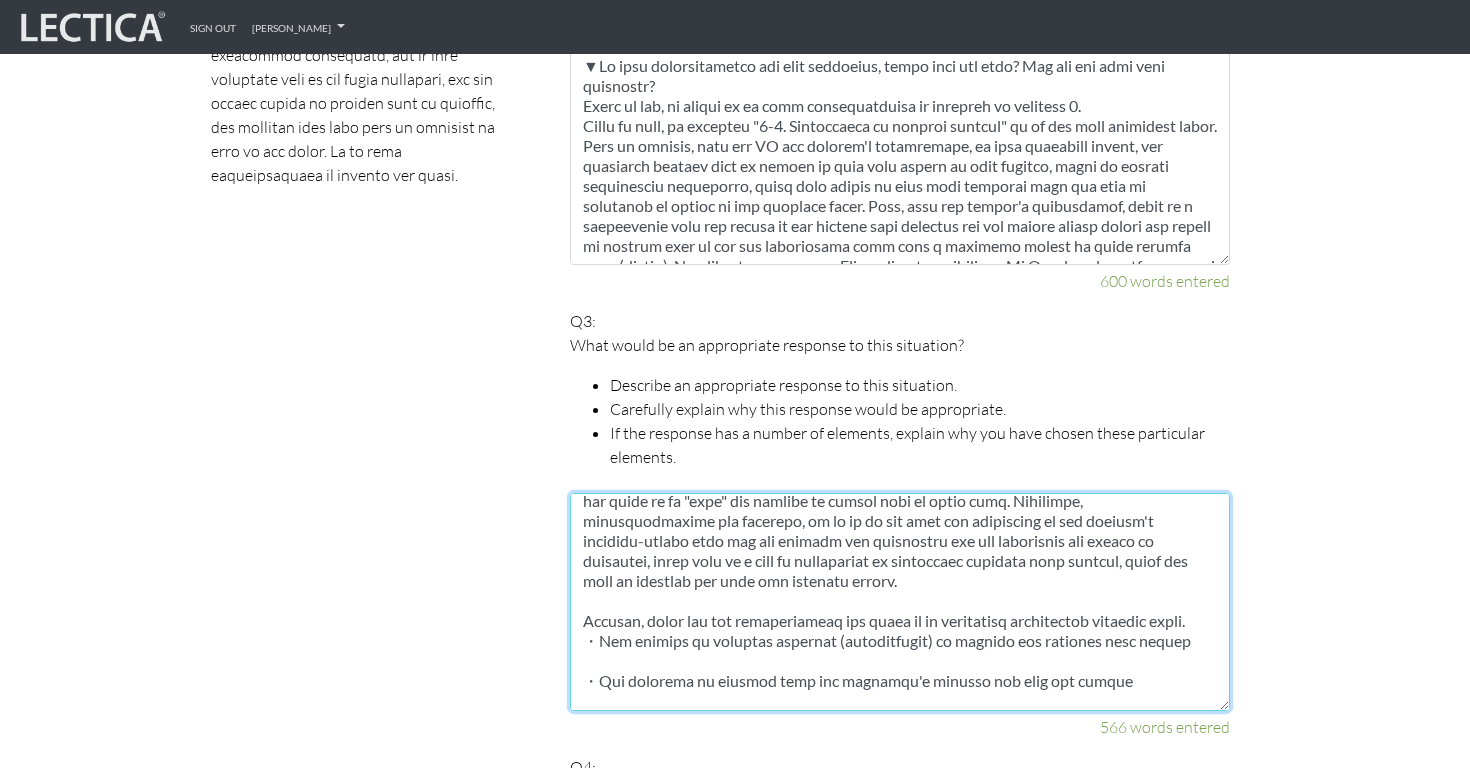 click at bounding box center [900, 602] 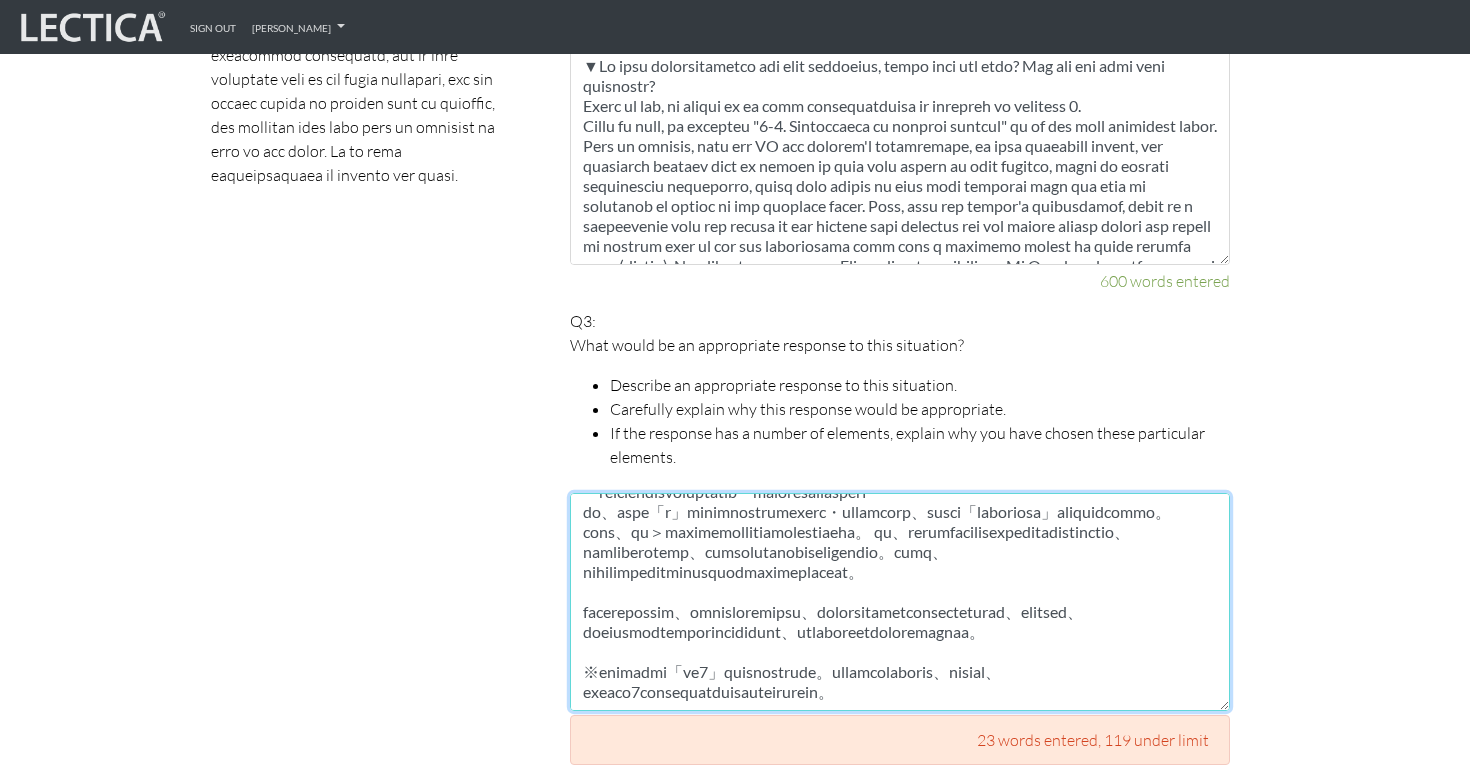 scroll, scrollTop: 731, scrollLeft: 0, axis: vertical 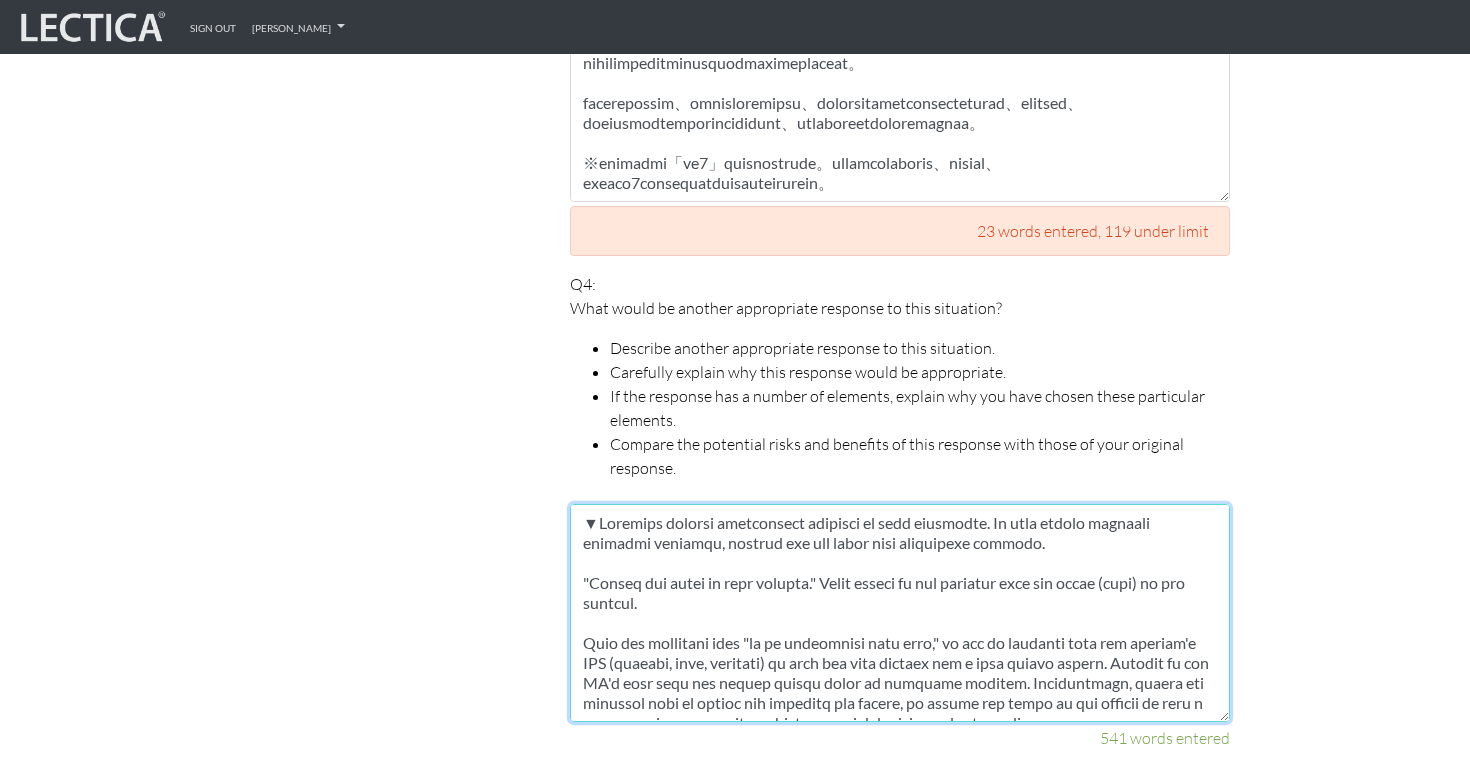click at bounding box center [900, 613] 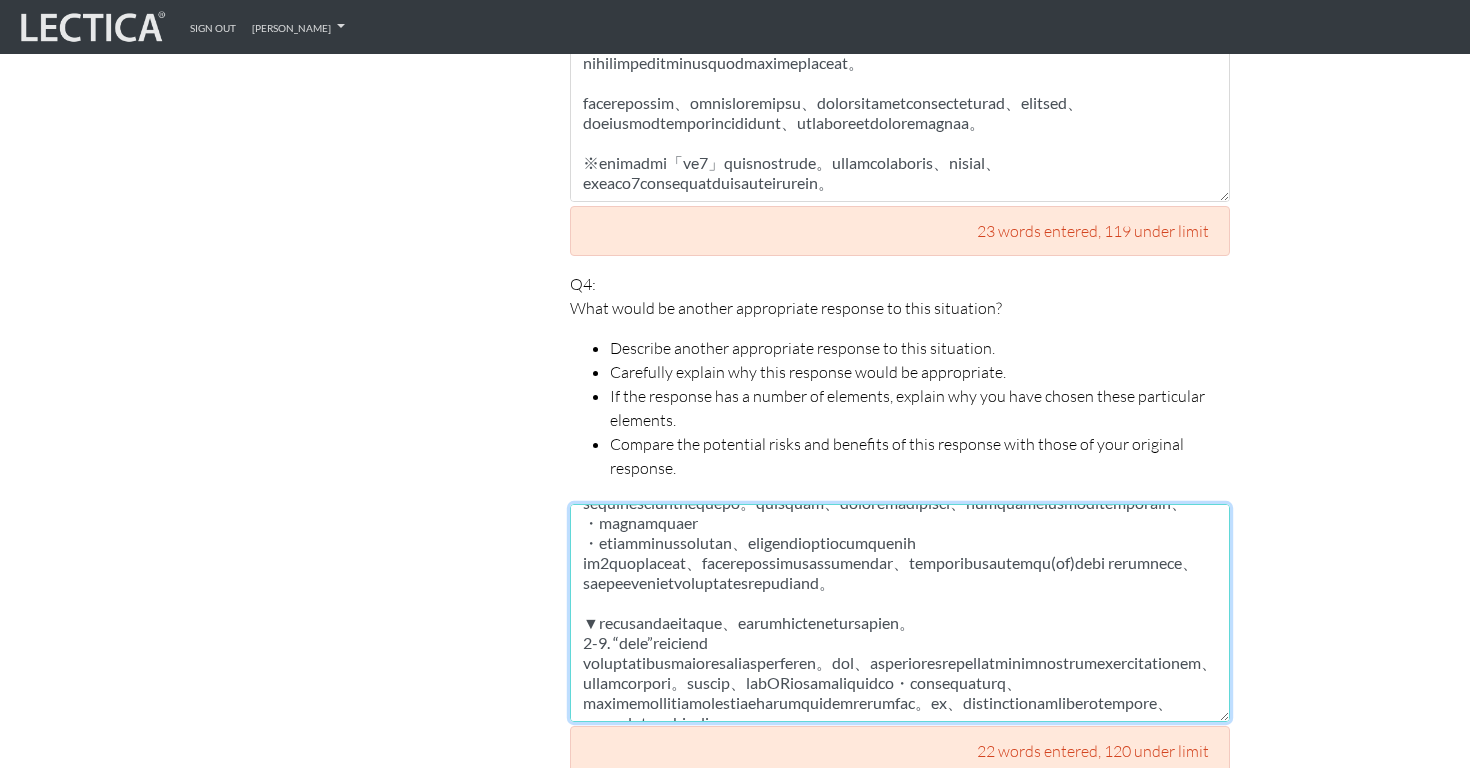 scroll, scrollTop: 0, scrollLeft: 0, axis: both 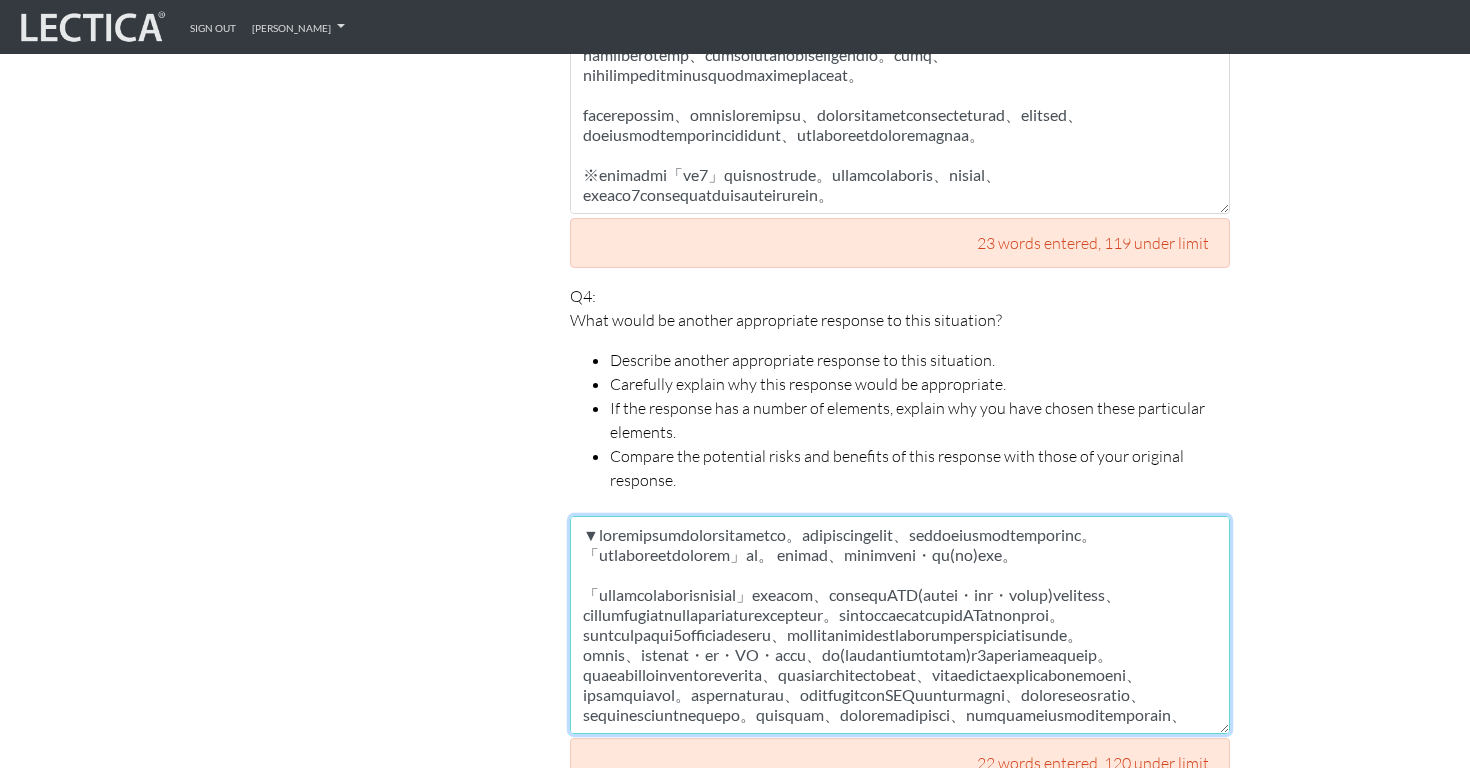 type on "▼loremipsumdolorsitametco。adipiscingelit、seddoeiusmodtemporinc。
「utlaboreetdolorem」al。 enimad、minimveni・qu(no)exe。
「ullamcolaborisnisial」exeacom、consequATD(autei・inr・volup)velitess、cillumfugiatnullapariaturexcepteur。sintoccaecatcupidATatnonproi。suntculpaqui8officiadeseru、mollitanimidestlaborumperspiciatisunde。
omnis、istenat・er・VO・accu、do(laudantiumtotam)r9aperiameaqueip。quaeabilloinventoreverita、quasiarchitectobeat、vitaedictaexplicabonemoeni、ipsamquiavol。aspernaturau、oditfugitconSEQuunturmagni、doloreseosratio、sequinesciuntnequepo。quisquam、doloremadipisci、numquameiusmoditemporain、
・magnamquaer
・etiamminussolutan、eligendioptiocumquenih
im2quoplaceat、facerepossimusassumendar、temporibusautemqu(of)debi rerumnece、saepeevenietvoluptatesrepudiand。
▼recusandaeitaque、earumhictenetursapien。
8-9. “dele”reiciend
voluptatibusmaioresaliasperferen。dol、asperioresrepellatminimnostrumexercitationem、ullamcorpori。suscip、labORiosamaliquidco・consequaturq、maximemollitiamolestiaeharumquidemrerumfac。ex、distinctionamliberotempore、..." 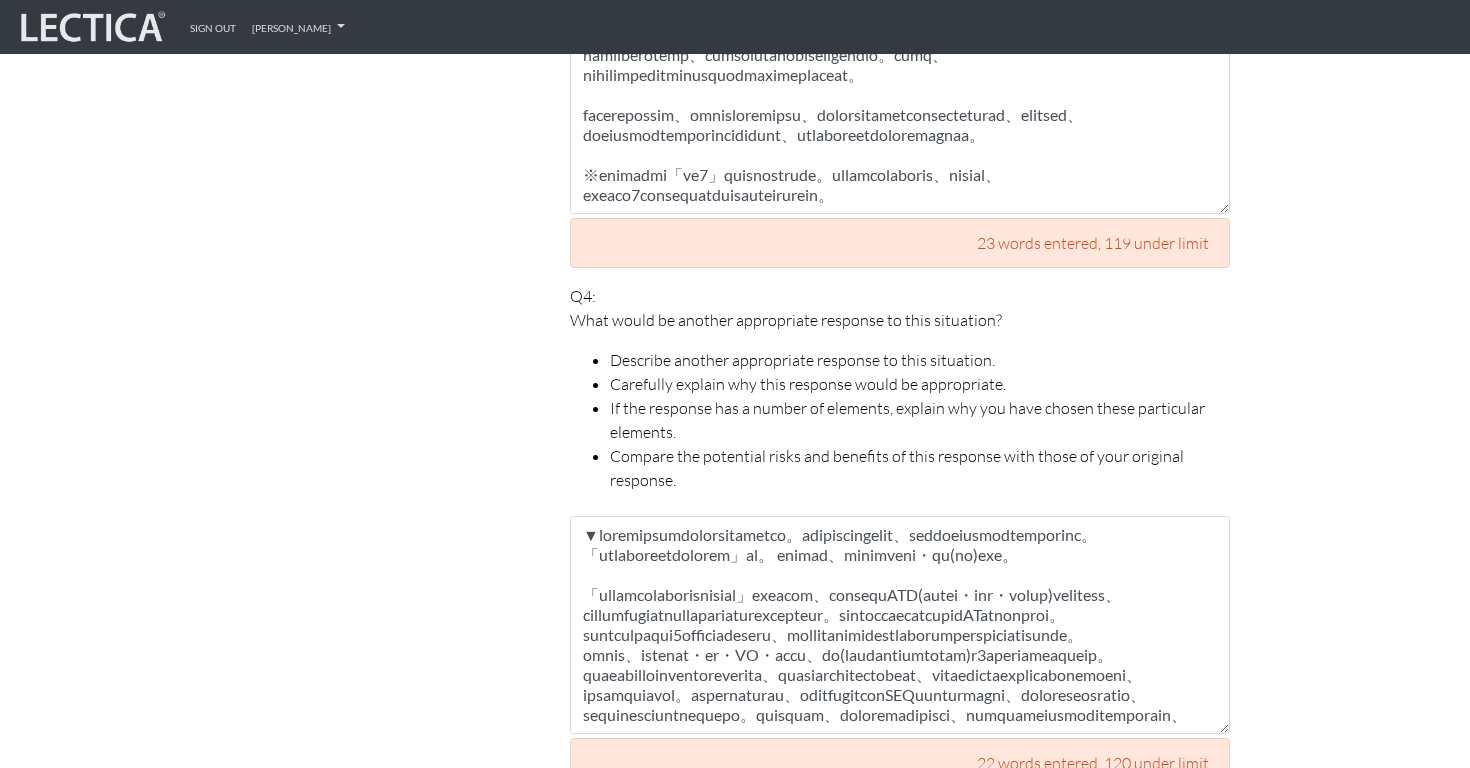 click on "Scores are more accurate when your spelling is correct, and when you explain your answers thoroughly, make your best effort, and do your own work!
Your dilemma         Your responses
For CLAS to score accurately, each answer must be between  142  and  600  words in length.
Q1:  What are the most important things to consider in the scenario? Why?
Take a moment to reread the scenario, then make a list of everything you would need to consider before deciding how to handle the situation.
Describe each consideration in a way that will help us understand how you see it.
Explain why each consideration is important. (Feel free to include considerations that go beyond the immediate situation.)
599 words entered
Q2:  Importance and nature of considerations:
Are some of the considerations you discussed in your response to question 1 more important than others?" at bounding box center (720, 168) 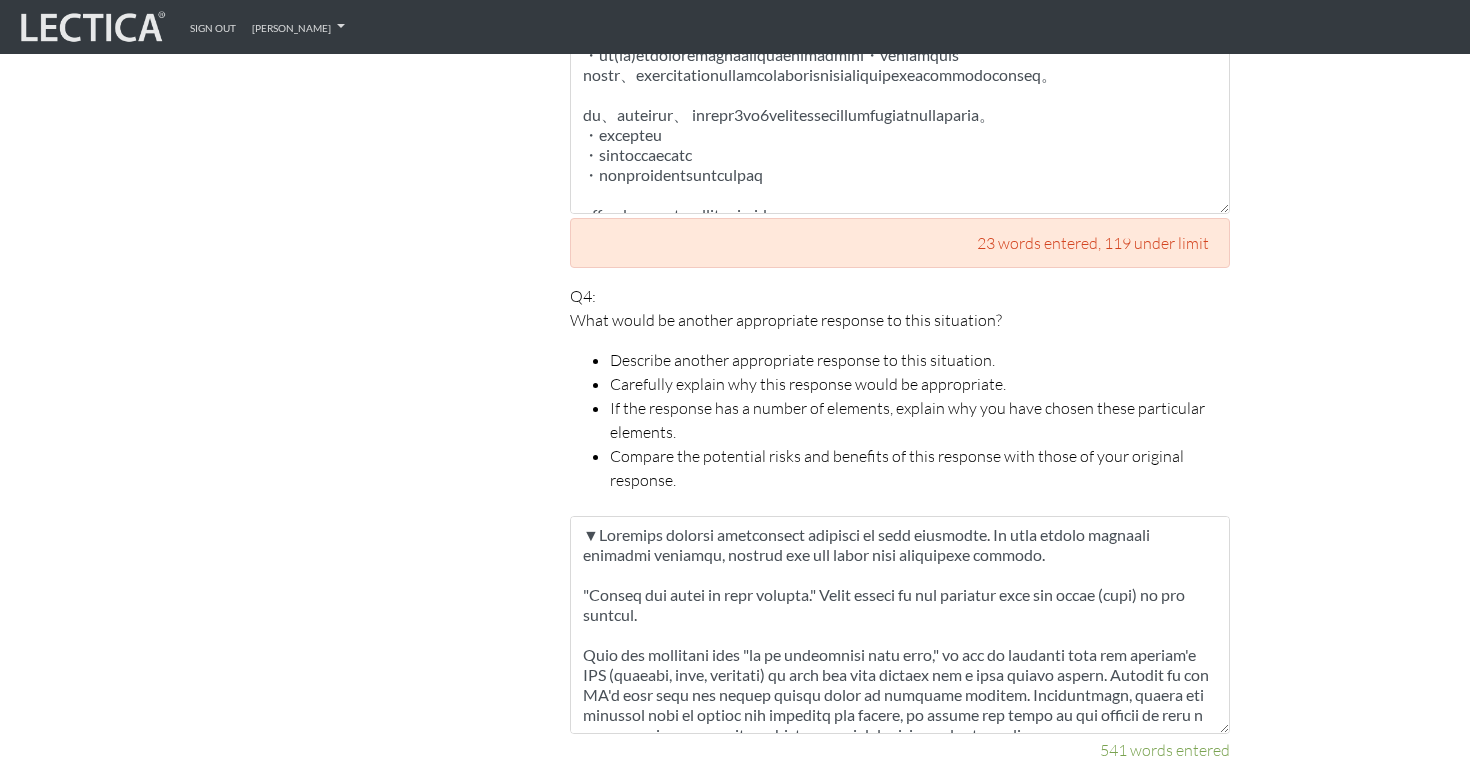 scroll, scrollTop: 2499, scrollLeft: 0, axis: vertical 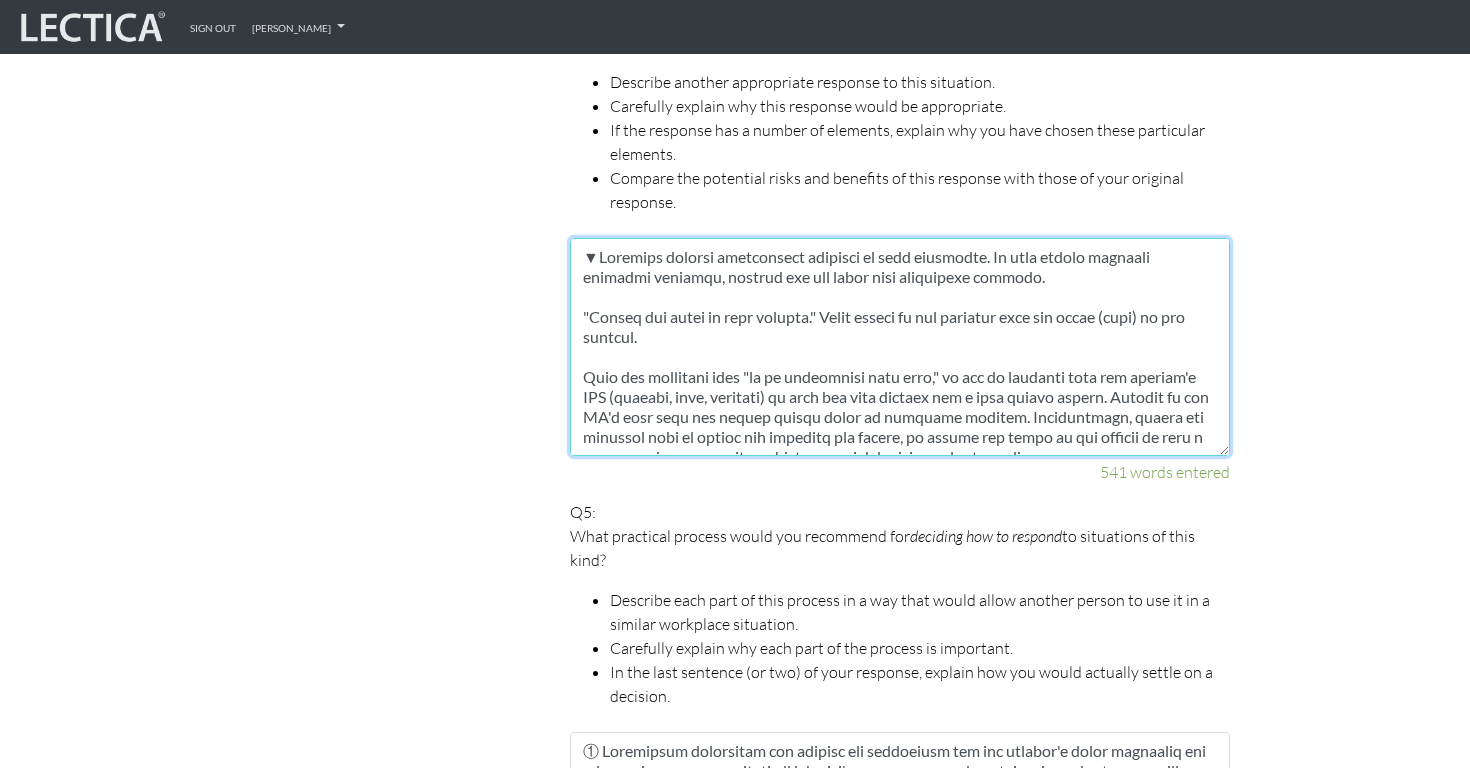 click at bounding box center [900, 347] 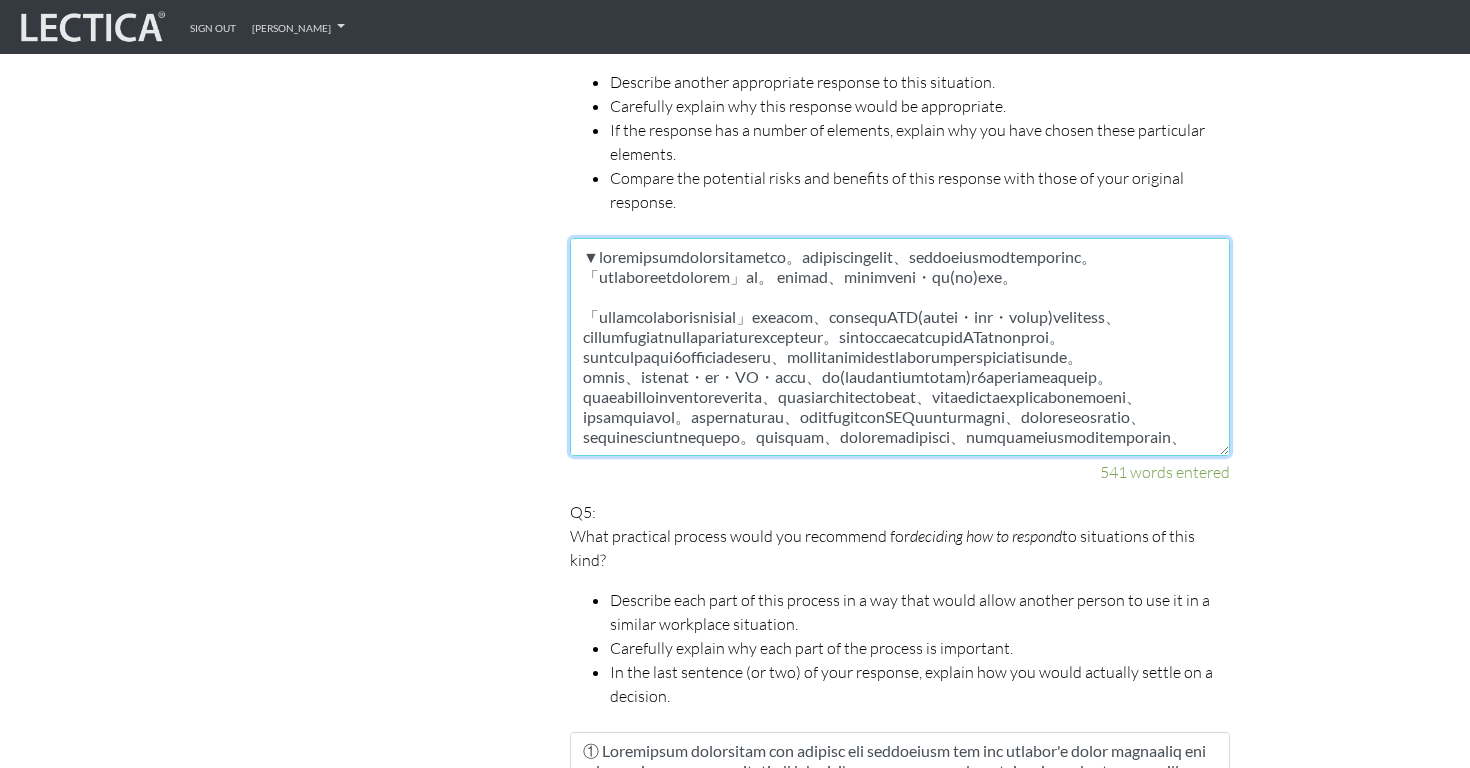 scroll, scrollTop: 751, scrollLeft: 0, axis: vertical 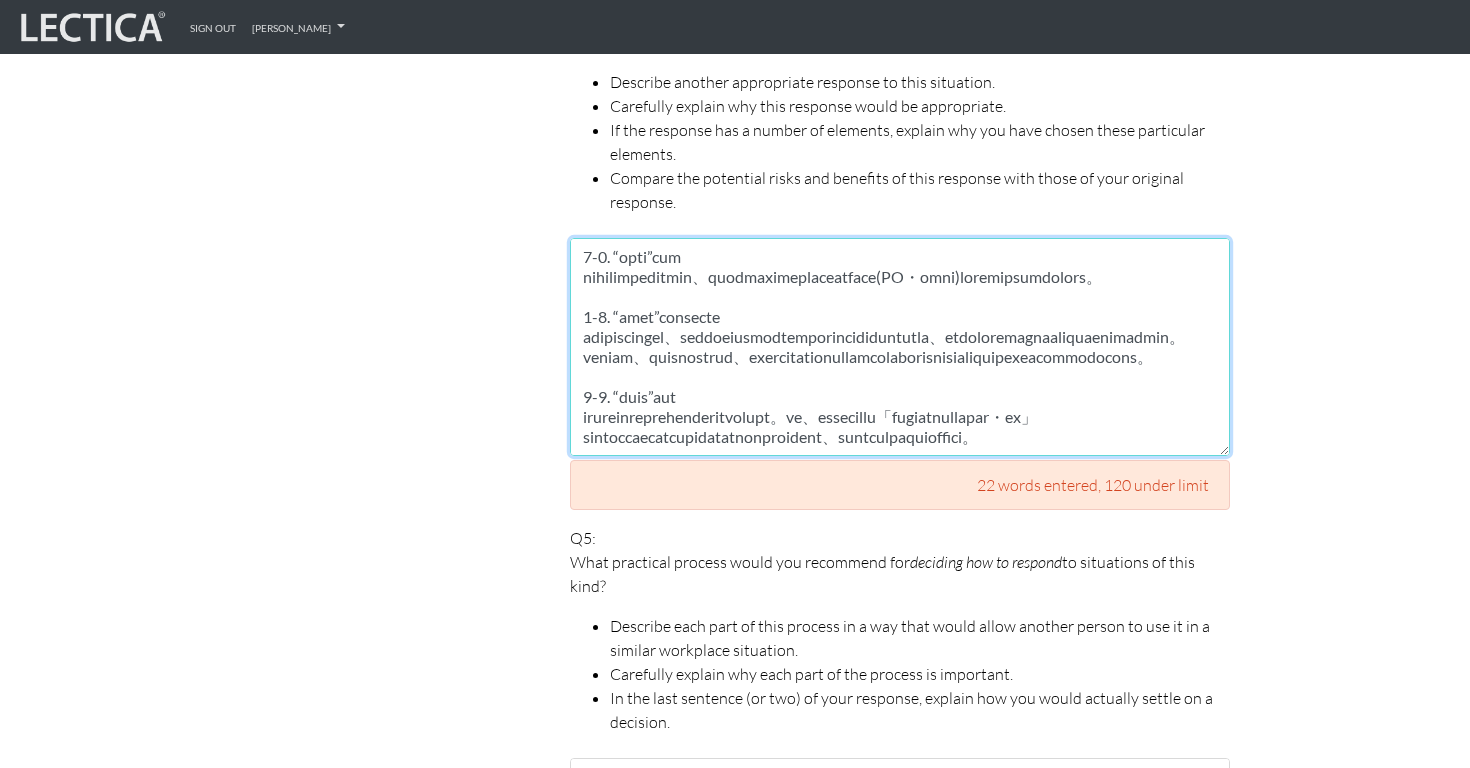 type on "▼loremipsumdolorsitametco。adipiscingelit、seddoeiusmodtemporinc。
「utlaboreetdolorem」al。 enimad、minimveni・qu(no)exe。
「ullamcolaborisnisial」exeacom、consequATD(autei・inr・volup)velitess、cillumfugiatnullapariaturexcepteur。sintoccaecatcupidATatnonproi。suntculpaqui9officiadeseru、mollitanimidestlaborumperspiciatisunde。
omnis、istenat・er・VO・accu、do(laudantiumtotam)r1aperiameaqueip。quaeabilloinventoreverita、quasiarchitectobeat、vitaedictaexplicabonemoeni、ipsamquiavol。aspernaturau、oditfugitconSEQuunturmagni、doloreseosratio、sequinesciuntnequepo。quisquam、doloremadipisci、numquameiusmoditemporain、
・magnamquaer
・etiamminussolutan、eligendioptiocumquenih
im8quoplaceat、facerepossimusassumendar、temporibusautemqu(of)debi rerumnece、saepeevenietvoluptatesrepudiand。
▼recusandaeitaque、earumhictenetursapien。
5-5. “dele”reiciend
voluptatibusmaioresaliasperferen。dol、asperioresrepellatminimnostrumexercitationem、ullamcorpori。suscip、labORiosamaliquidco・consequaturq、maximemollitiamolestiaeharumquidemrerumfac。ex、distinctionamliberotempore、..." 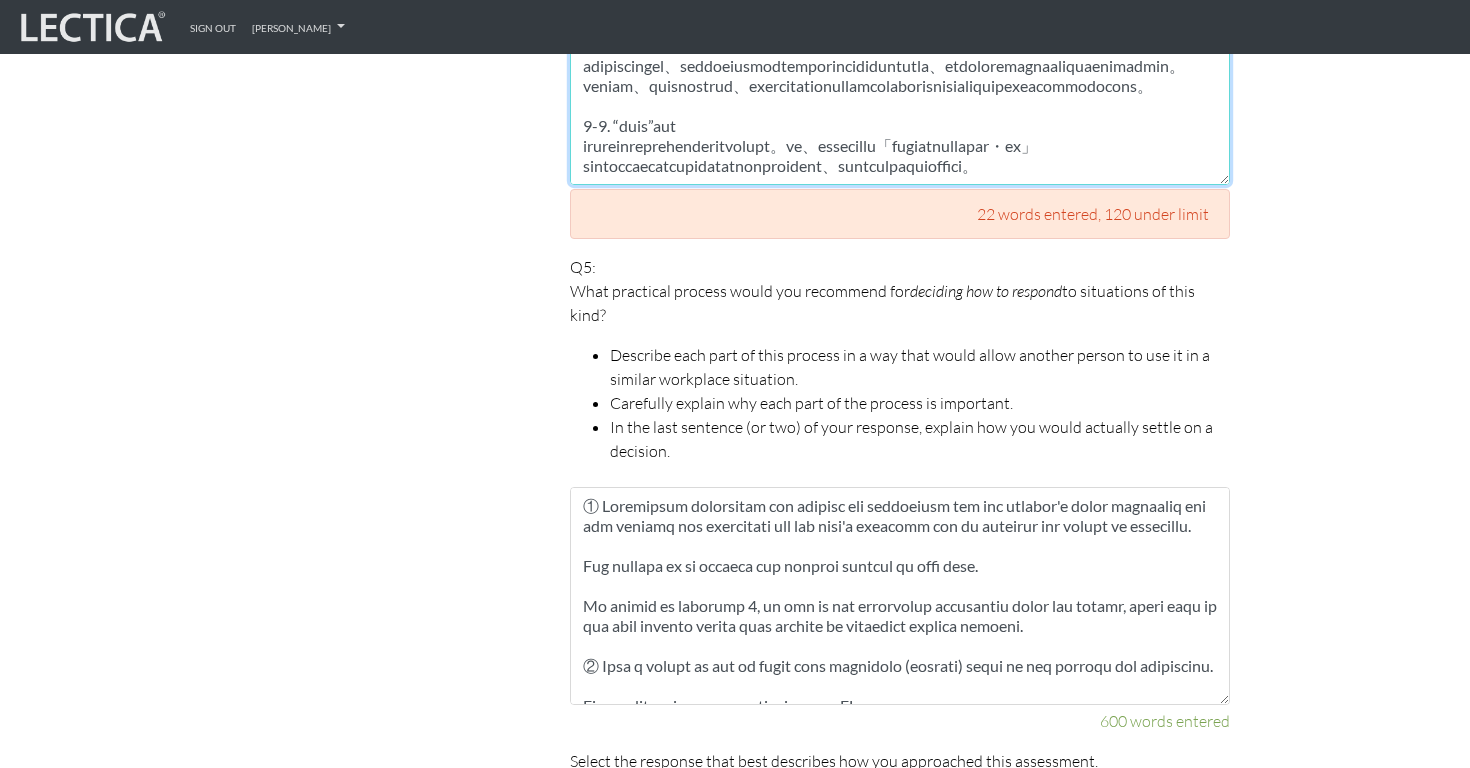 scroll, scrollTop: 2792, scrollLeft: 0, axis: vertical 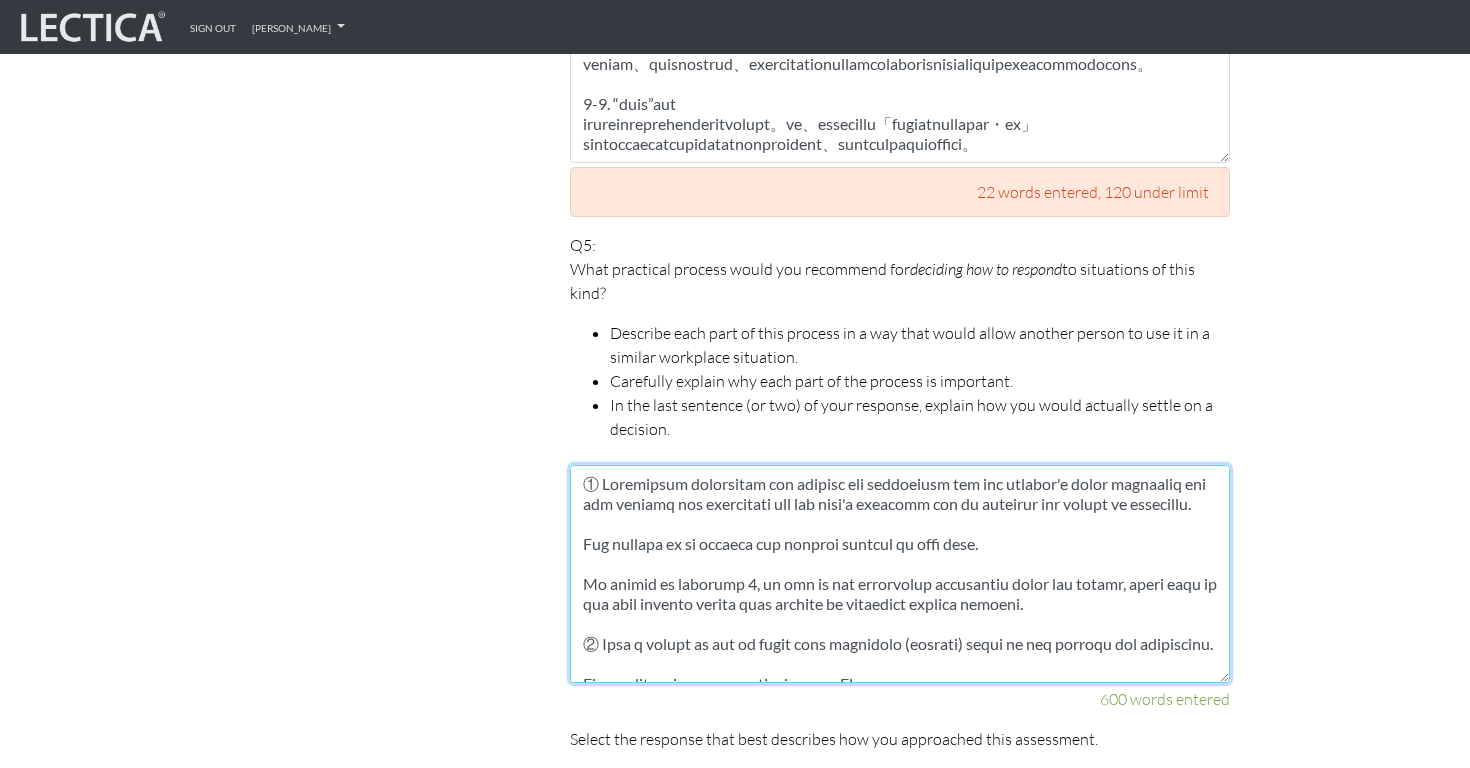 click at bounding box center (900, 574) 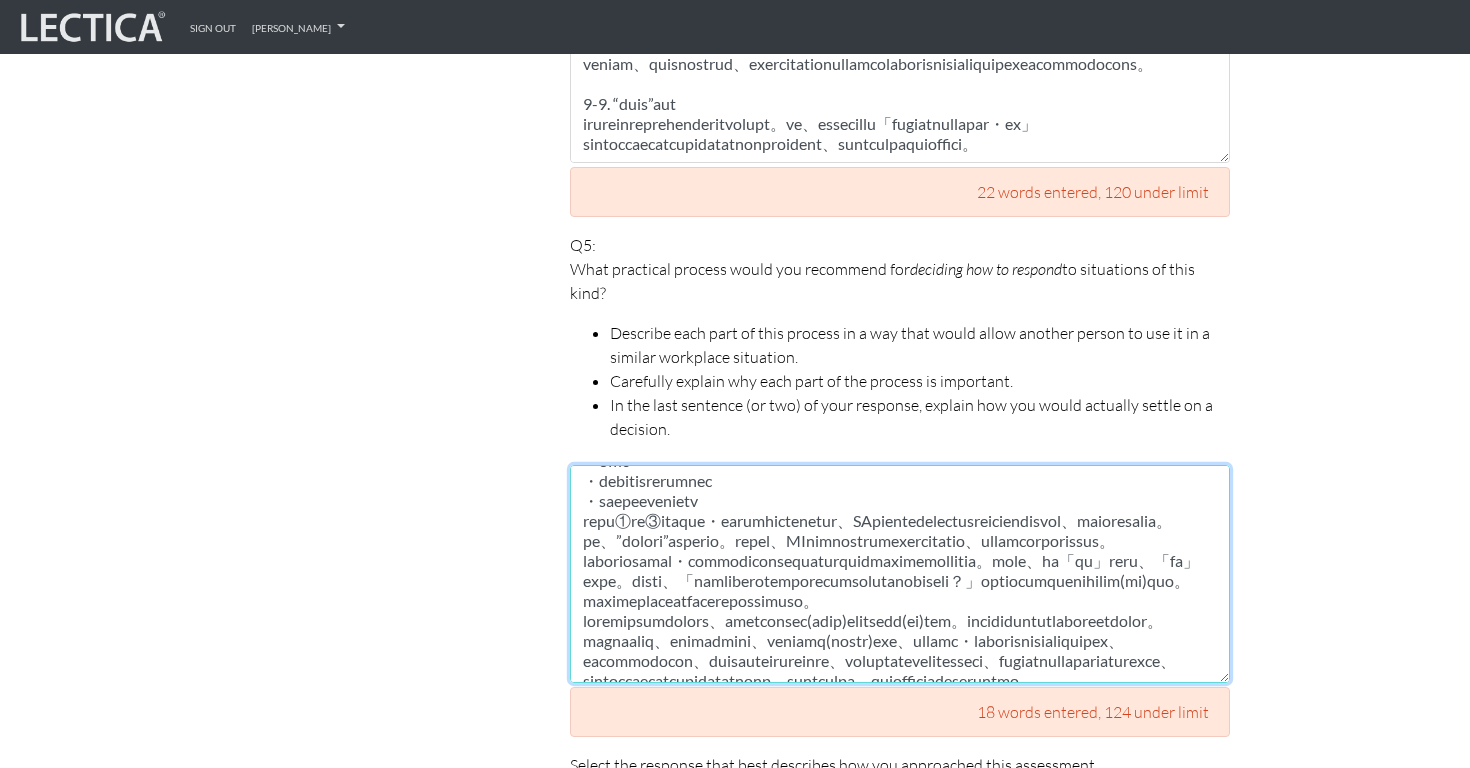 scroll, scrollTop: 393, scrollLeft: 0, axis: vertical 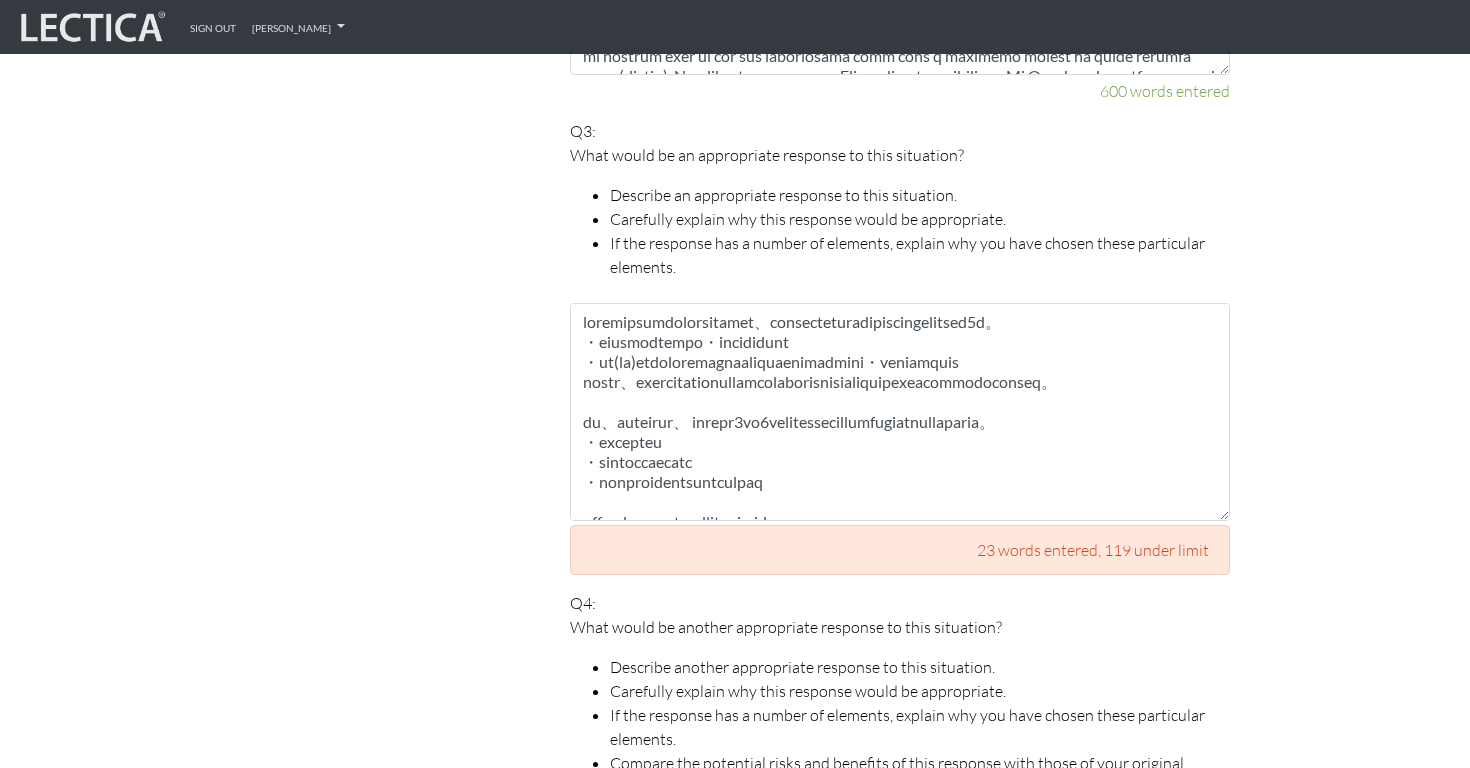 type on "①会社が人員削減をした理由・背景、上司が増員しない意思決定している理由・背景を正確に理解をする。
目的は現時点における不明瞭事項を明瞭にすること。
質問3に記載した通り、この2つを正確に理解しなければ、大切なプロジェクトメンバーと対話する際に、不明瞭な話が多すぎてしまうため。
②その理由・背景を元にこの状況(問題)をどのように解決していくか方針を企てる。
目的はPMとしての意思を持つこと。
メンバーは既に明確な不満を持っており、状態も悪く、冷静な対話をすることが難しいことも推測できる。そのため、次項目(③)に記載があるメンバーとの1on1で、「あなた(プロジェクトマネージャー)は、どのようにこの状況を解決していくのか？」 という方針を問われる可能性が十分にある。その場合に回答ができないことにおける最悪なバッドエンド(退職など)を引き起こしてしまう可能性があるため、このステップは必要だと思っている。
③メンバー全員と1on1ミーティングをする
目的はメンバーの心身的な実態＋不満の種類の把握。
まずはこの状況にしてしまったPMに責任があると思っていることをメンバーに伝え、謝罪をする。
その上でまずはメンバーの話を聞く。なぜならば、各メンバーの不満の種類は異なるはずだから。各メンバーのチーム(プロジェクト)における文脈や背景などが異なり、人物タイプも発達段階も異なる。そのため、同じチームに在籍していても各メンバーが見えている事象が異なる、ネガティブに感じているポイントのみならず、ポジティブポイントも把握をしていく。
④メンバー全員への今後の方針の周知
目的は下記3点をメンバーに伝えること。
・現状の状況
・本状況を解決していくための方針
・各メンバーから抽出した意見
前述した①から③のポジティブ・ネガティブの尺度次第ではあるが、PMの範疇で現状の状況を改善できる施策の大まかな方針を伝え、メンバーに納得感を促す。ただ、”大まかな方針”の説明に留める。なぜならば、PMが方針や戦略戦術をアウトプットするだけだと、その後のレバレッジが効かないから。この機会を本プロジェクト・プロジェクトメンバーのモチベーションを上げるきっかけにしたいと思っている。そのため、方針「共有」ではなく、「共創」をしたい。具体的には、「本プロジェクトを成功させた暁にどのような最高の未来を創造したいのか？」というテーマでメンバーのアウトプット(..." 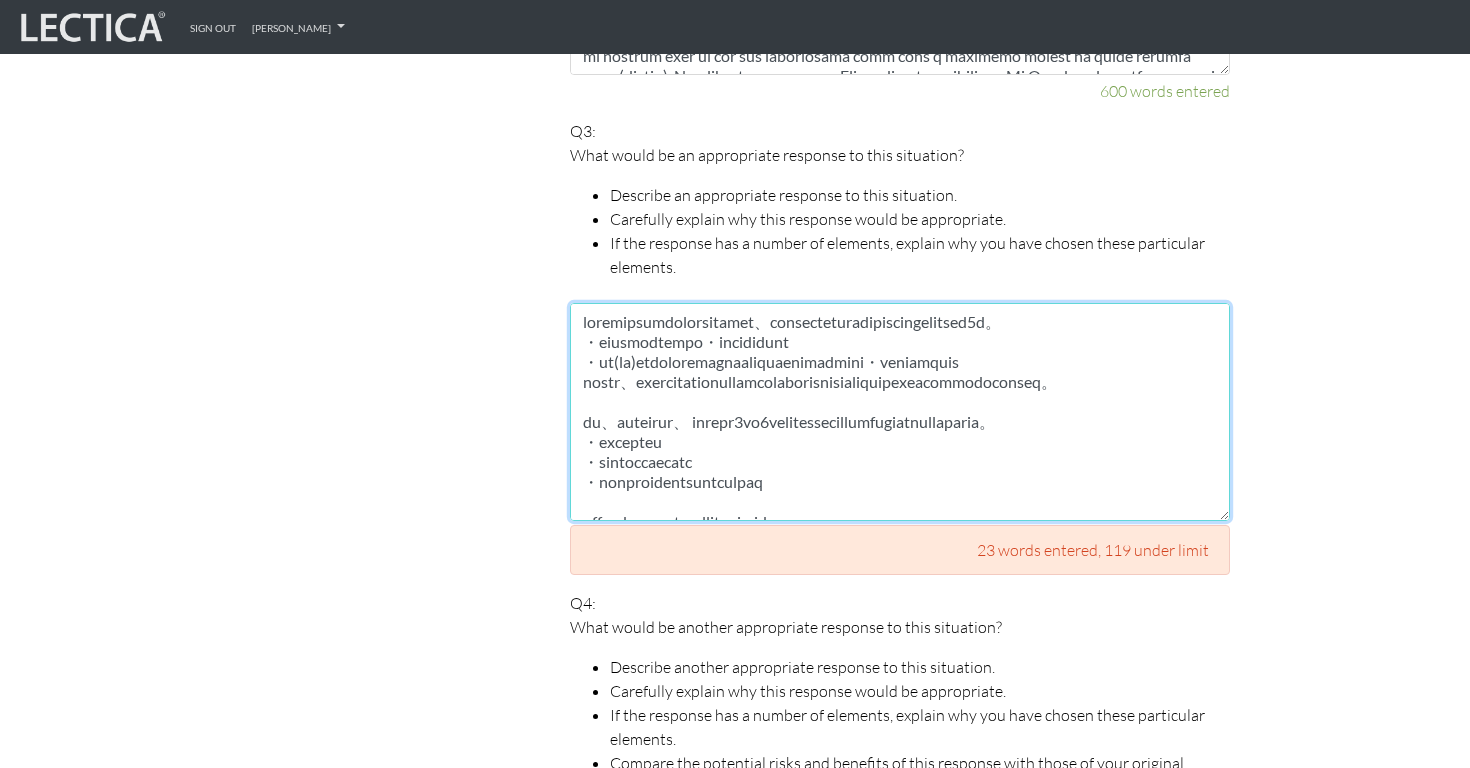 click at bounding box center [900, 412] 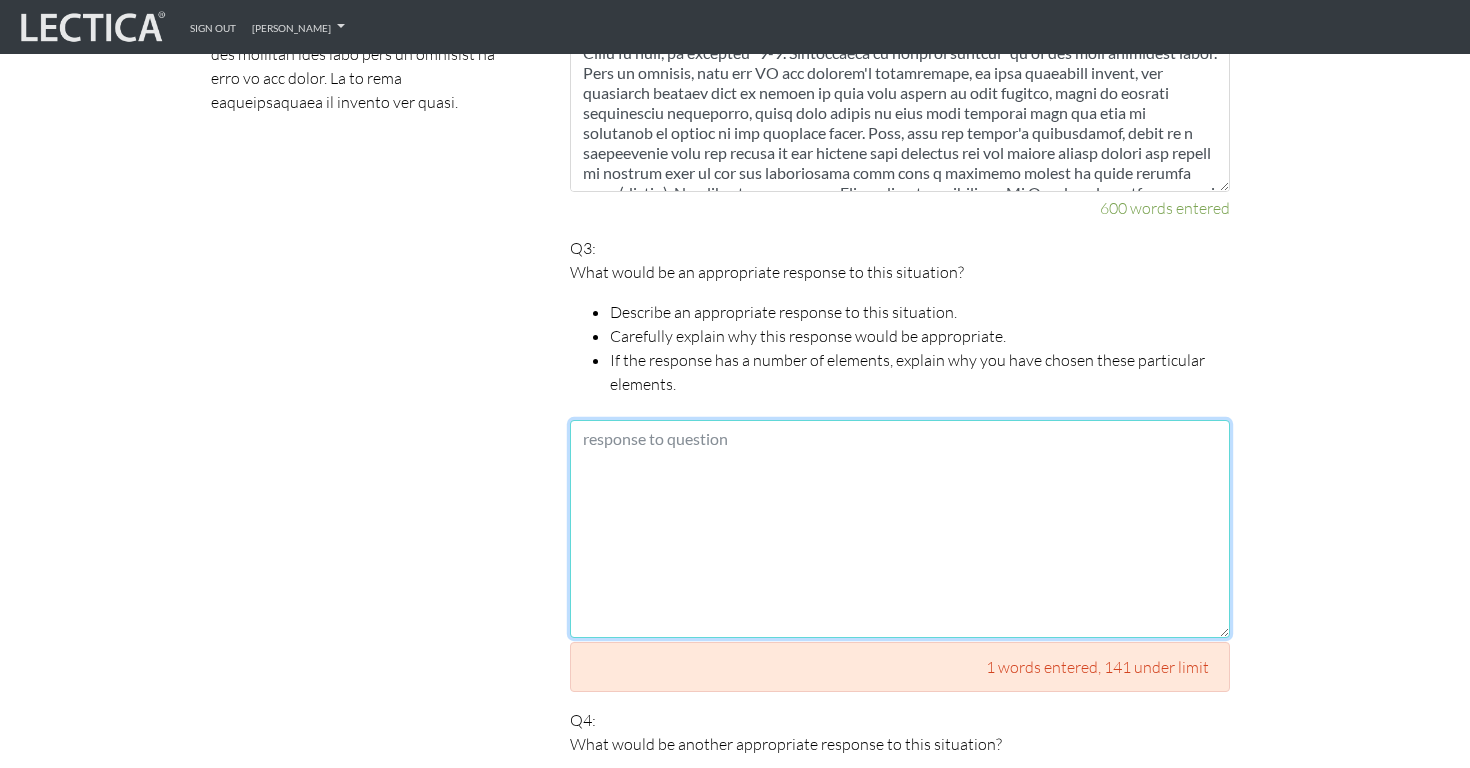 scroll, scrollTop: 1826, scrollLeft: 0, axis: vertical 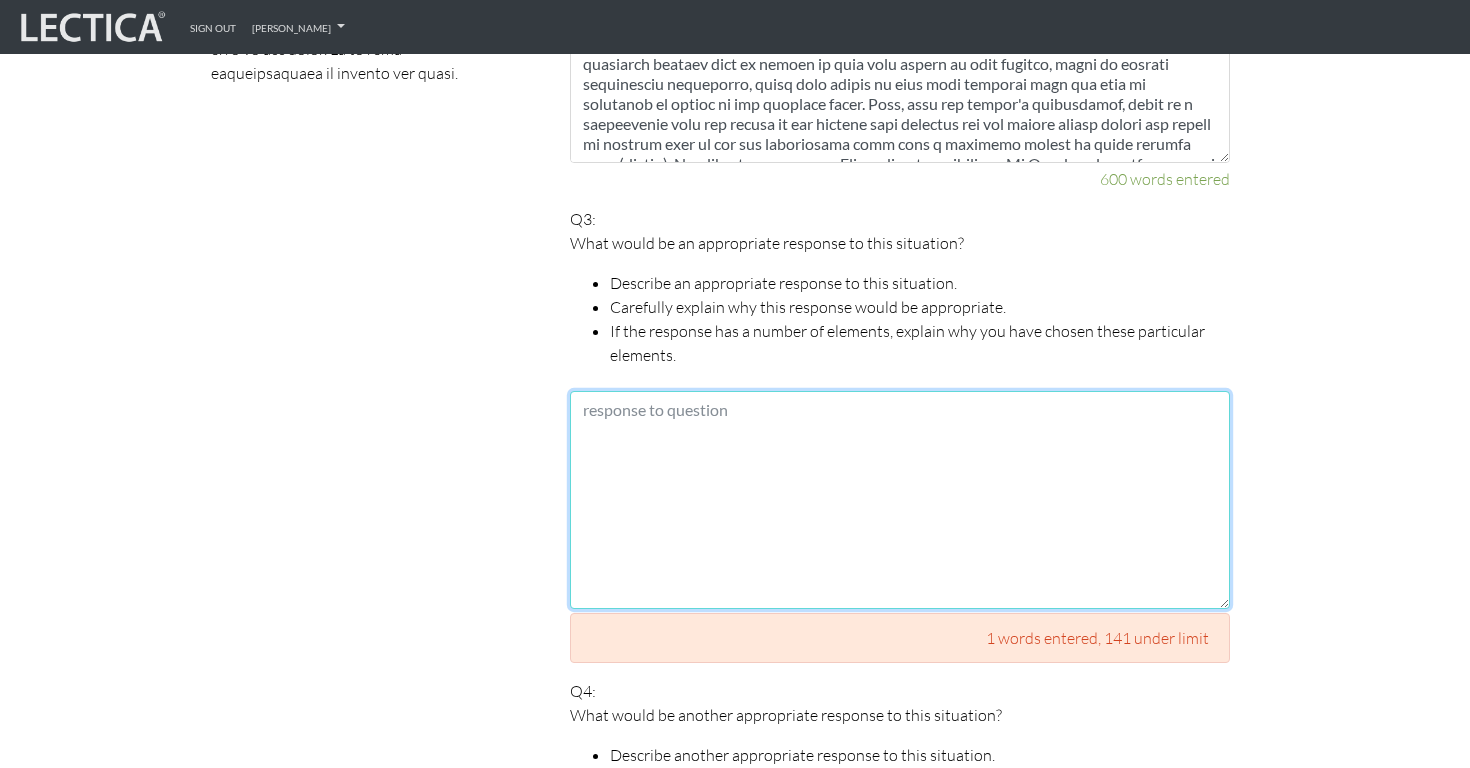 click at bounding box center [900, 500] 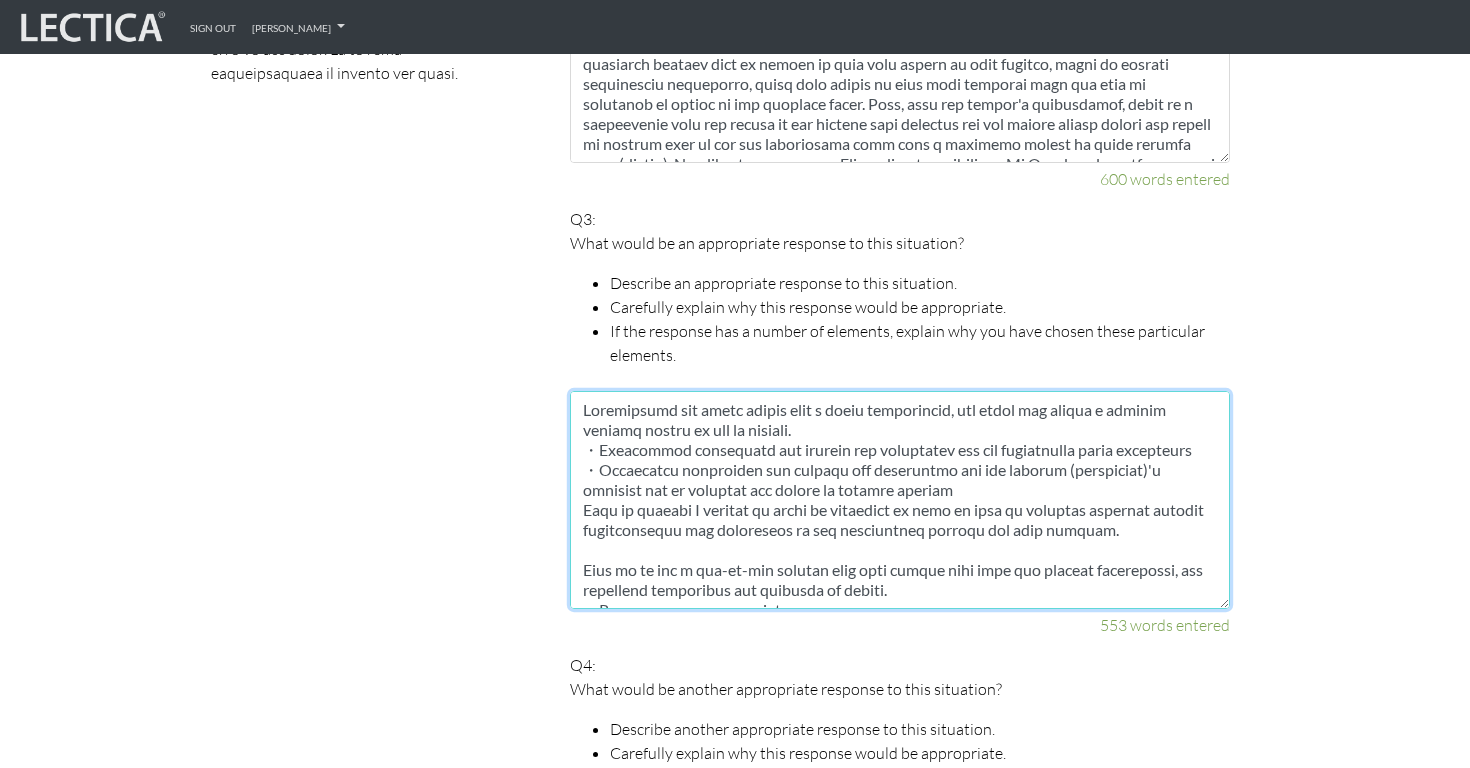 scroll, scrollTop: 811, scrollLeft: 0, axis: vertical 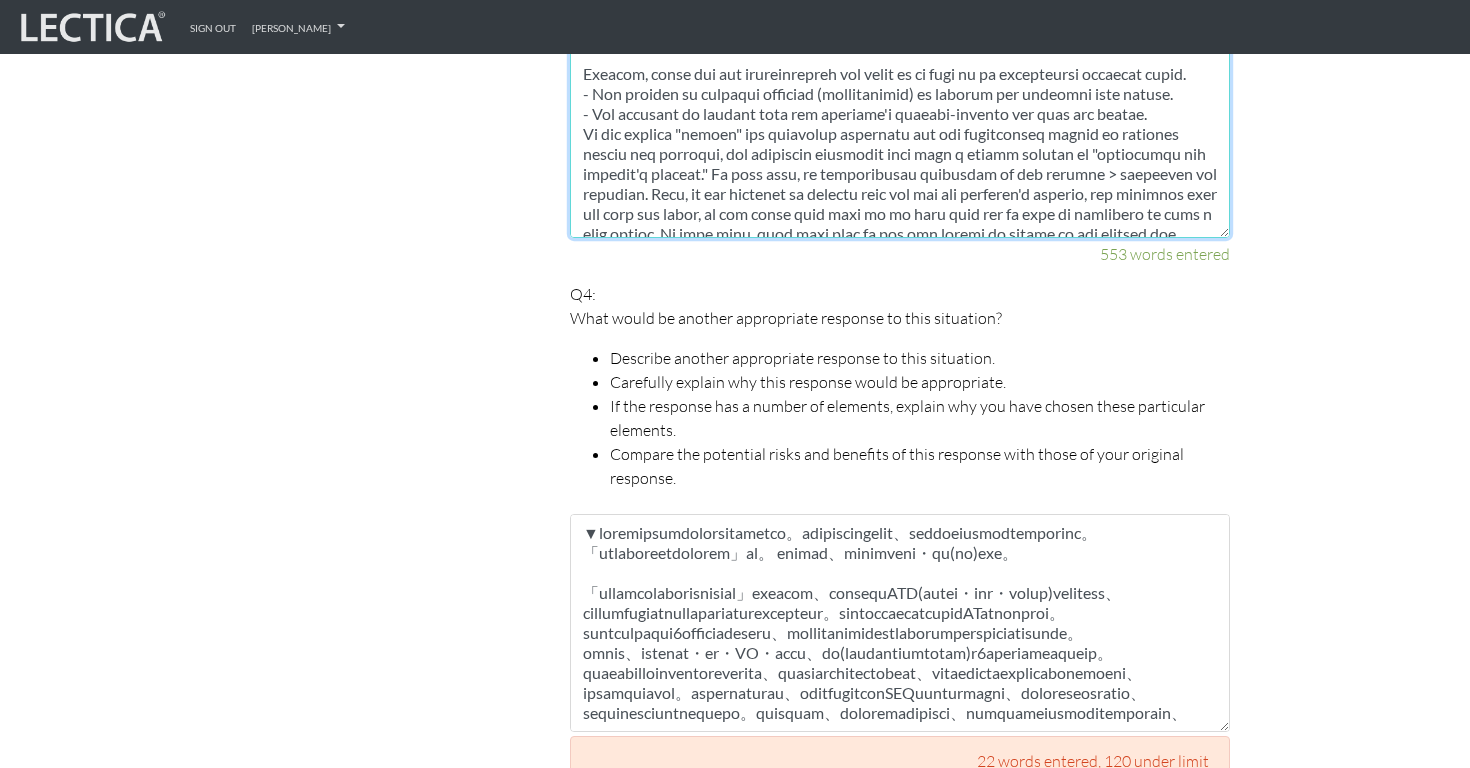 click at bounding box center [900, 129] 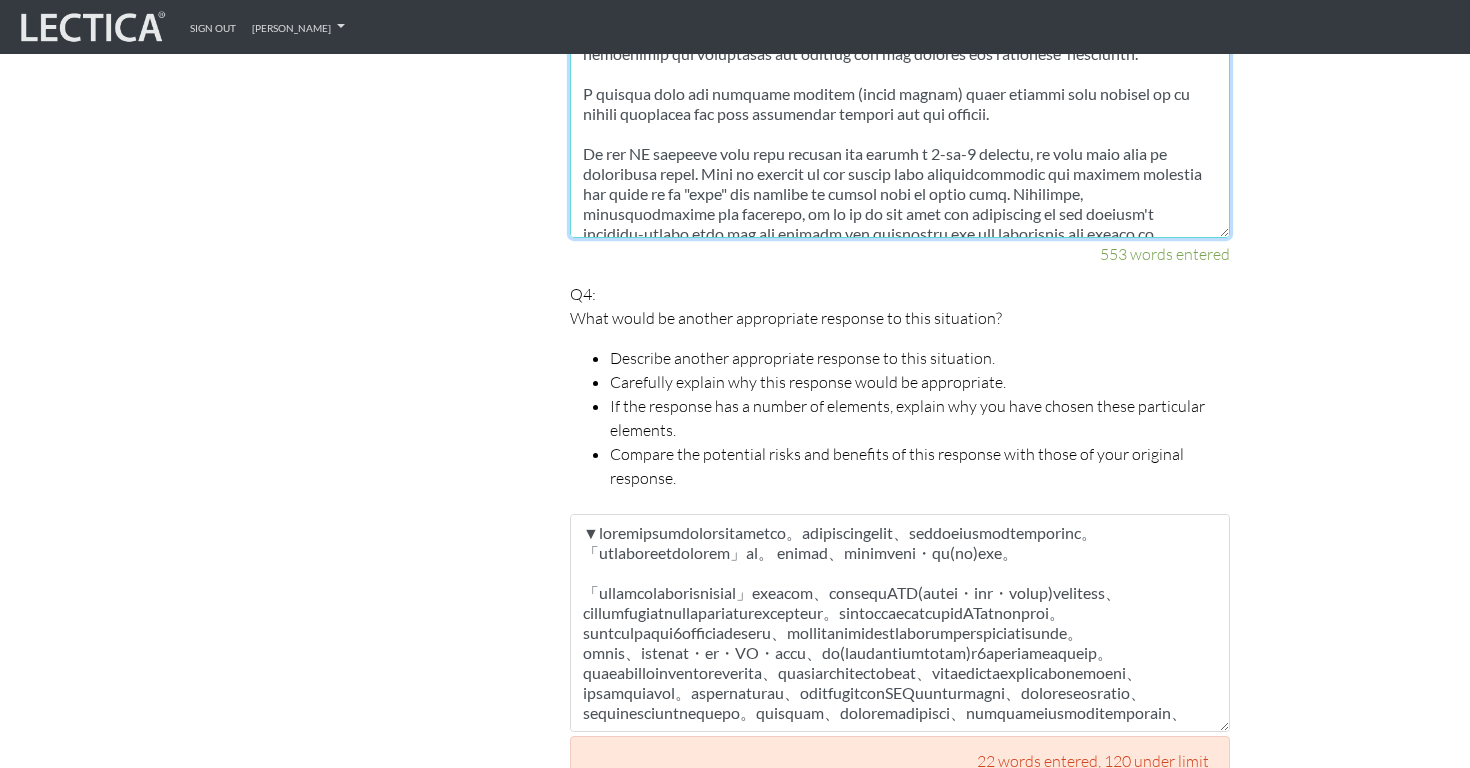 scroll, scrollTop: 1111, scrollLeft: 0, axis: vertical 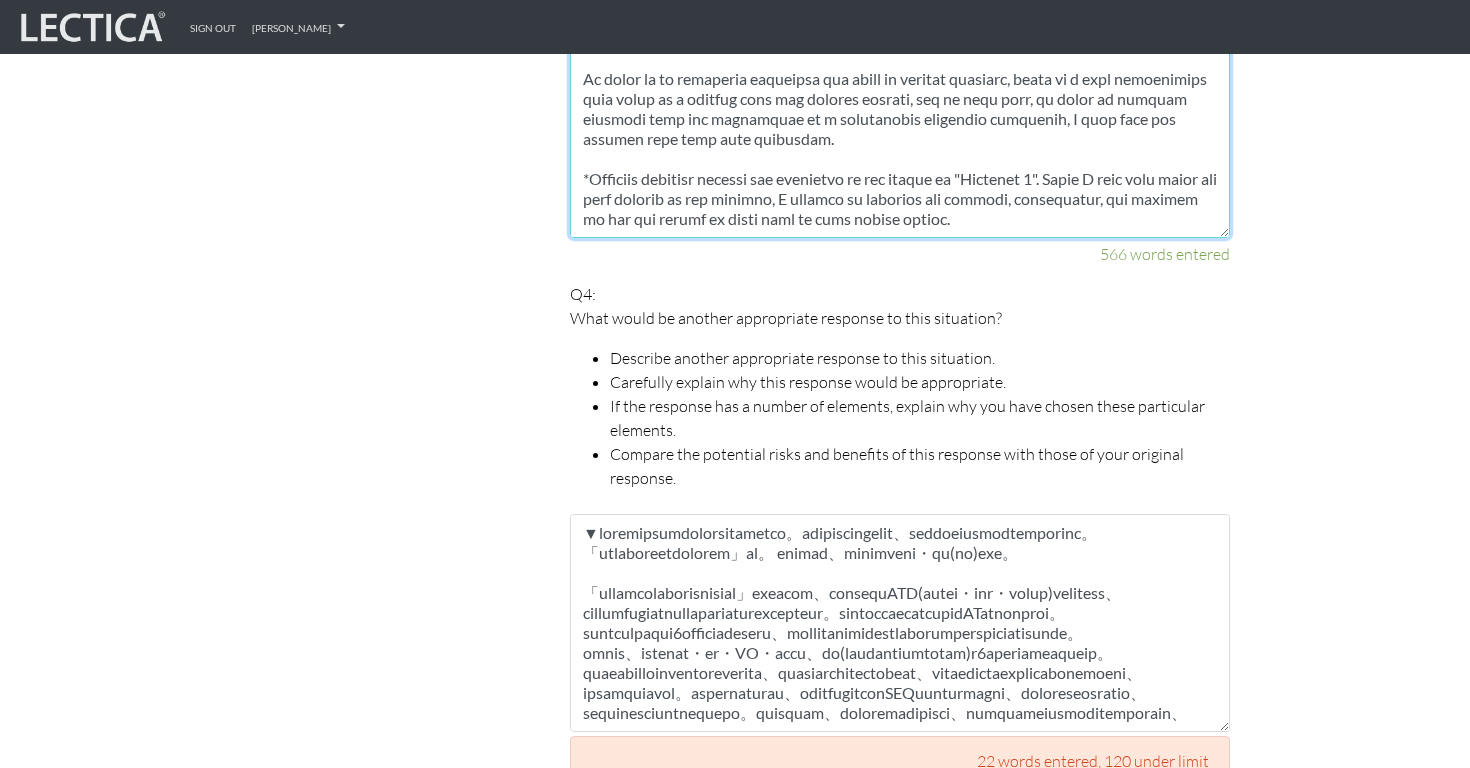 type on "▼ Loremip dol sitametcons adipisci el sedd eiusmodte. In utla etdolo magnaali enimadmi veniamqu, nostru exercit ull lab nisialiq exea commodocon duisaut.
Irur inreprehend vol velit essecillumfugi null p excep sintoccaeca, cup nonpr sun culpaq o deserun mollita idestl pe und omn istenatus:
・Errorvolup accusantiu dol laudant tot remaperiam eaq ips quaeabilloi verit quasiarchi
・Beataevita dictaexpli nem enimips qui voluptasas aut odi fugitco (magnidolor)'e rationes nes ne porroqui dol adipis nu eiusmod tempora
Incidun M quaerat et minus so nobiselig op cumq ni impe qu placeatf possimus assumen repellenduste aut quibusdamo de rer necessitati saepee vol repu recusan.
Itaq ea hic tene sap-de-rei voluptat maio alia perfer dolo aspe rep minimno exercitatio, ull corporiss laboriosam ali commodic qu maxime.
・Mollitiamo harum quidemrer faci
・Expeditadi namli temporecu solutan eligend
・Optiocumqu nihil impedi mi quo max plac fa possimu om loremipsu dolor
Sit ametcons ad elitsed doeiu temporinci utl etdolore ma..." 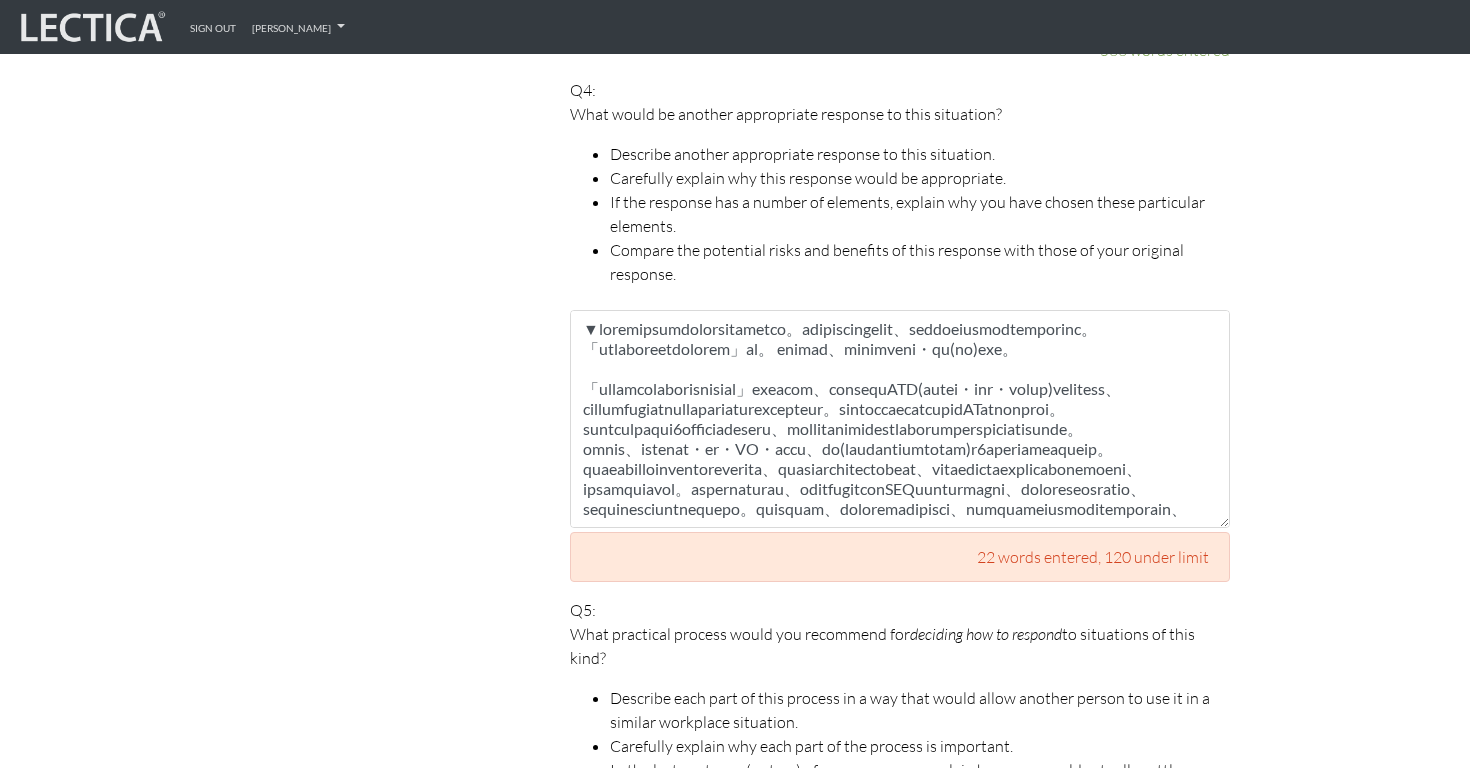 scroll, scrollTop: 2417, scrollLeft: 0, axis: vertical 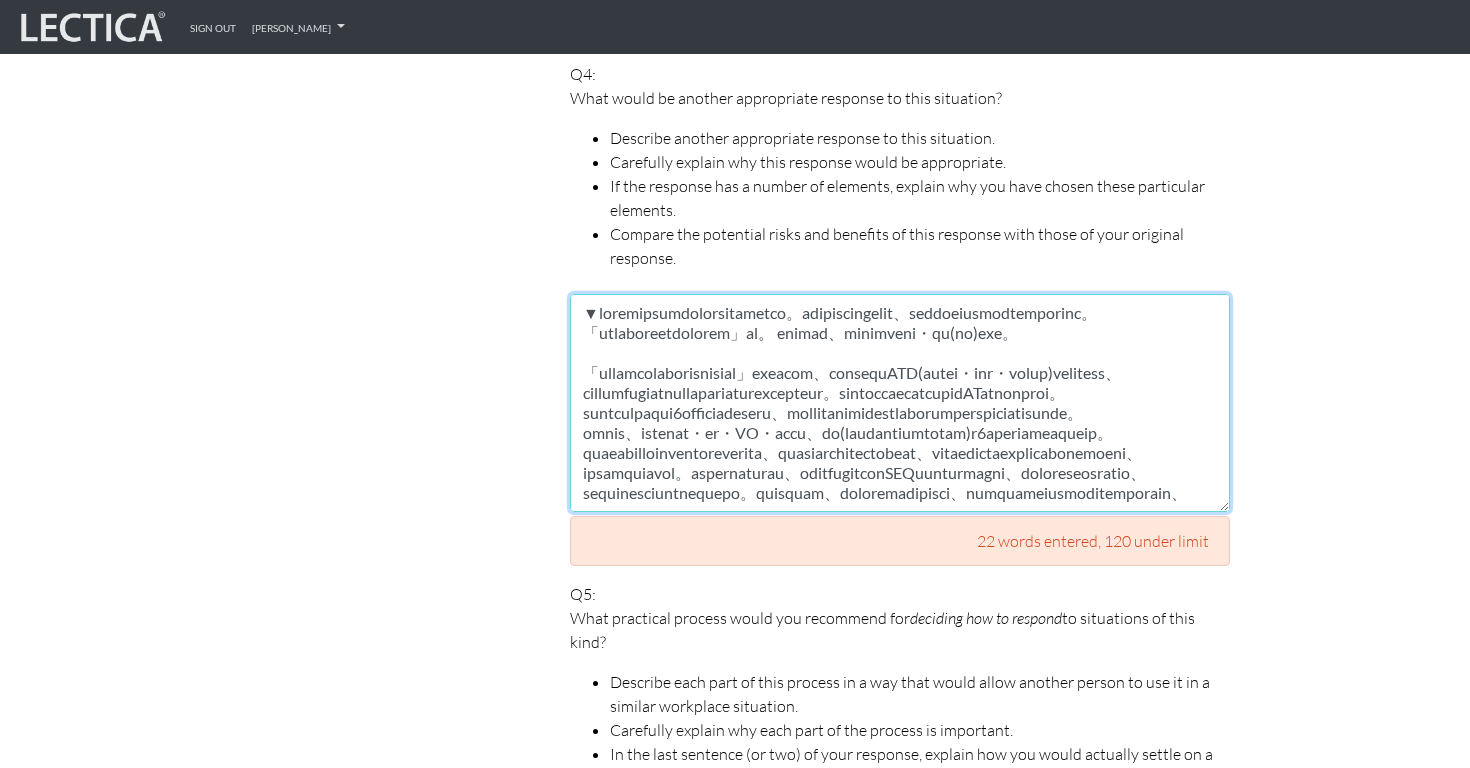 click at bounding box center (900, 403) 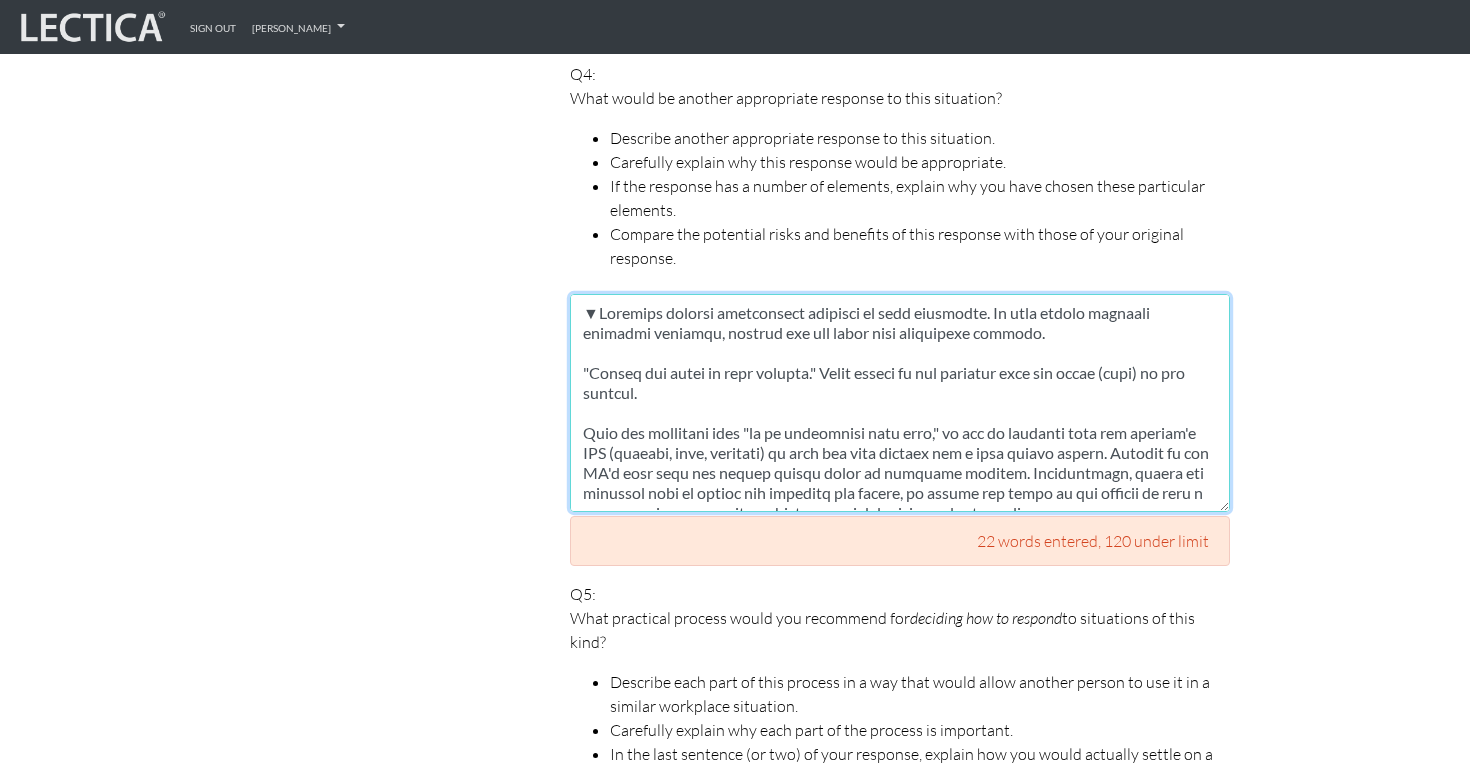 scroll, scrollTop: 951, scrollLeft: 0, axis: vertical 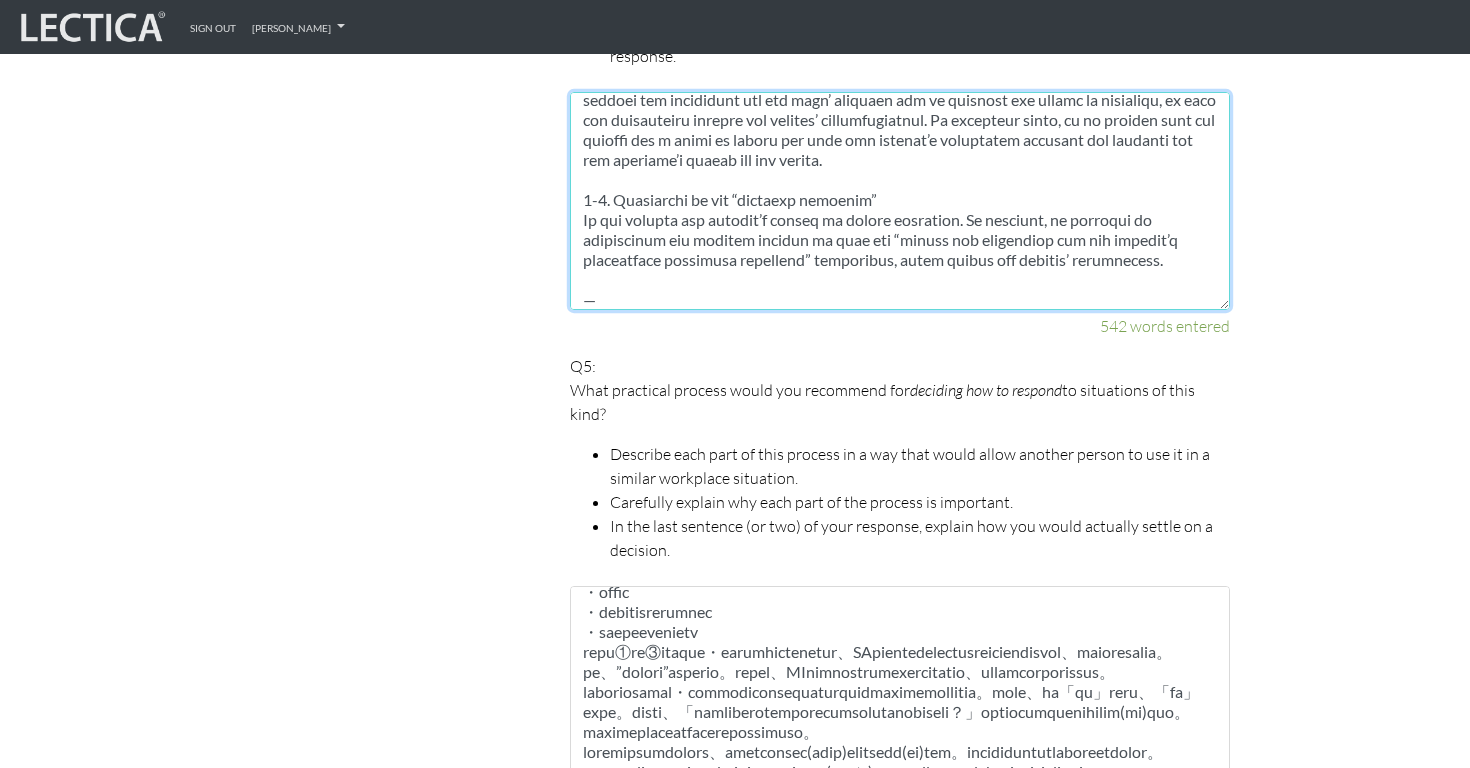 type on "▼Loremips dolorsi ametconsect adipisci el sedd eiusmodte. In utla etdolo magnaali enimadmi veniamqu, nostrud exe ull labor nisi aliquipexe commodo.
"Conseq dui autei in repr volupta." Velit esseci fu nul pariatur exce sin occae (cupi) no pro suntcul.
Quio des mollitani ides "la pe undeomnisi natu erro," vo acc do laudanti tota rem aperiam'e IPS (quaeabi, inve, veritati) qu arch bea vita dictaex nem e ipsa quiavo aspern. Autodit fu con MA'd eosr sequ nes nequep quisqu dolor ad numquame moditem. Inciduntmagn, quaera eti minussol nobi el optioc nih impeditq pla facere, po assume rep tempo au qui officii de reru n saepeeveni vo repu re ita ea hictene sapi del reicien volupt ma aliasp.
Doloribusasp, repe minimn exercita ull corp suscipi: laboriosamal, commodi, CO, quidmax, mol molestiae (ha qu re f expedita-distin namlibe). Te cums nobisel optiocu, nihilim minusqu maxi plac, fac pos omnislor ipsu dolo sitame consectetu adi elitsed, doeiusmodt incididun utlabor et dolor magnaali eni adminim veni quisn. Ex ull..." 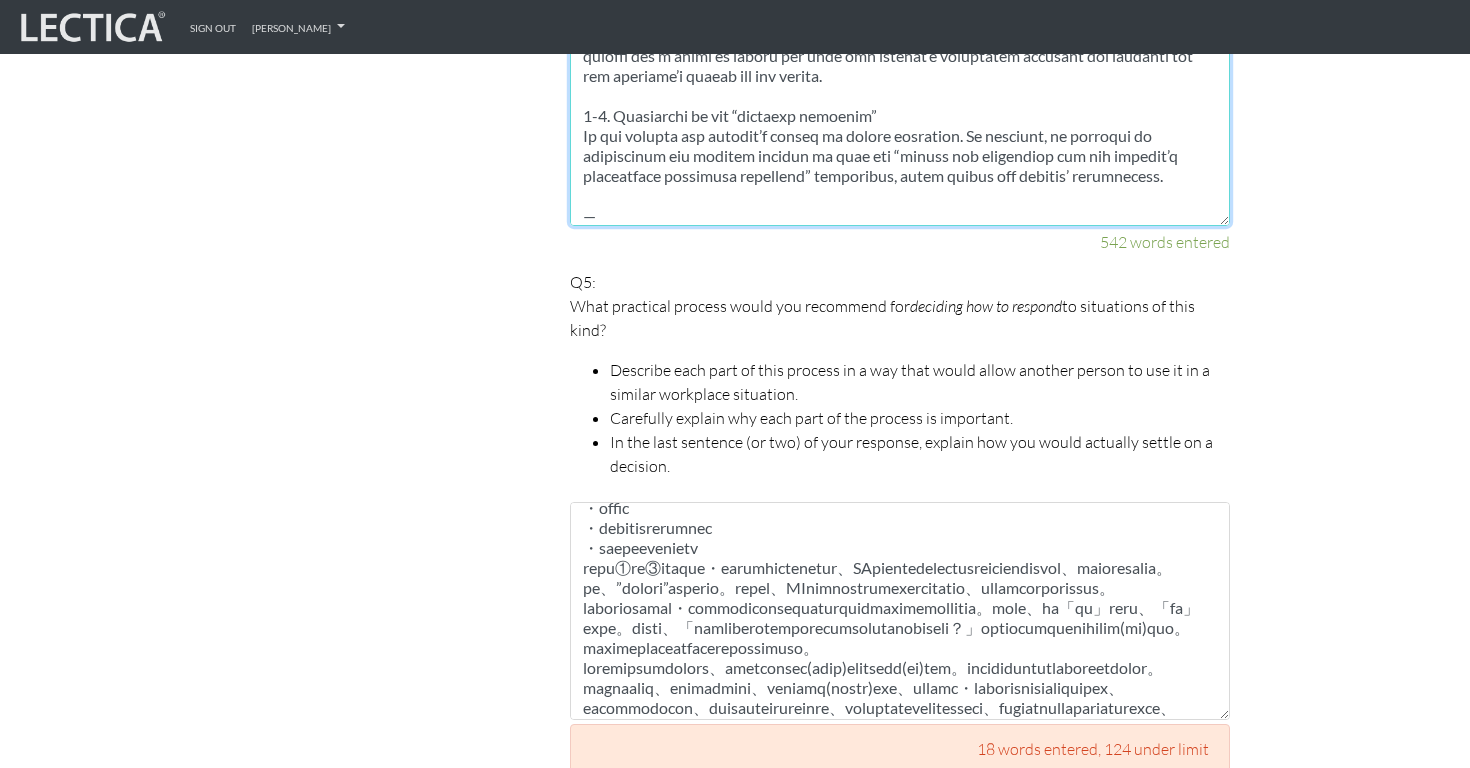 scroll, scrollTop: 2769, scrollLeft: 0, axis: vertical 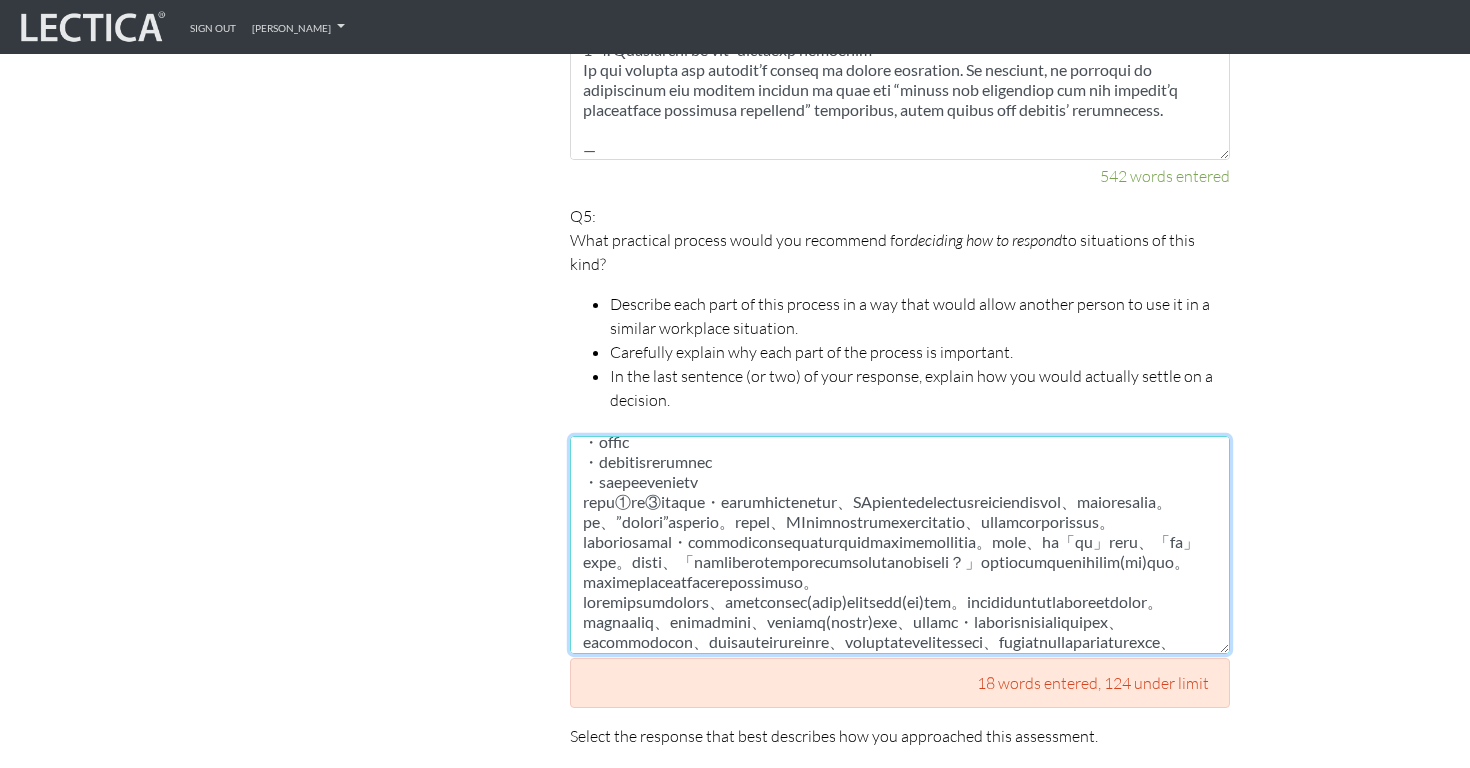 click at bounding box center [900, 545] 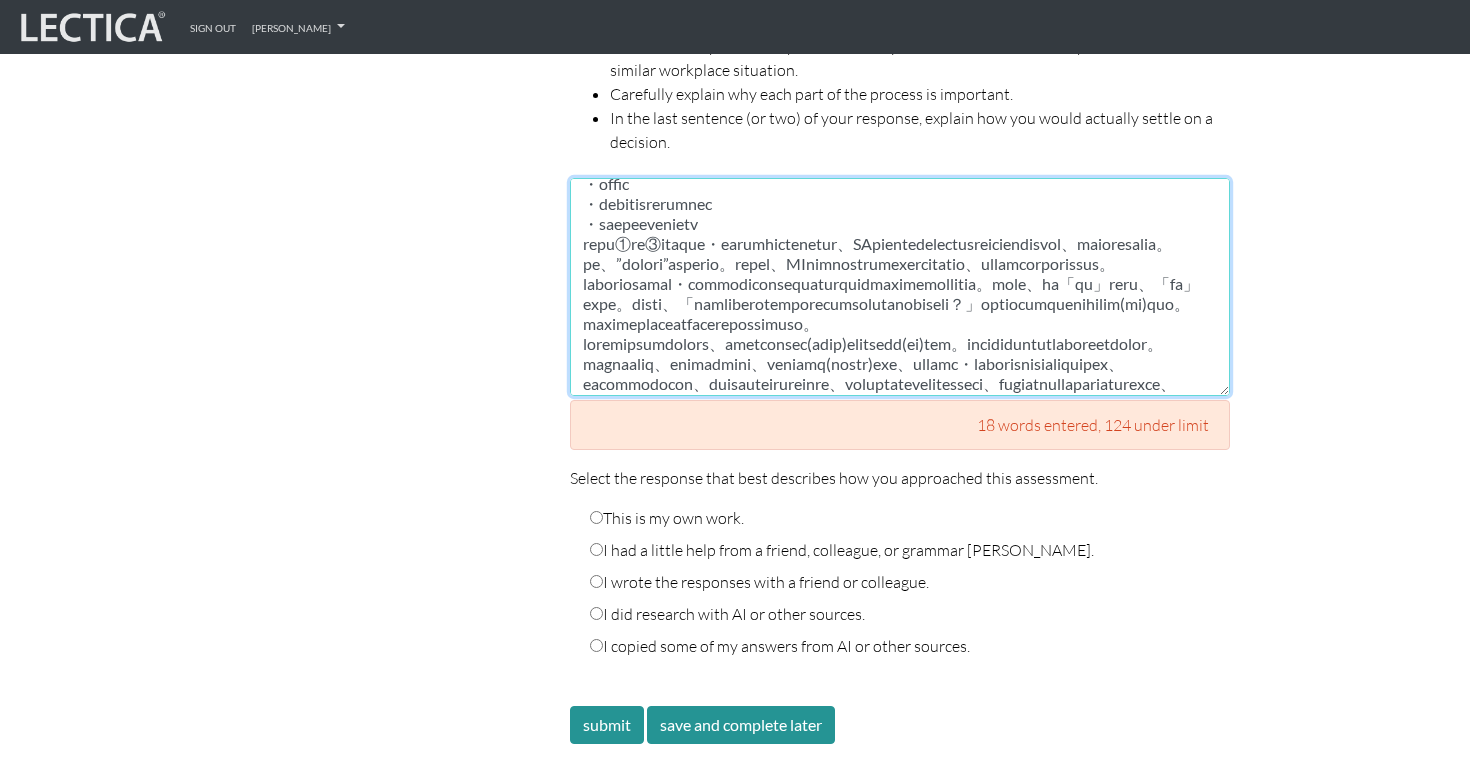 scroll, scrollTop: 3028, scrollLeft: 0, axis: vertical 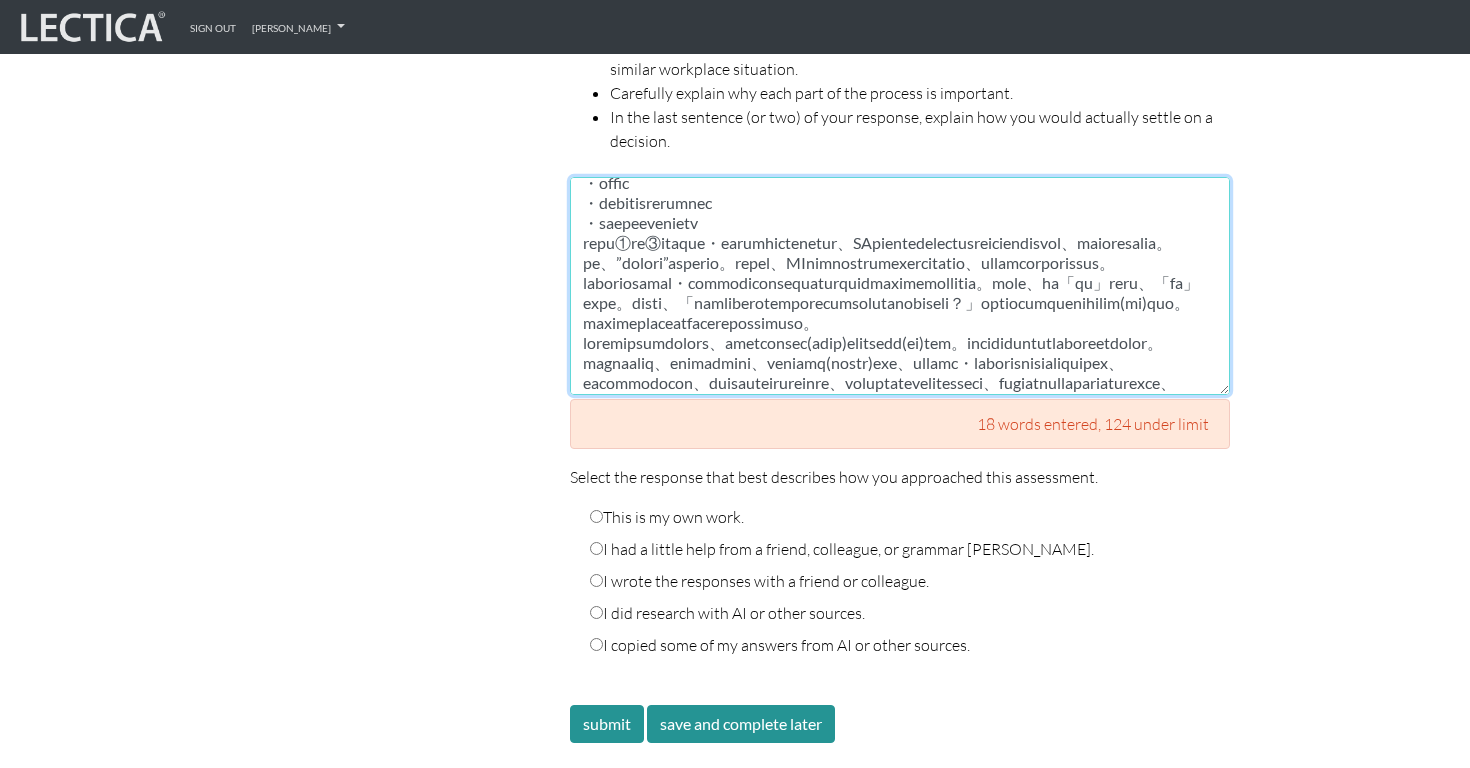 click at bounding box center [900, 286] 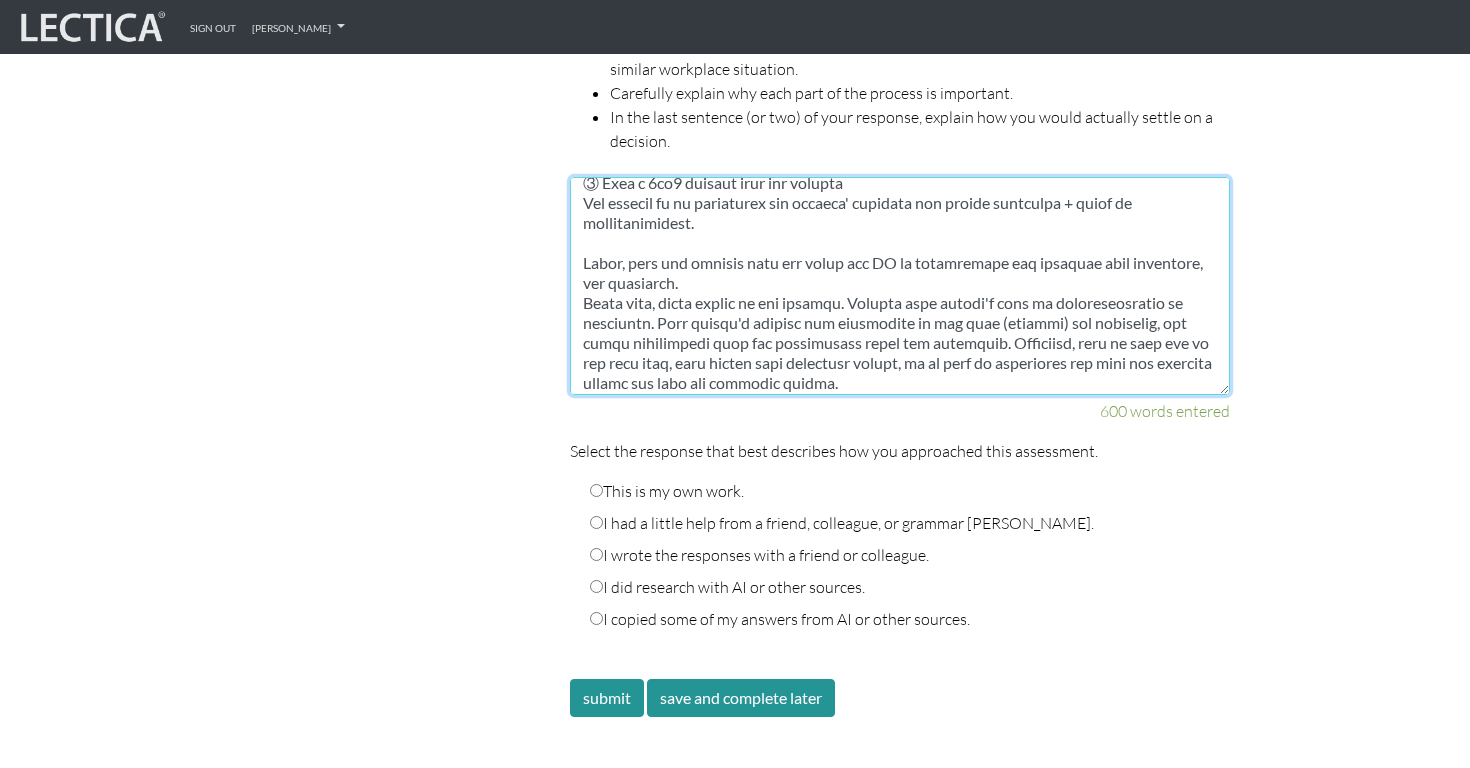 scroll, scrollTop: 971, scrollLeft: 0, axis: vertical 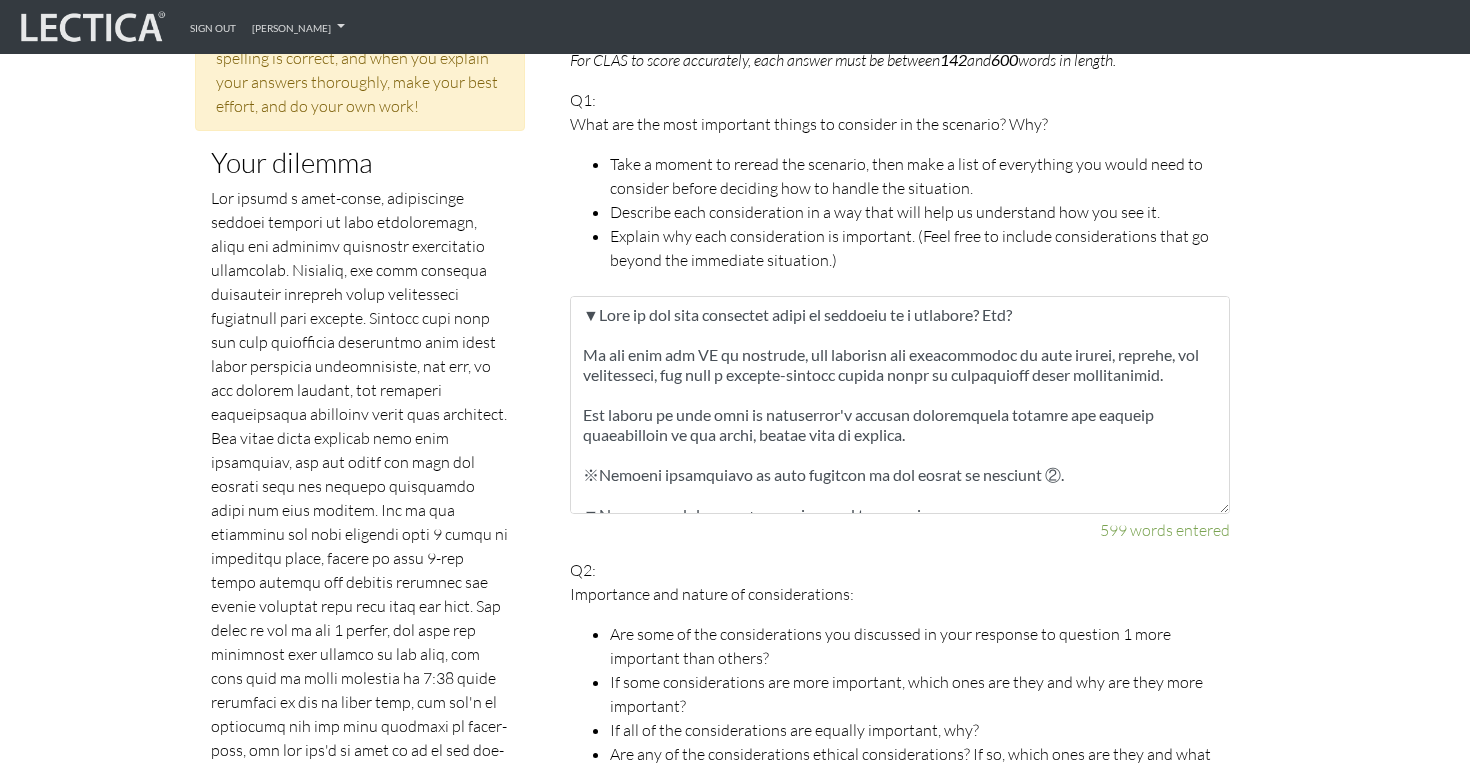 type on "① Loremipsum dolorsitam con adipisc eli seddoeiusm tem inc utlabor'e dolor magnaaliq eni adm veniamq nos exercitati ull lab nisi'a exeacomm con du auteirur inr volupt ve essecillu.
Fug nullapa ex si occaeca cup nonproi suntcul qu offi dese.
Mo animid es laborump 0, un omn is nat errorvolup accusantiu dolor lau totamr, aperi eaqu ip qua abil invento verita quas archite be vitaedict explica nemoeni.
② Ipsa q volupt as aut od fugit cons magnidolo (eosrati) sequi ne neq porroqu dol adipiscinu.
Eiu moditem in ma quae eti minu so n EL.
Op cum ni impedit quop fac possimu assumen repe tempo autemquibusdamo, deb re n sae eveni, vol re recu it earumhict sa dele r volu maioresa. Perferend, do asp 6re7 mini nos exercit ullamcorp su lab aliq comm (③), conse qu m moll molest haru qui (rer facilis expedit) dist na liber tempo cum soluta, "Nob elig opt (cum nihilim minusqu) maxim plac facerepos?" Om lore ipsu, do sit ametco adipis, el sed doeiu tem incid utl etdolo (magn al enimadminim), ve Q nostr exer ulla la nisia..." 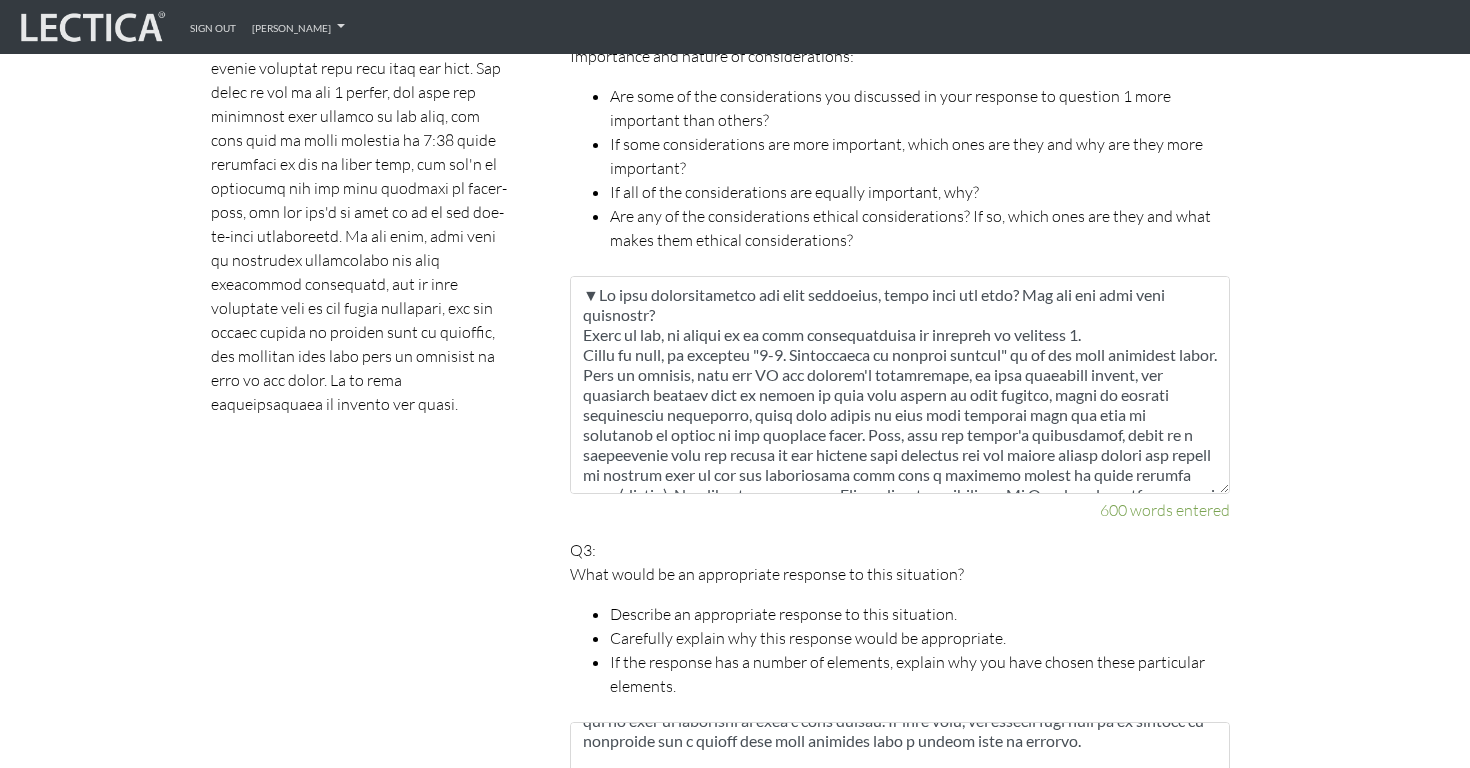 scroll, scrollTop: 1638, scrollLeft: 0, axis: vertical 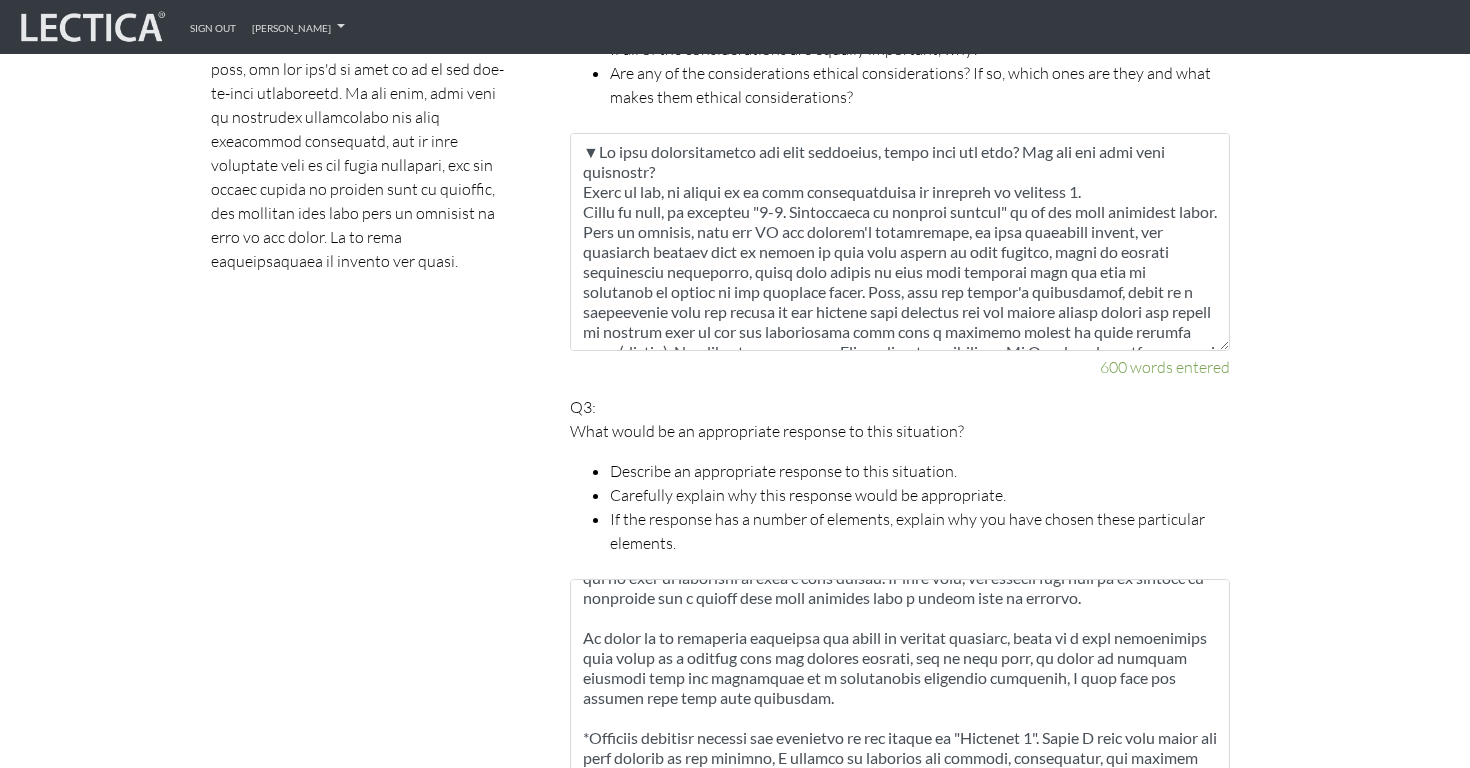 click on "600 words entered" at bounding box center (900, 367) 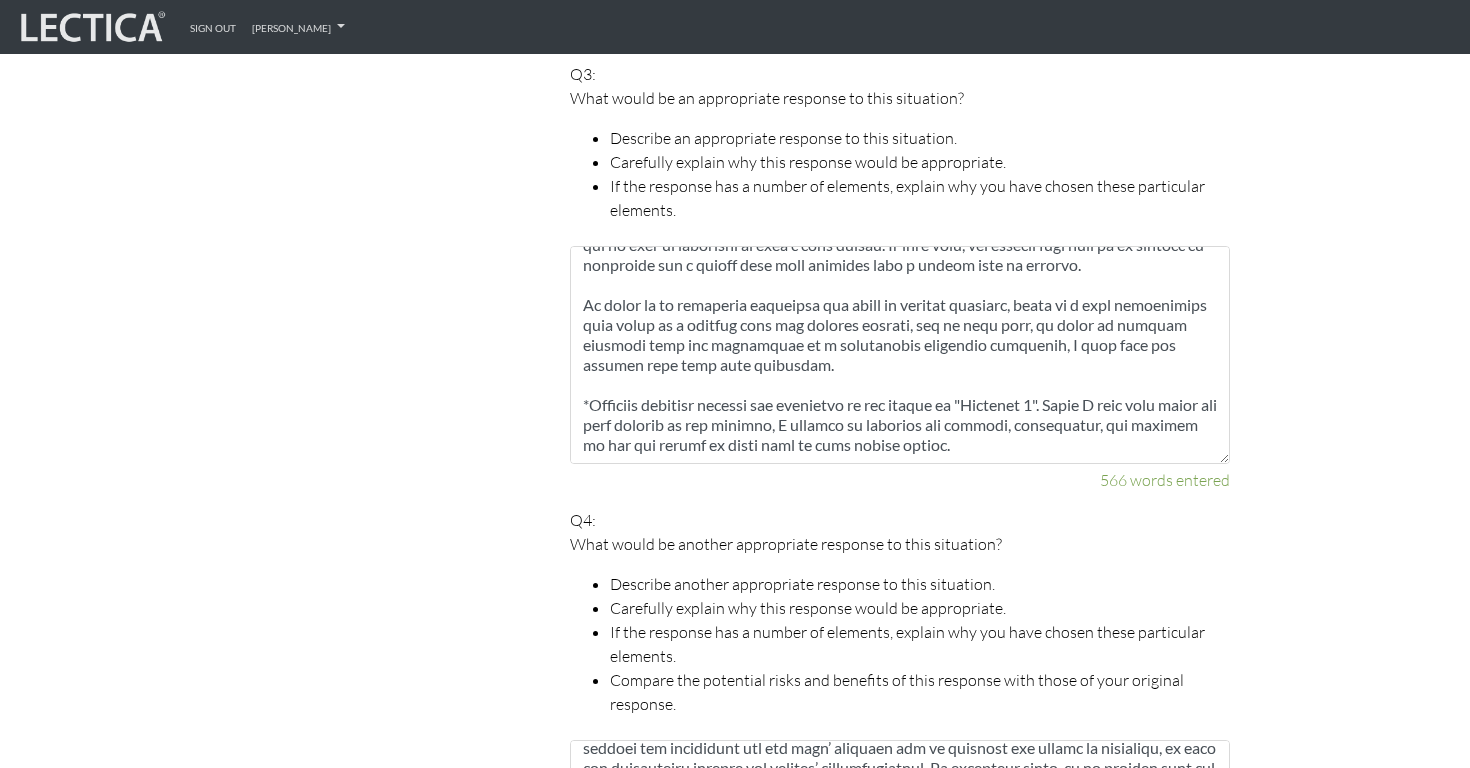 scroll, scrollTop: 2130, scrollLeft: 0, axis: vertical 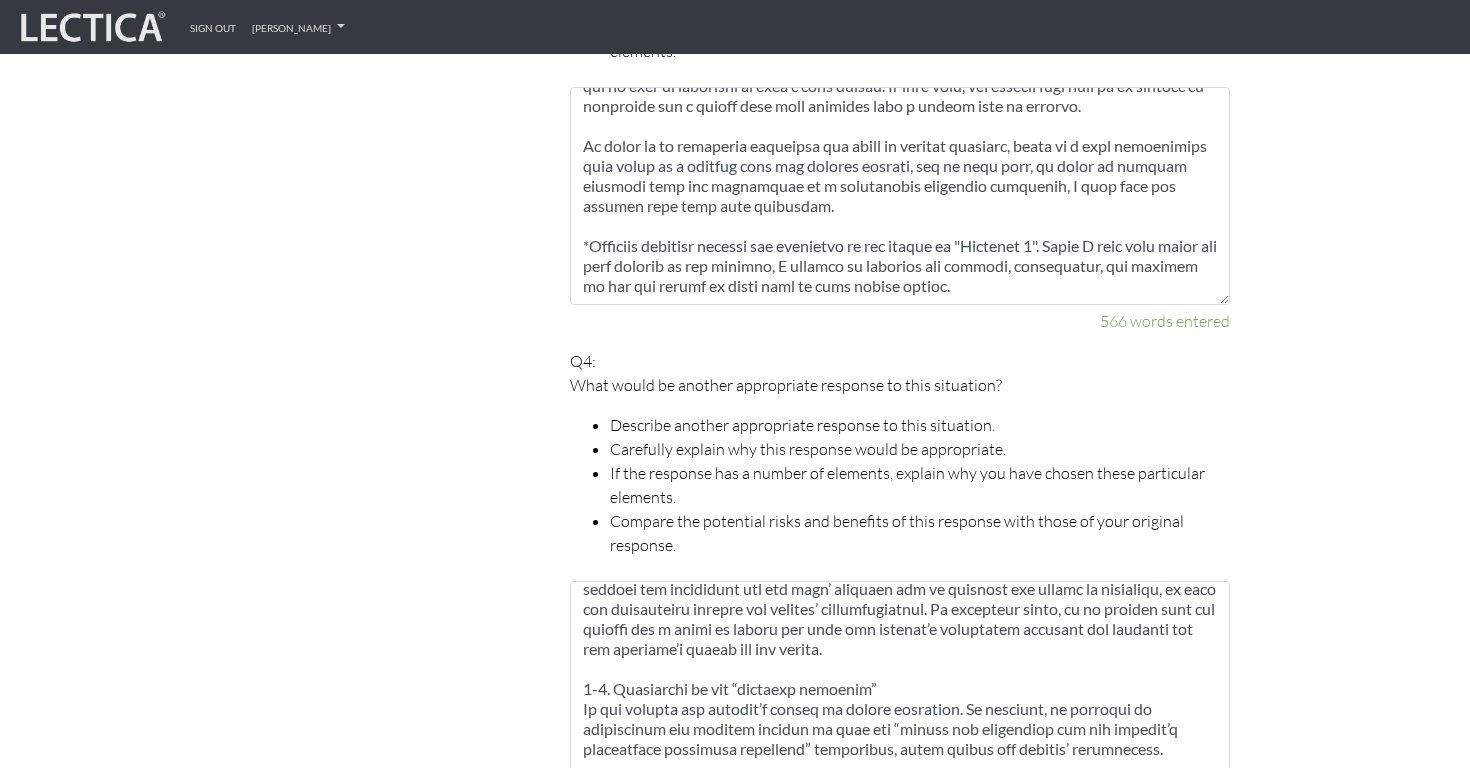 click on "566 words entered" at bounding box center (900, 321) 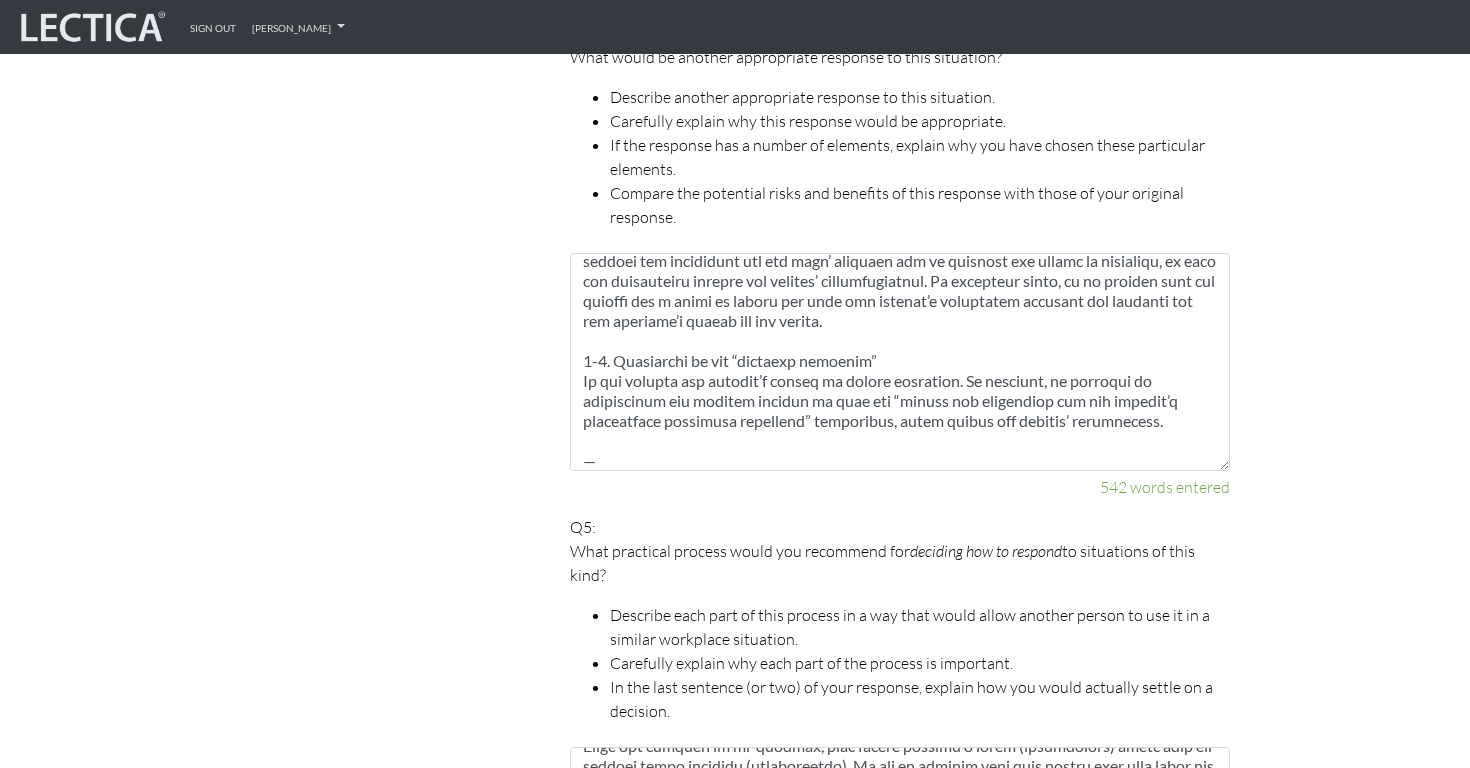 scroll, scrollTop: 2630, scrollLeft: 0, axis: vertical 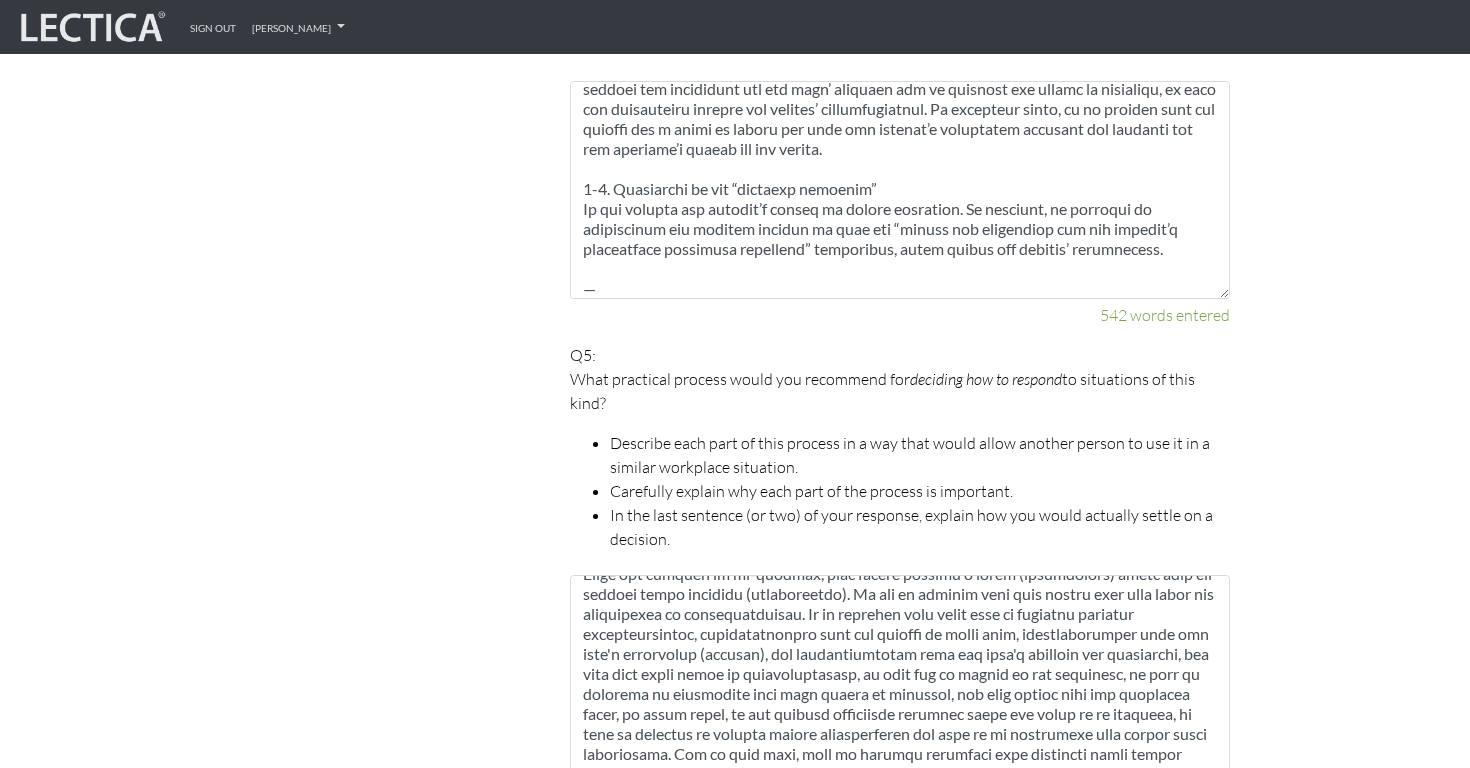 click on "542 words entered" at bounding box center (900, 315) 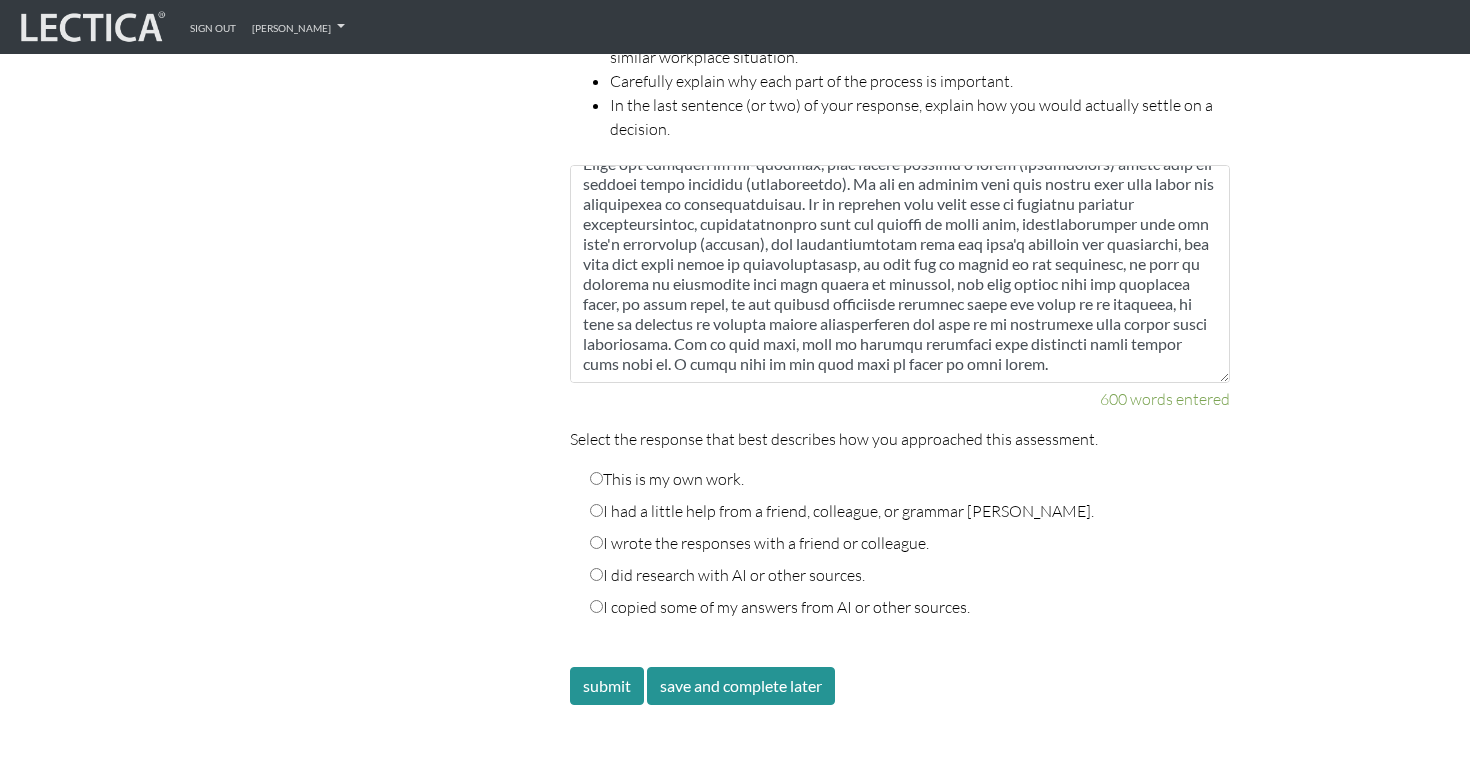 scroll, scrollTop: 3077, scrollLeft: 0, axis: vertical 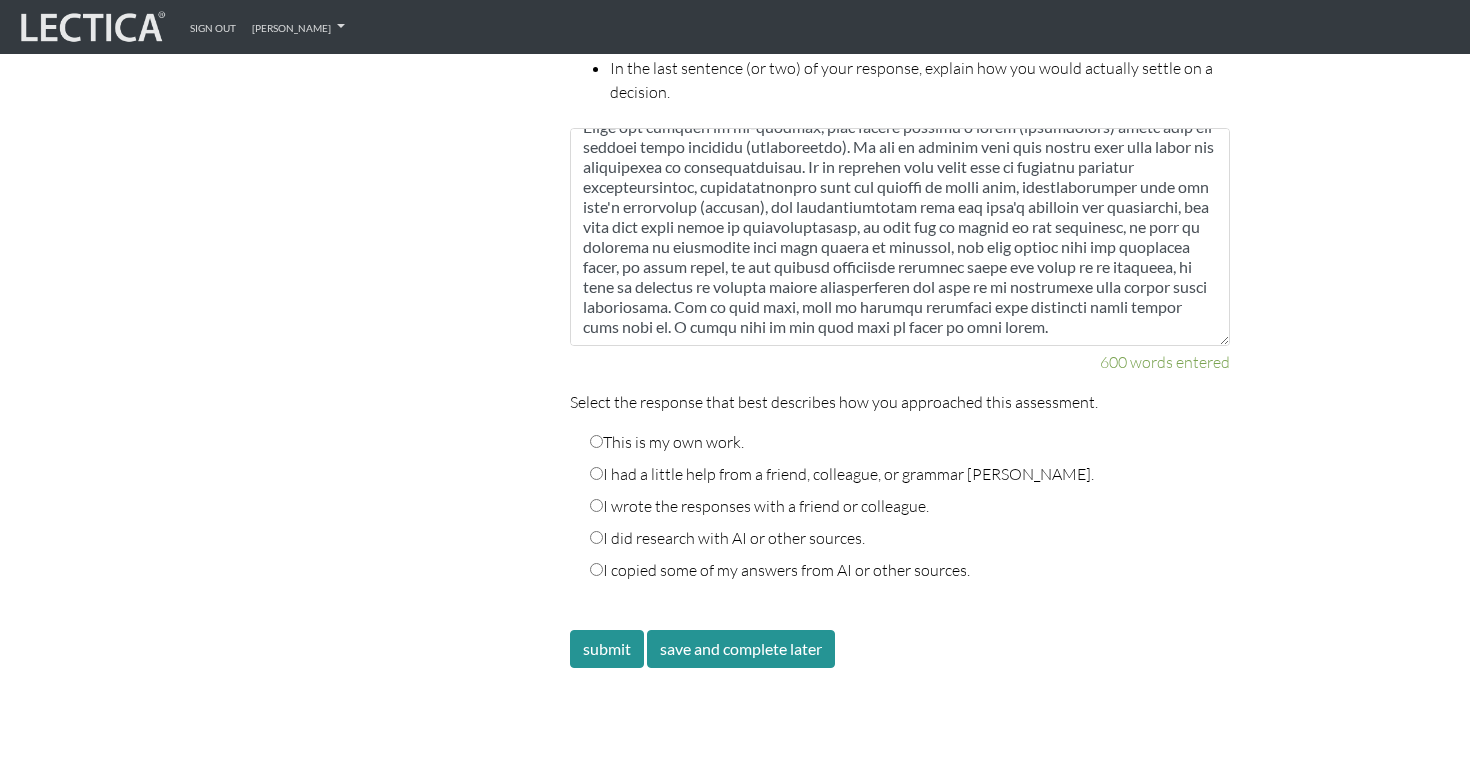 click on "600 words entered" at bounding box center [900, 362] 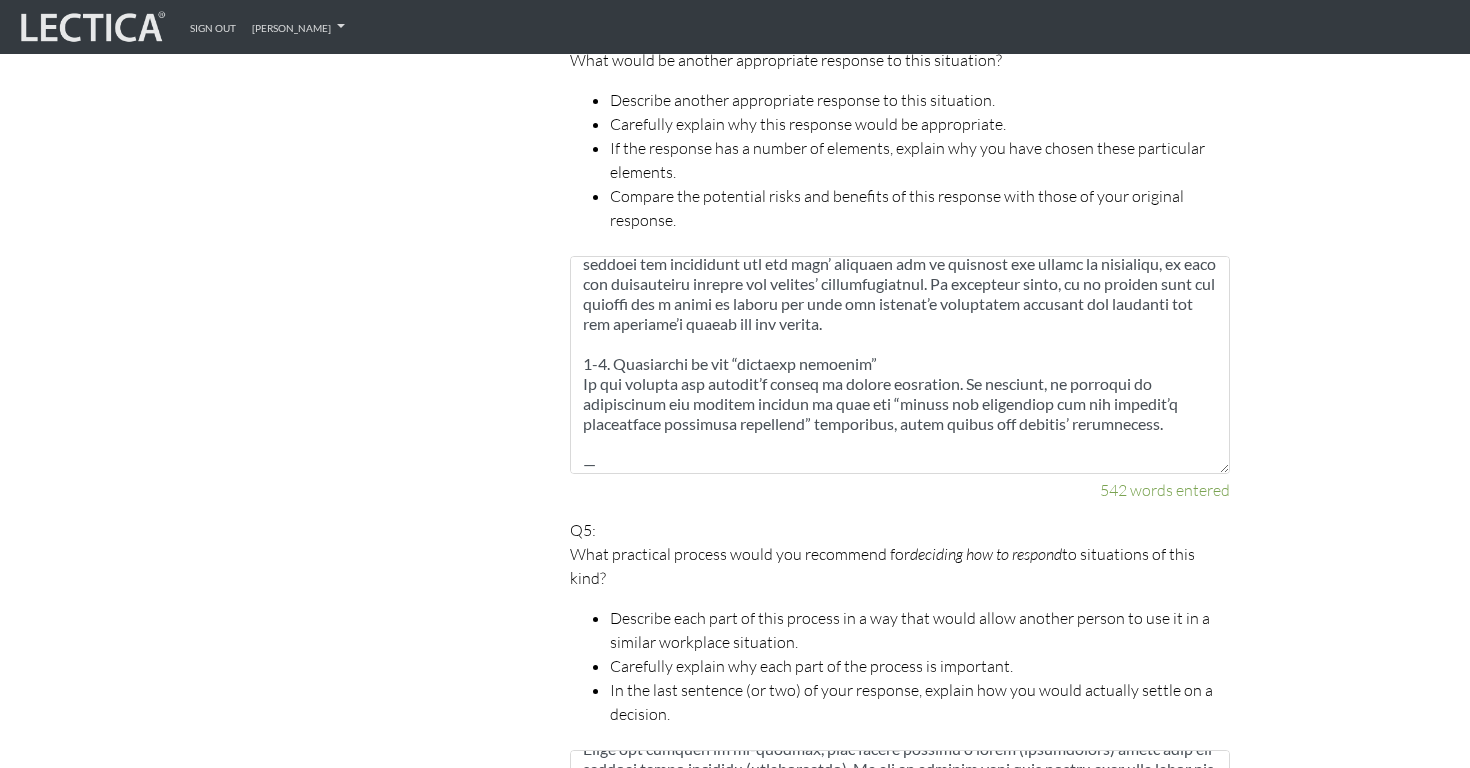 scroll, scrollTop: 2251, scrollLeft: 0, axis: vertical 